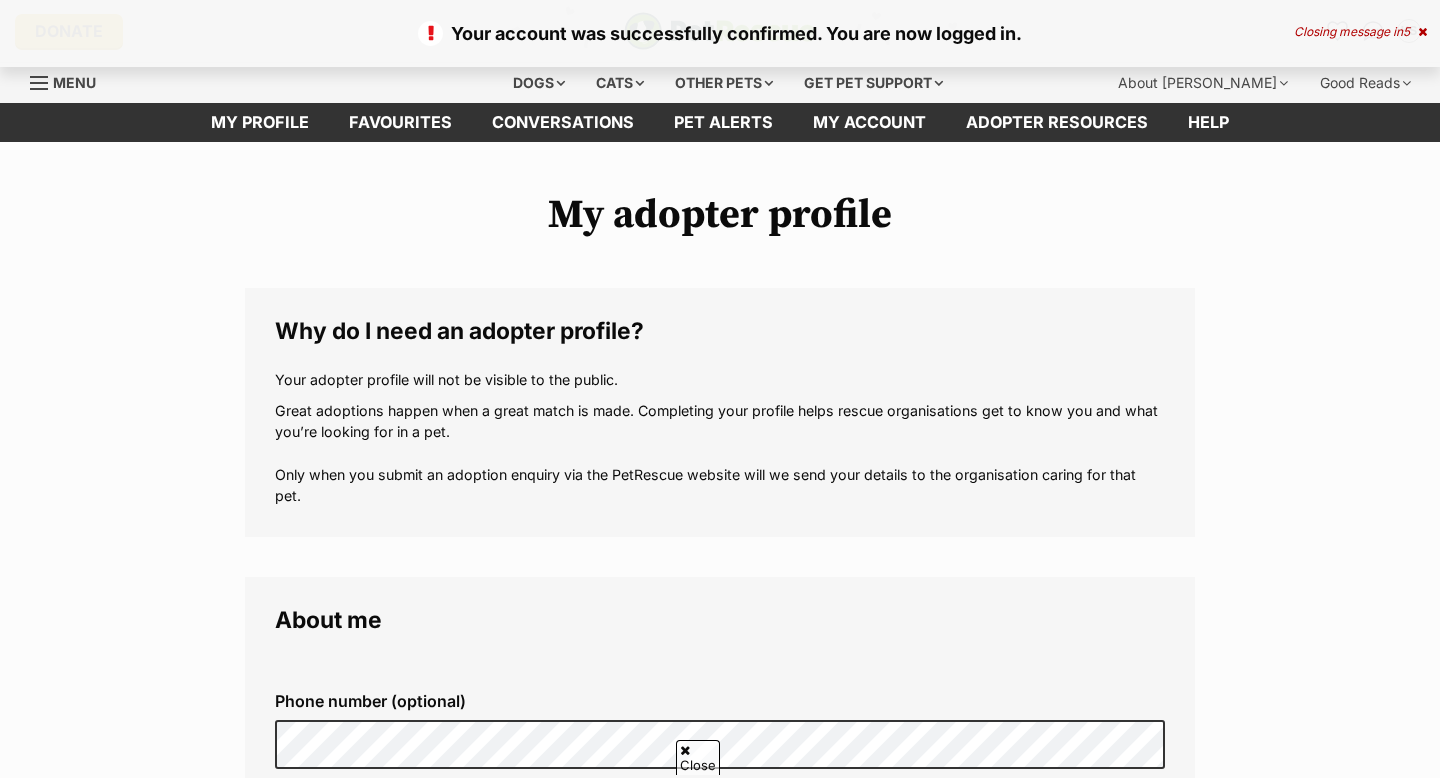scroll, scrollTop: 284, scrollLeft: 0, axis: vertical 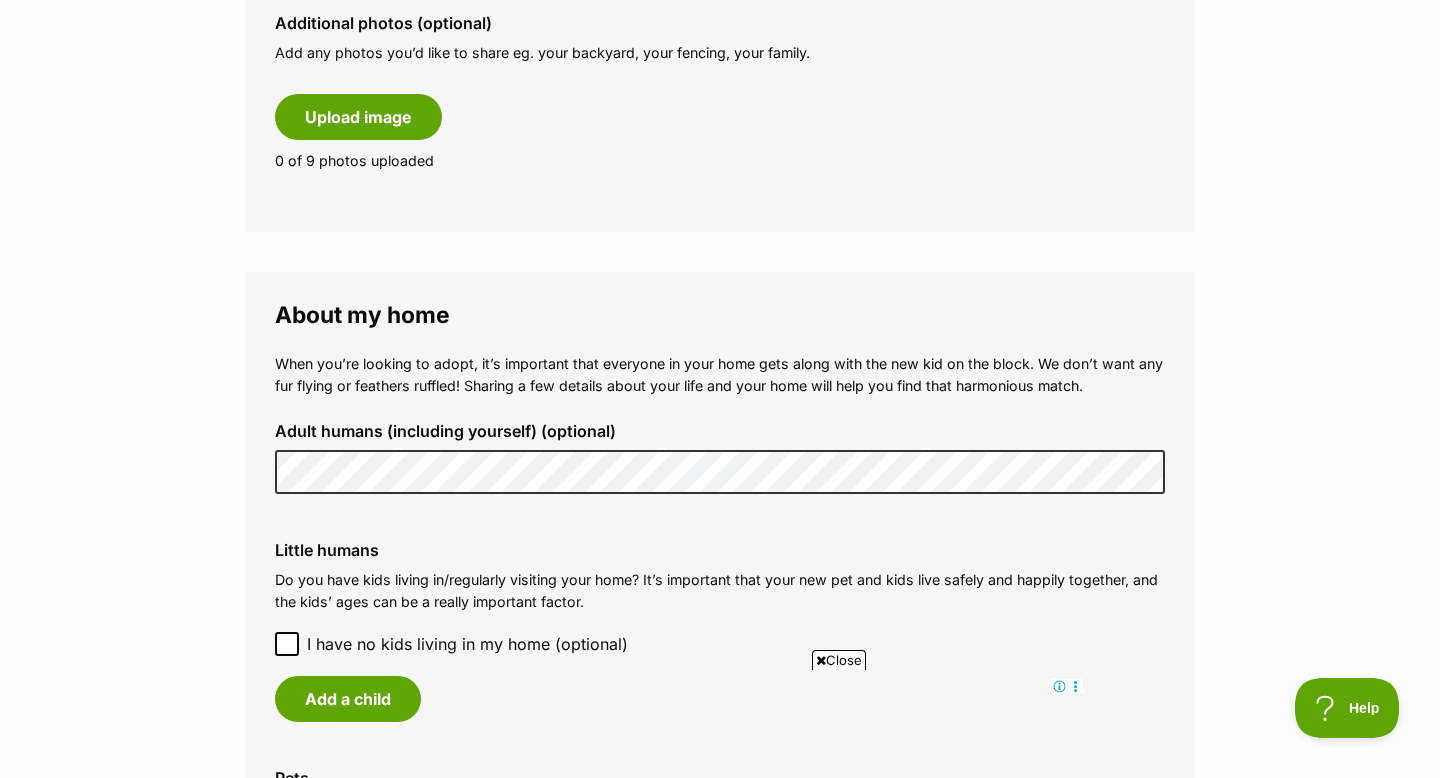 click on "Adult humans (including yourself) (optional)" at bounding box center (720, 458) 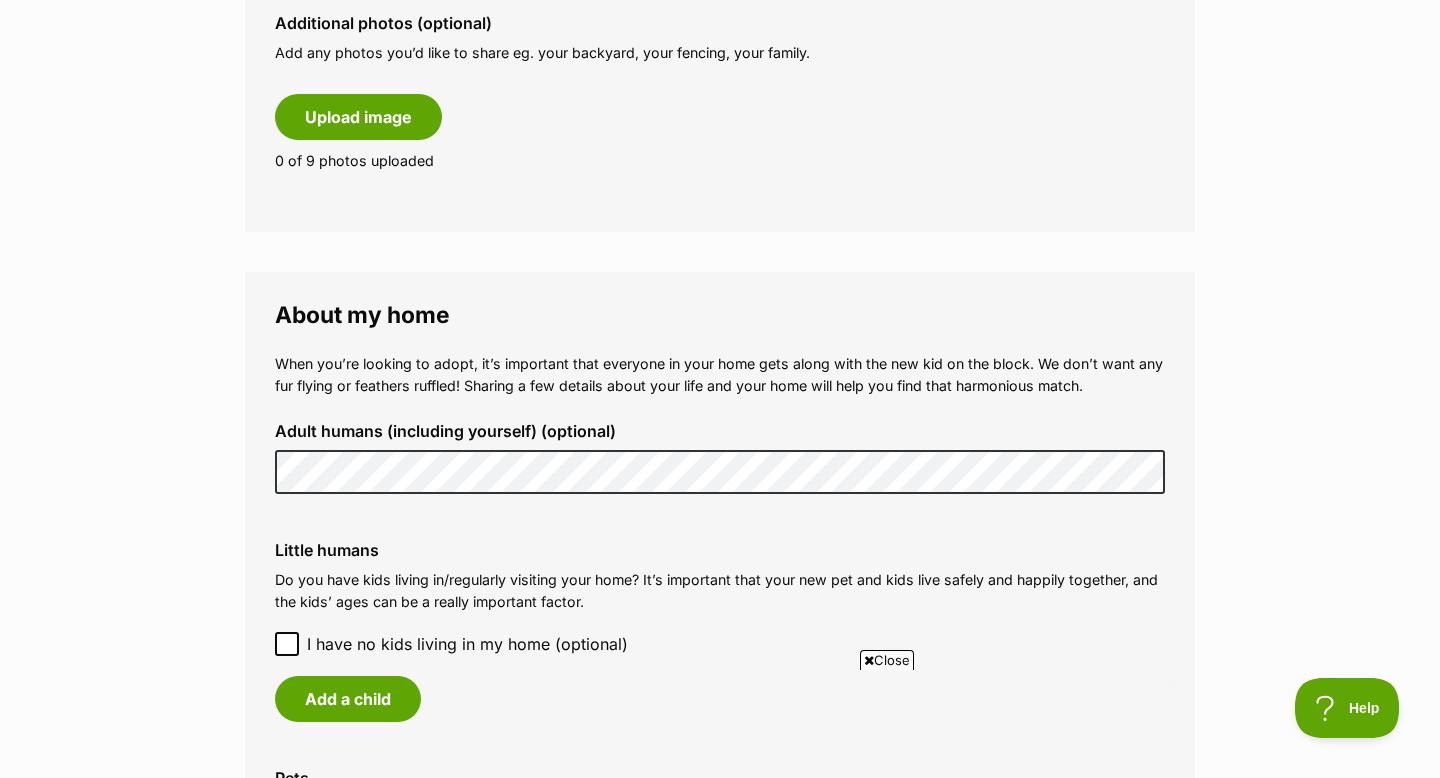 scroll, scrollTop: 0, scrollLeft: 0, axis: both 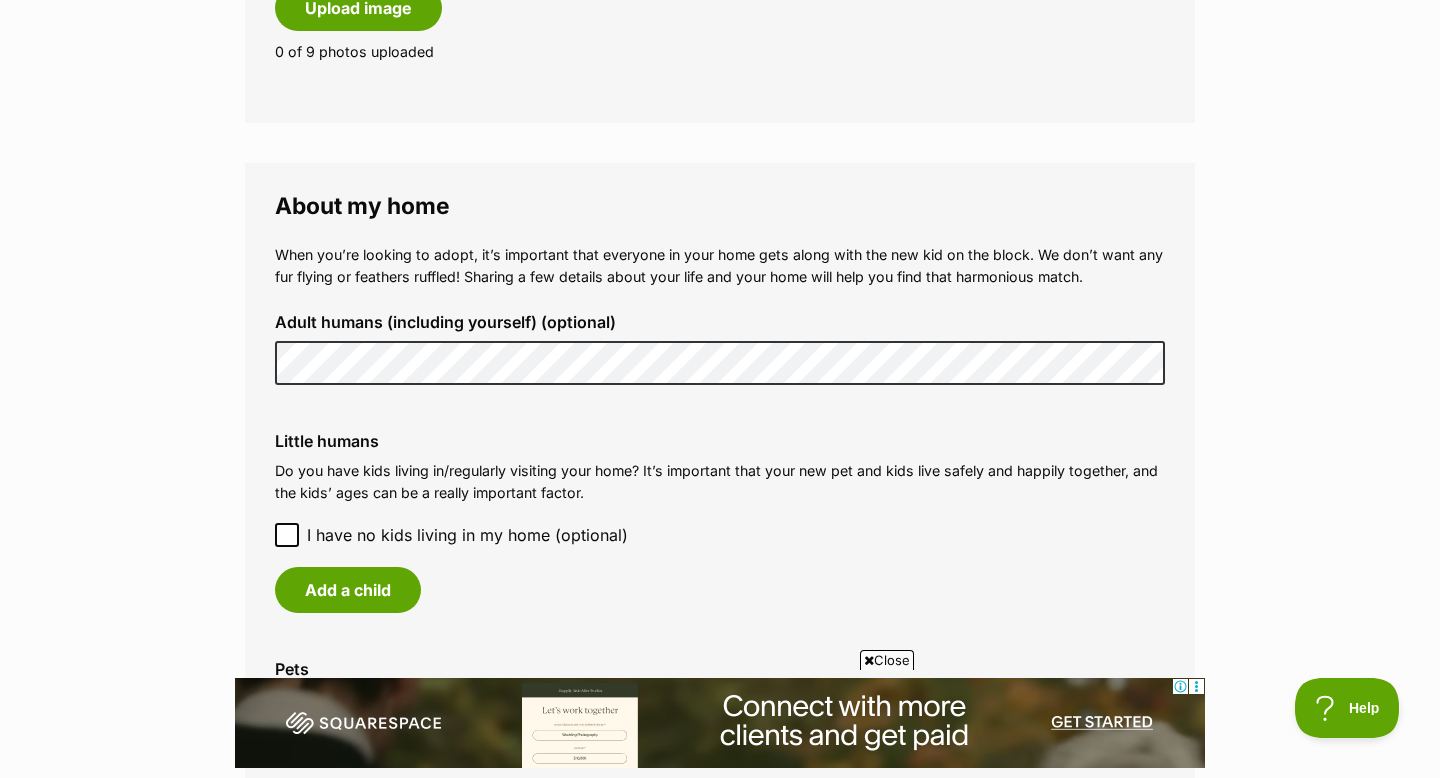 click 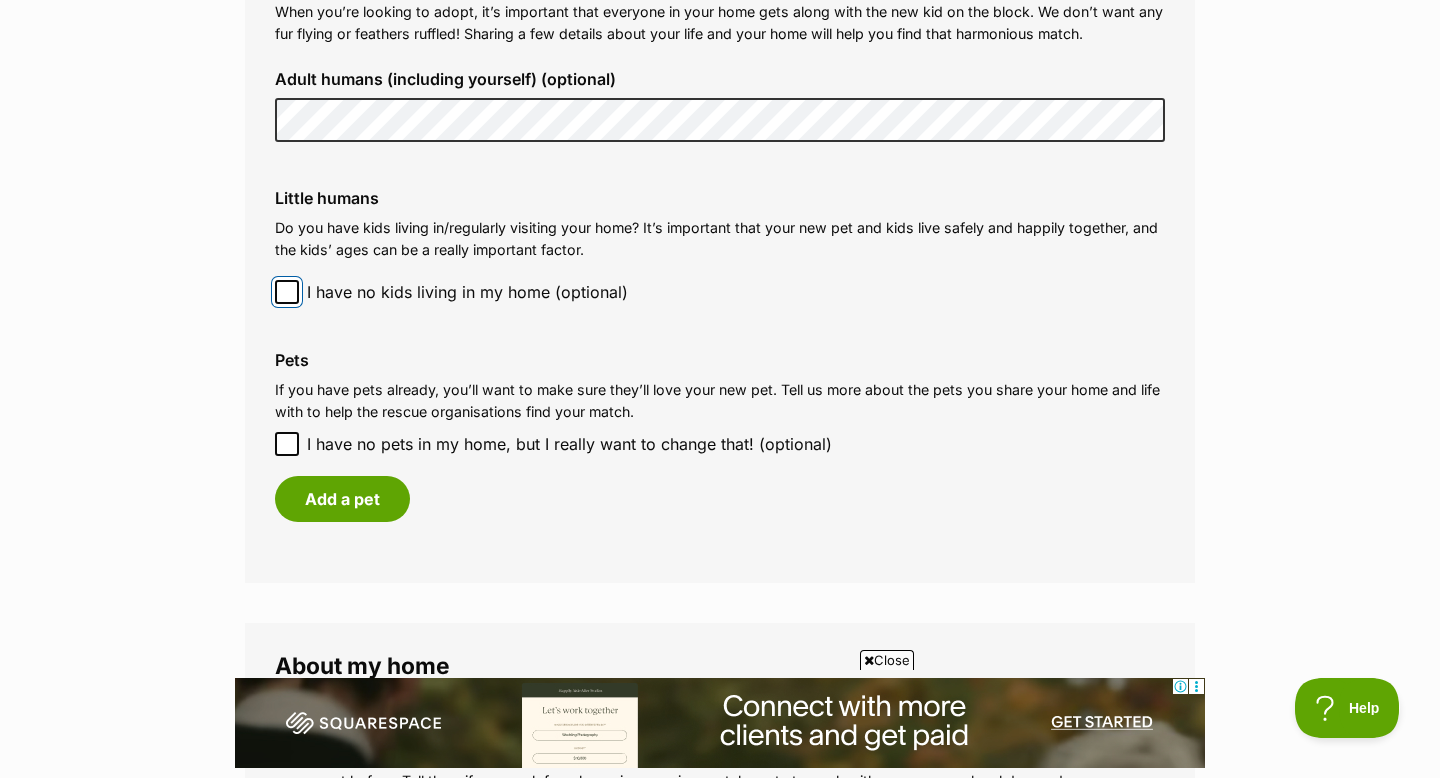 scroll, scrollTop: 1557, scrollLeft: 0, axis: vertical 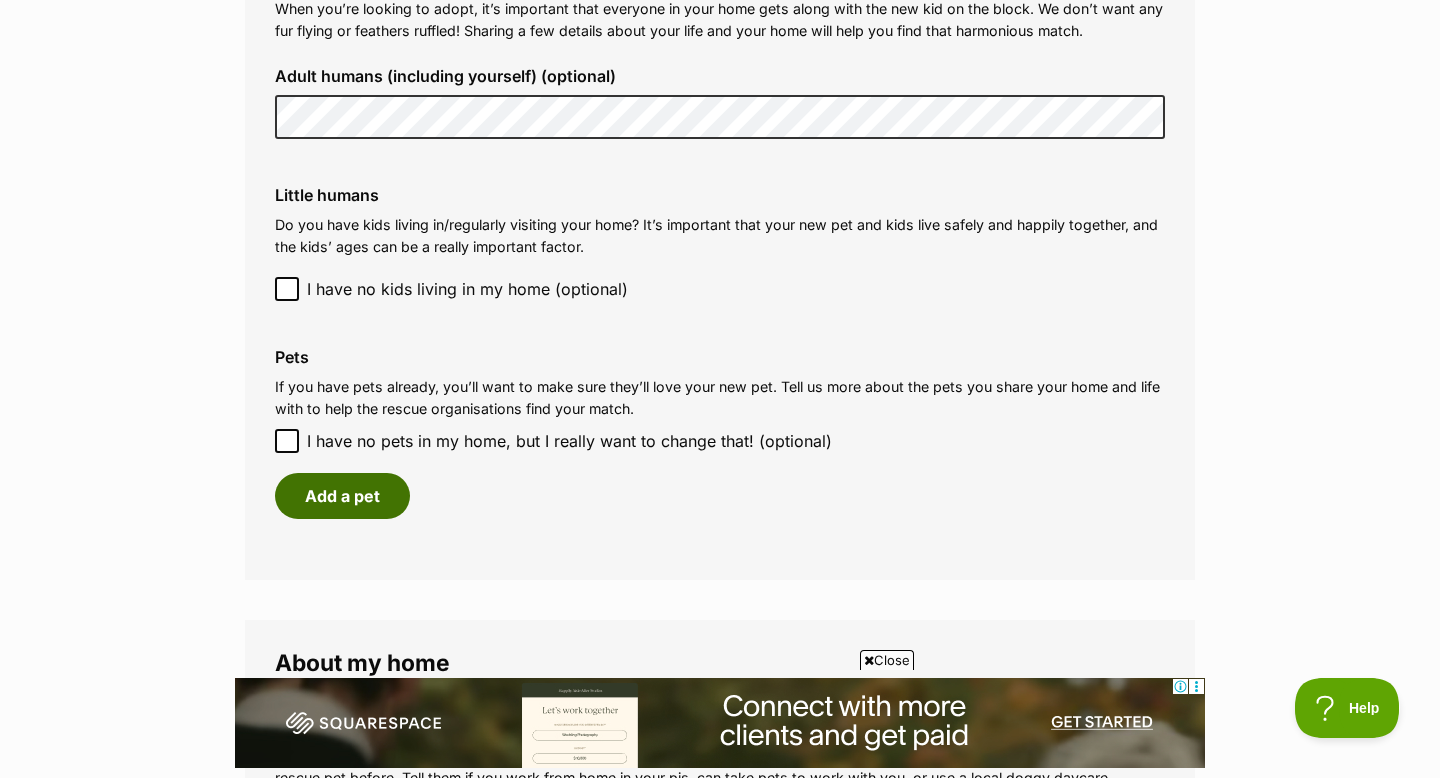 click on "Add a pet" at bounding box center [342, 496] 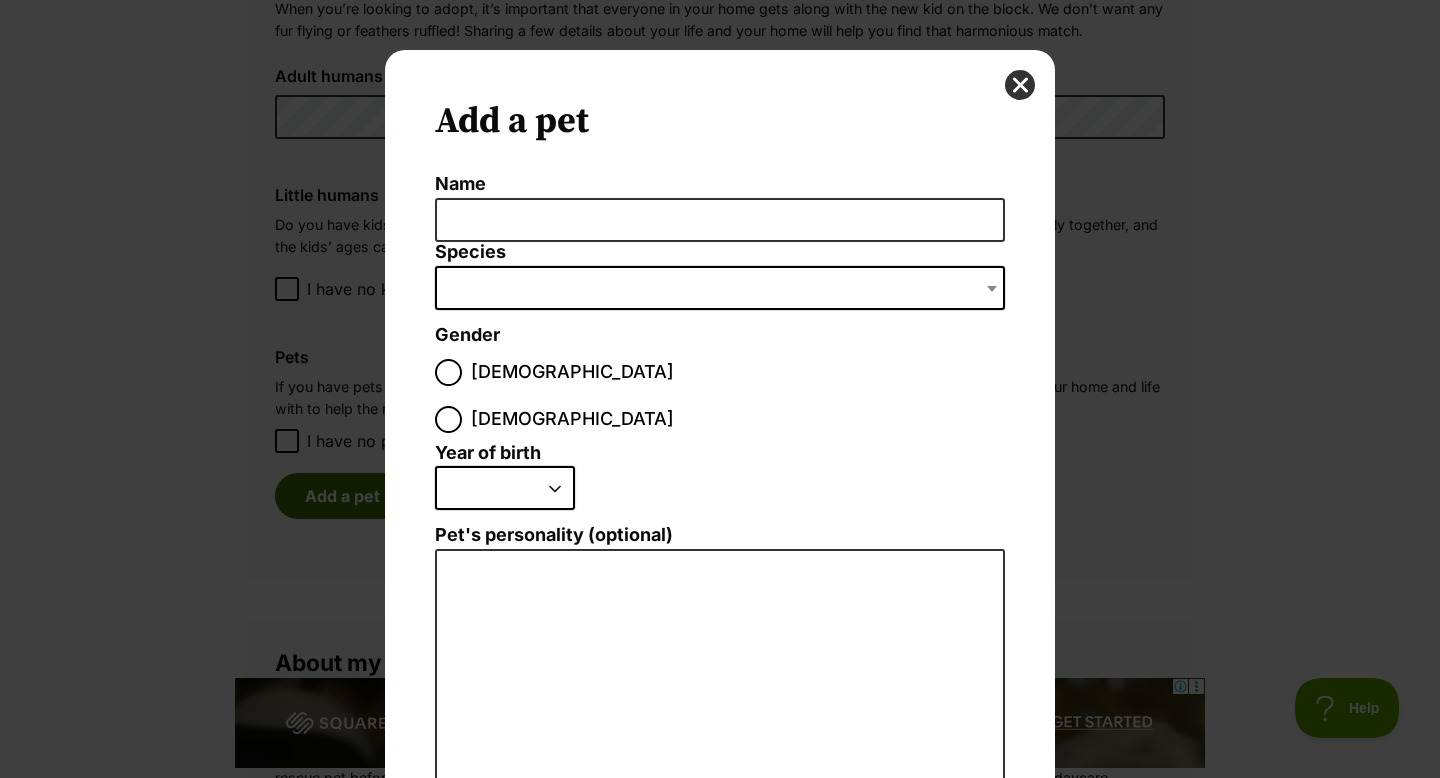 scroll, scrollTop: 0, scrollLeft: 0, axis: both 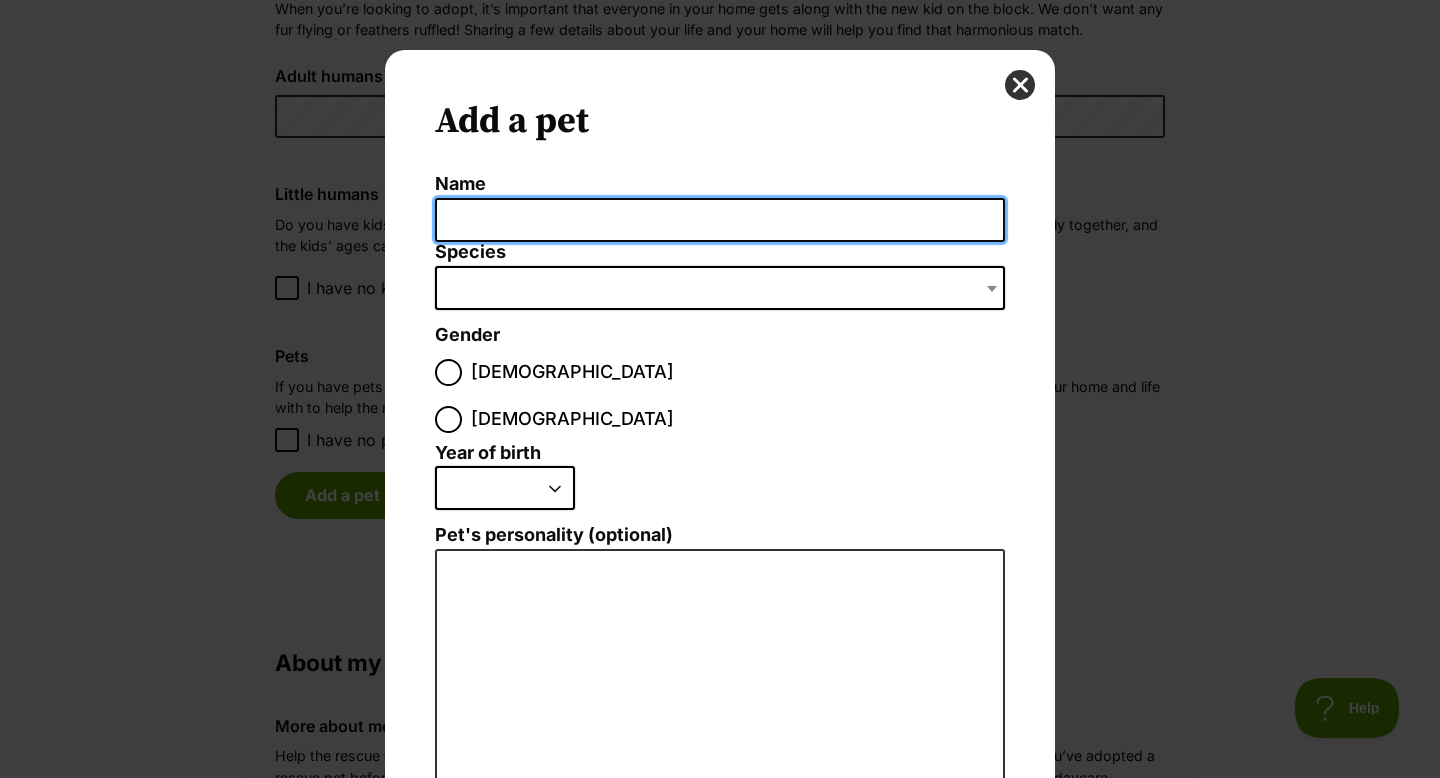 click on "Name" at bounding box center (720, 220) 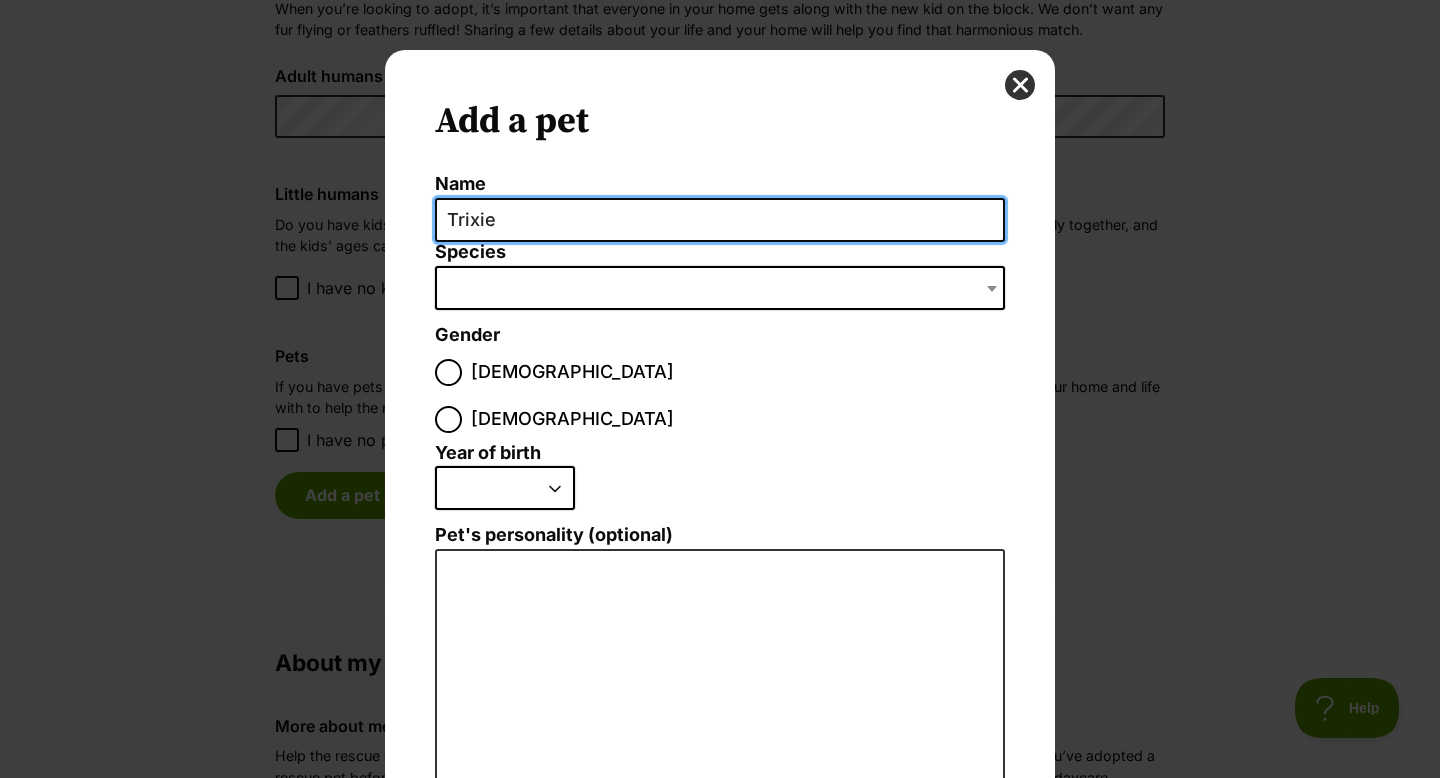 type on "Trixie" 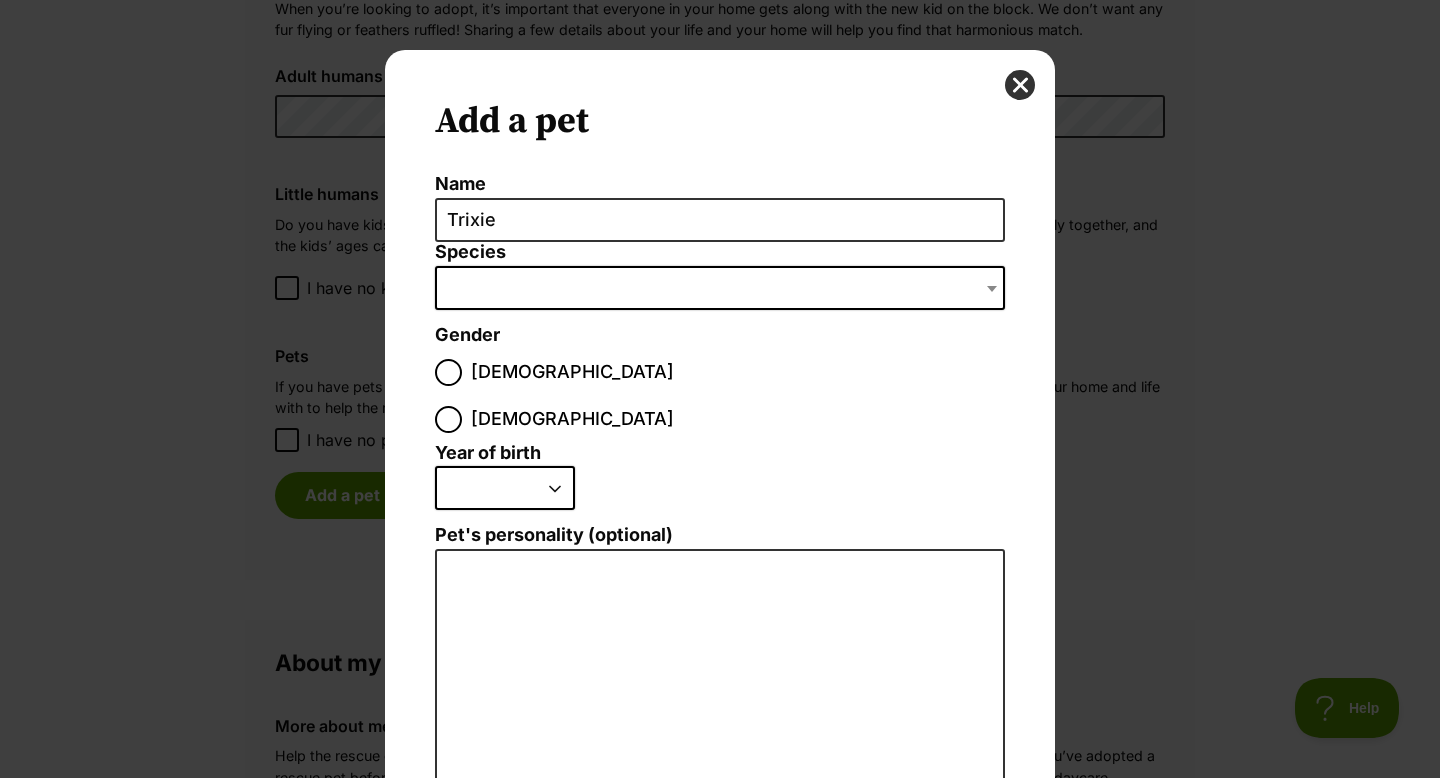 click at bounding box center [720, 288] 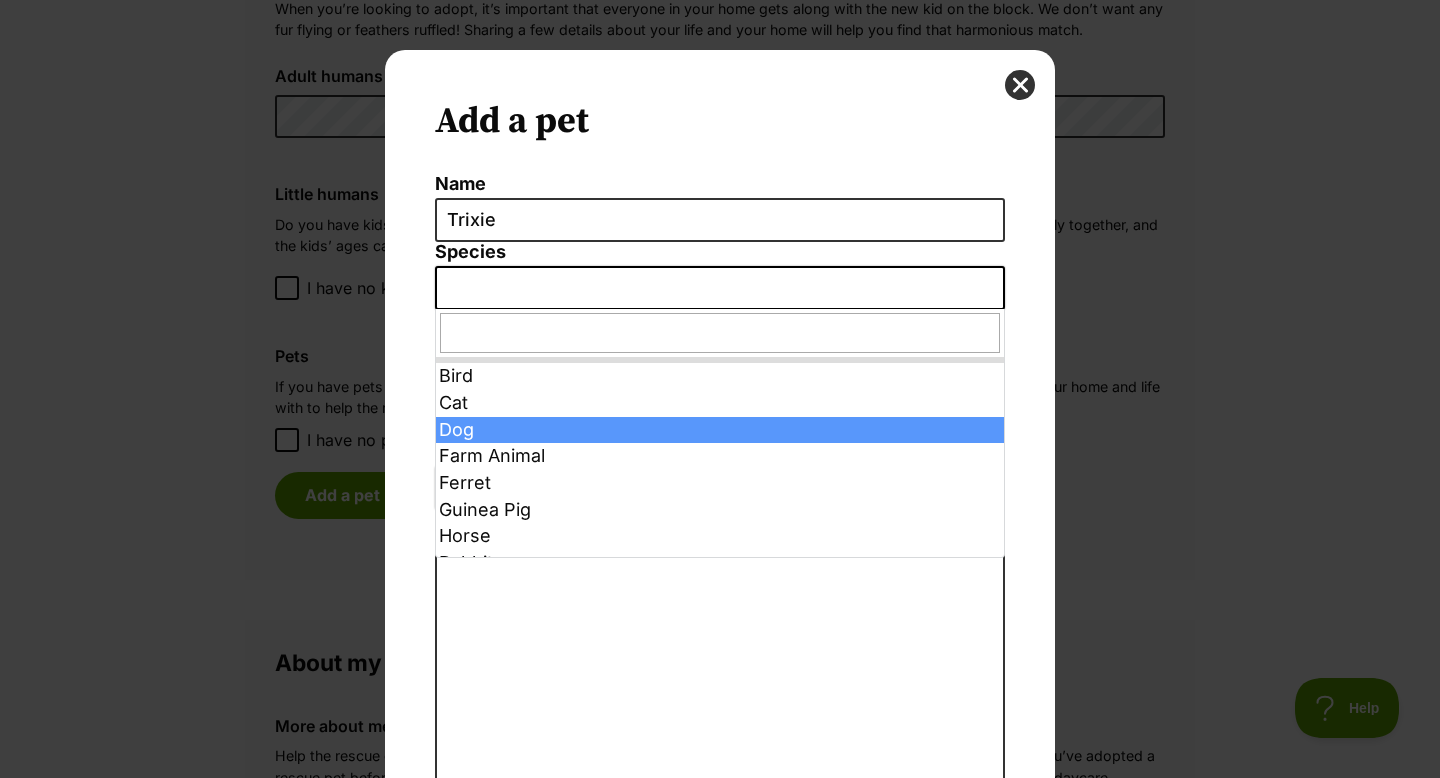 select on "1" 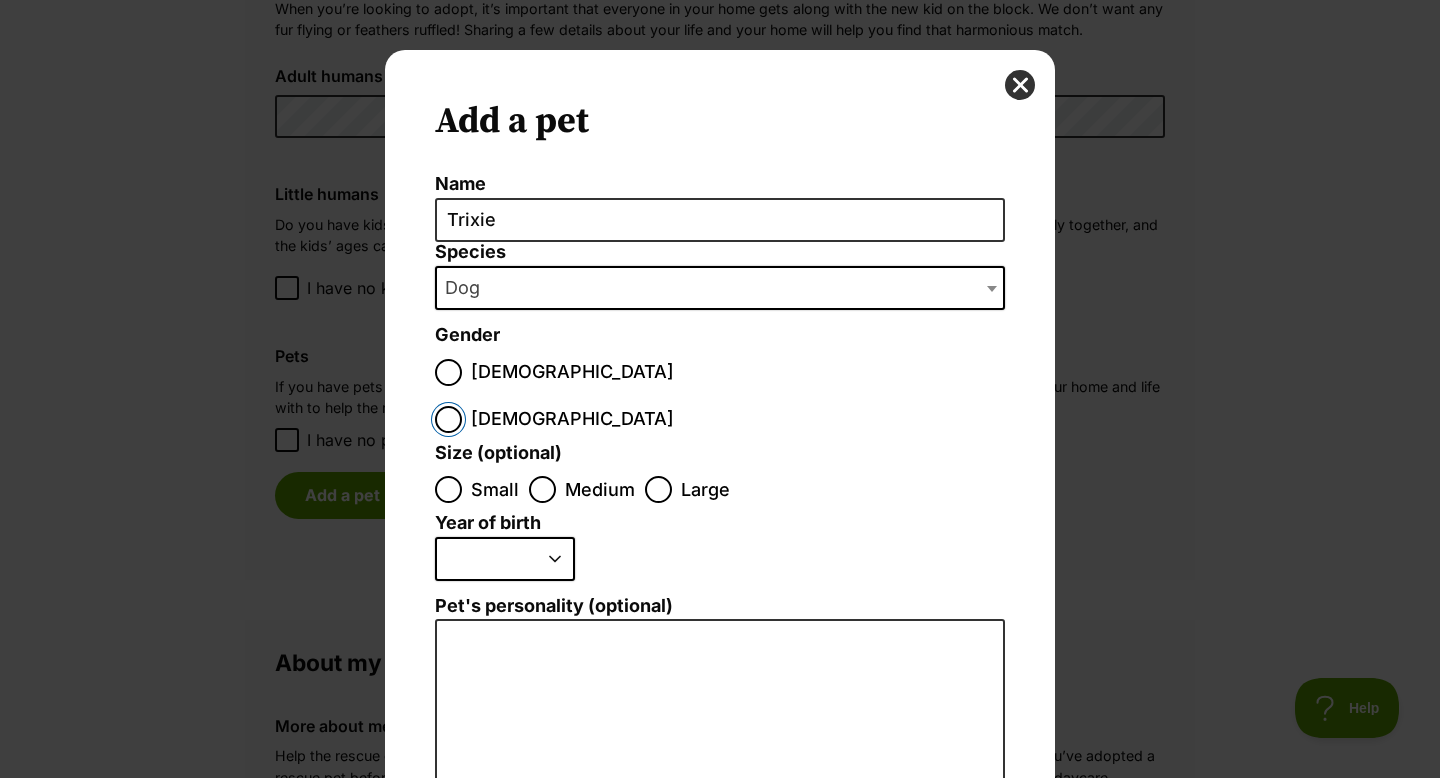 click on "Female" at bounding box center [448, 419] 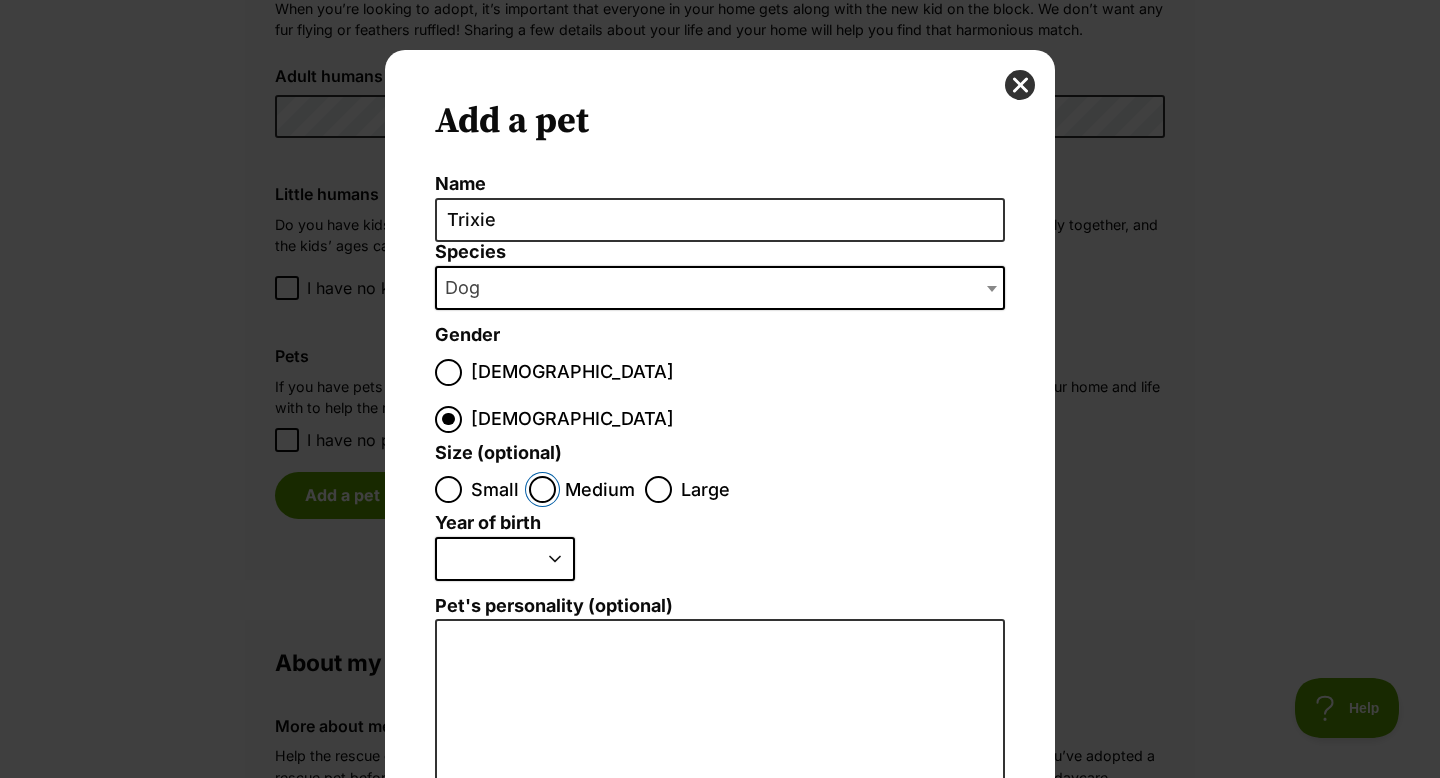 click on "Medium" at bounding box center (542, 489) 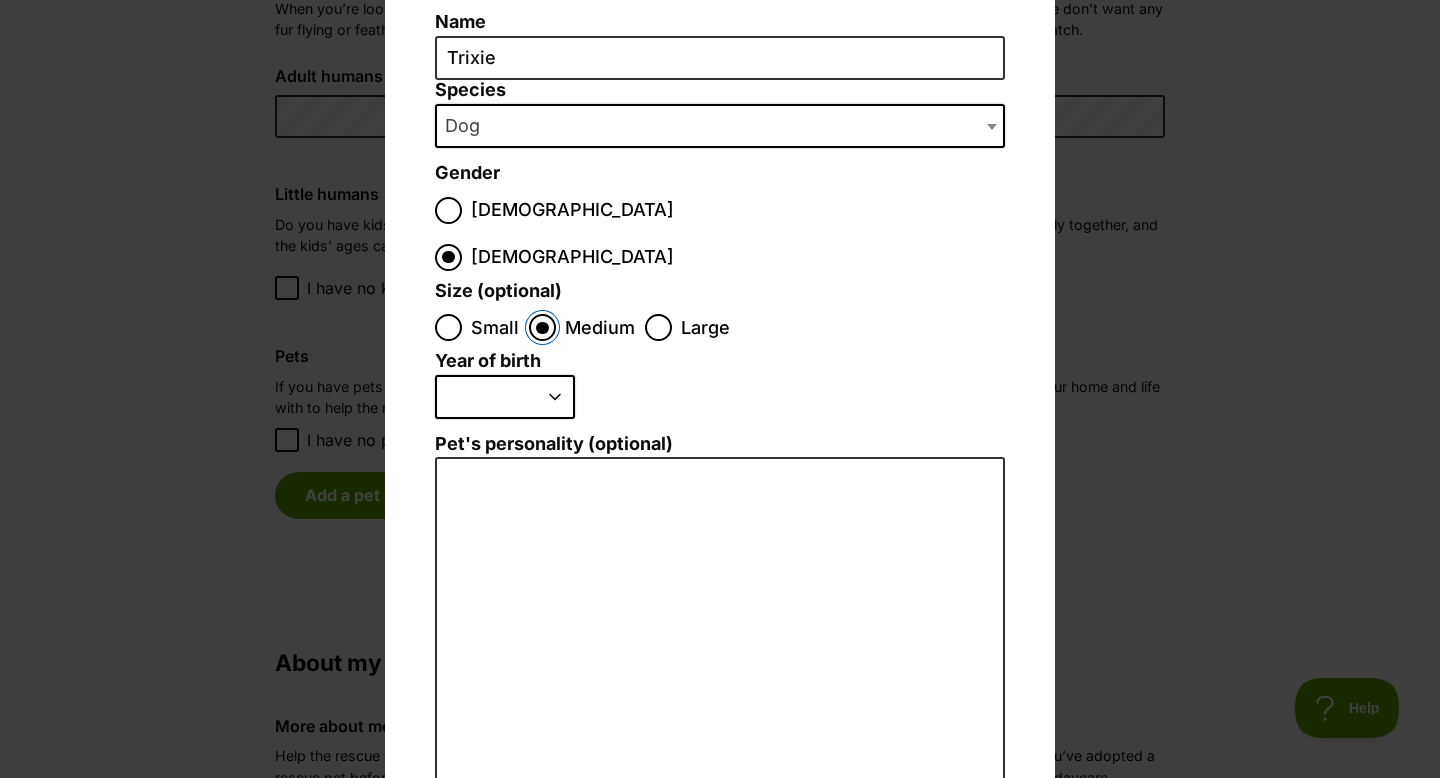 scroll, scrollTop: 162, scrollLeft: 0, axis: vertical 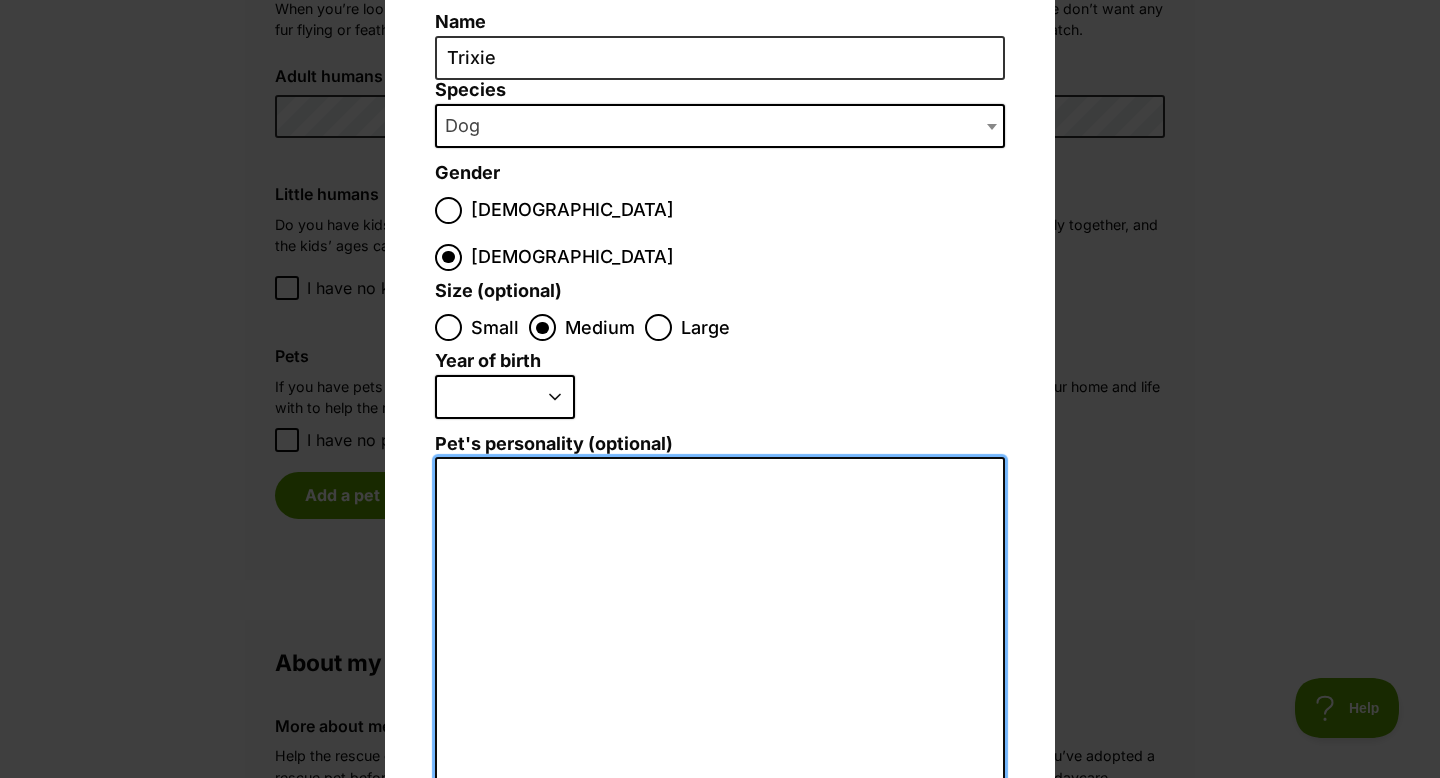 click on "Pet's personality (optional)" at bounding box center (720, 676) 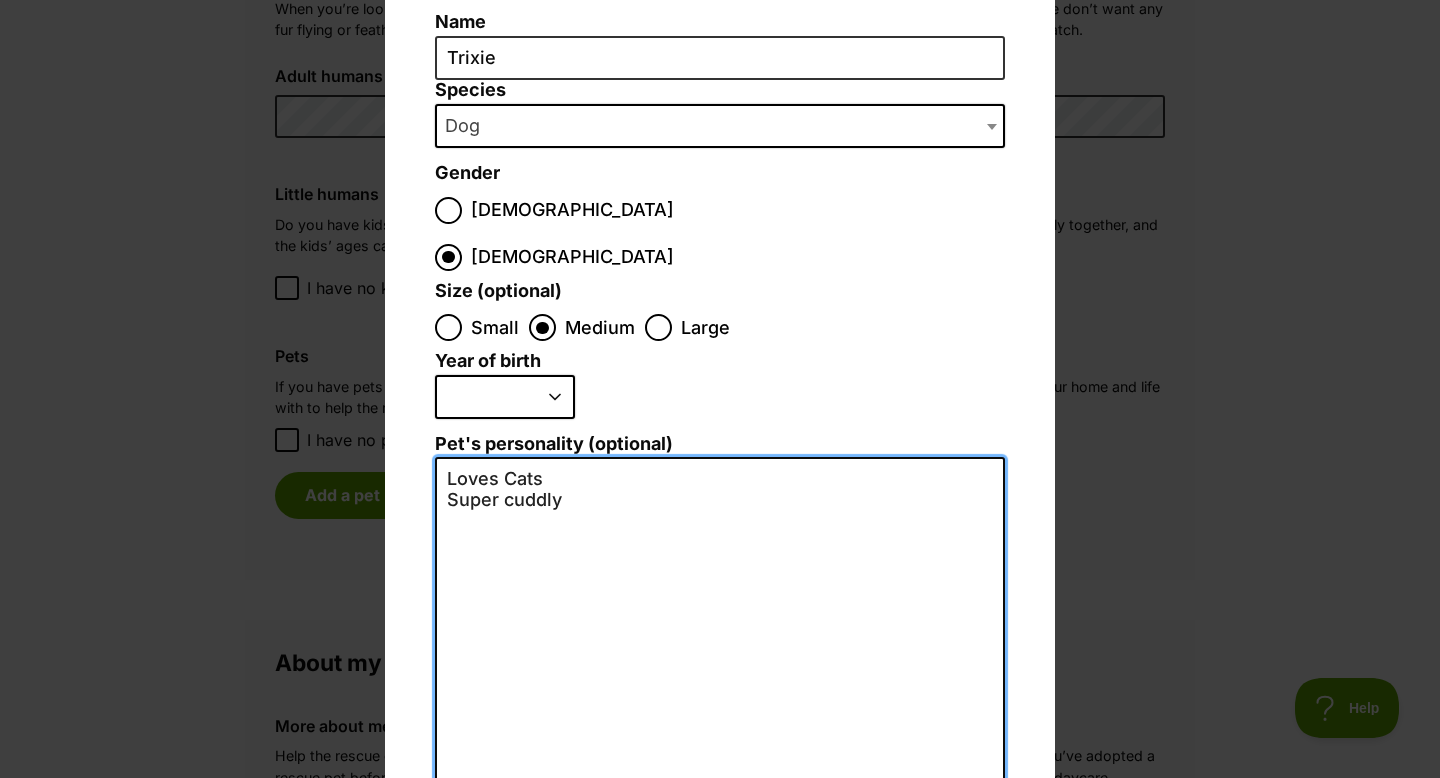 type on "Loves Cats
Super cuddly" 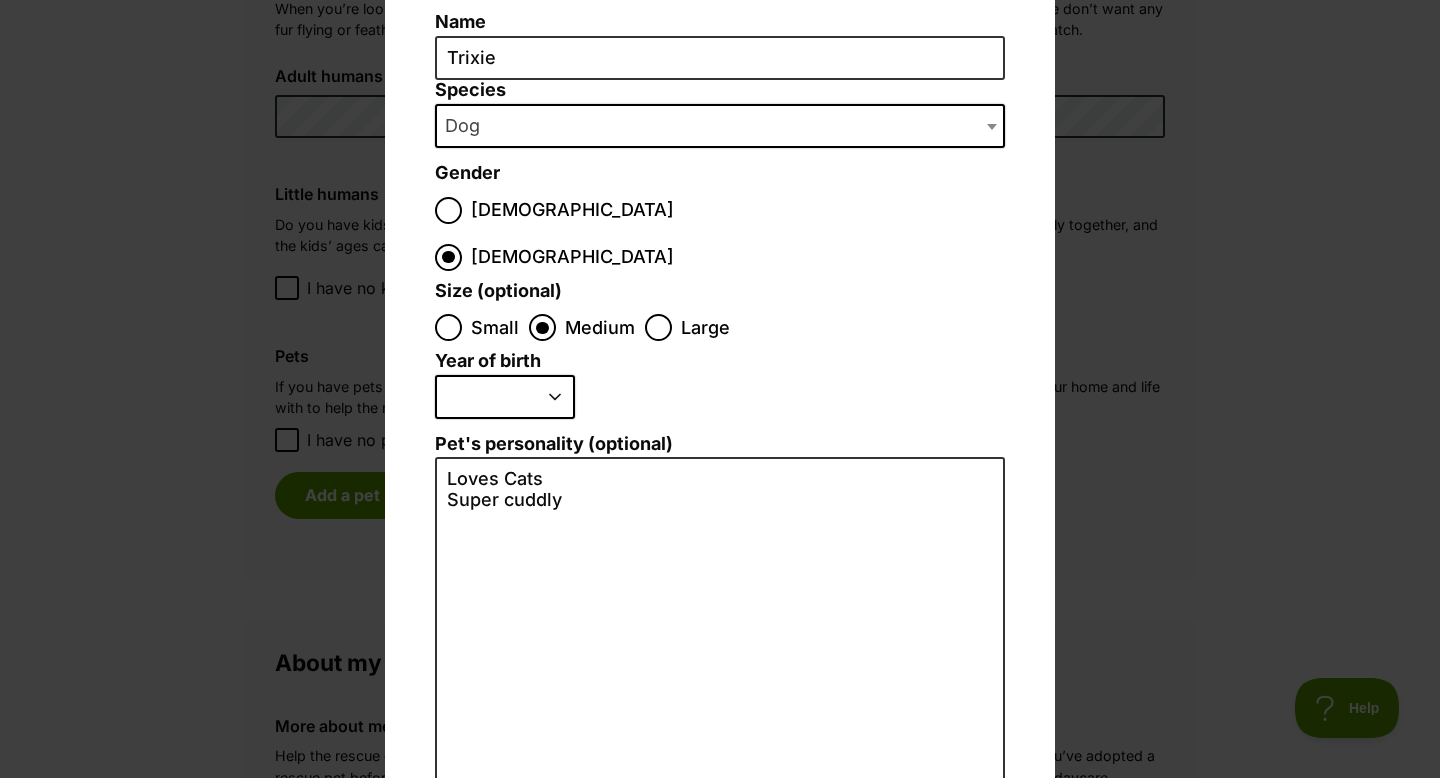 click on "2025
2024
2023
2022
2021
2020
2019
2018
2017
2016
2015
2014
2013
2012
2011
2010
2009
2008
2007
2006
2005
2004
2003
2002
2001
2000
1999
1998
1997
1996
1995" at bounding box center [505, 397] 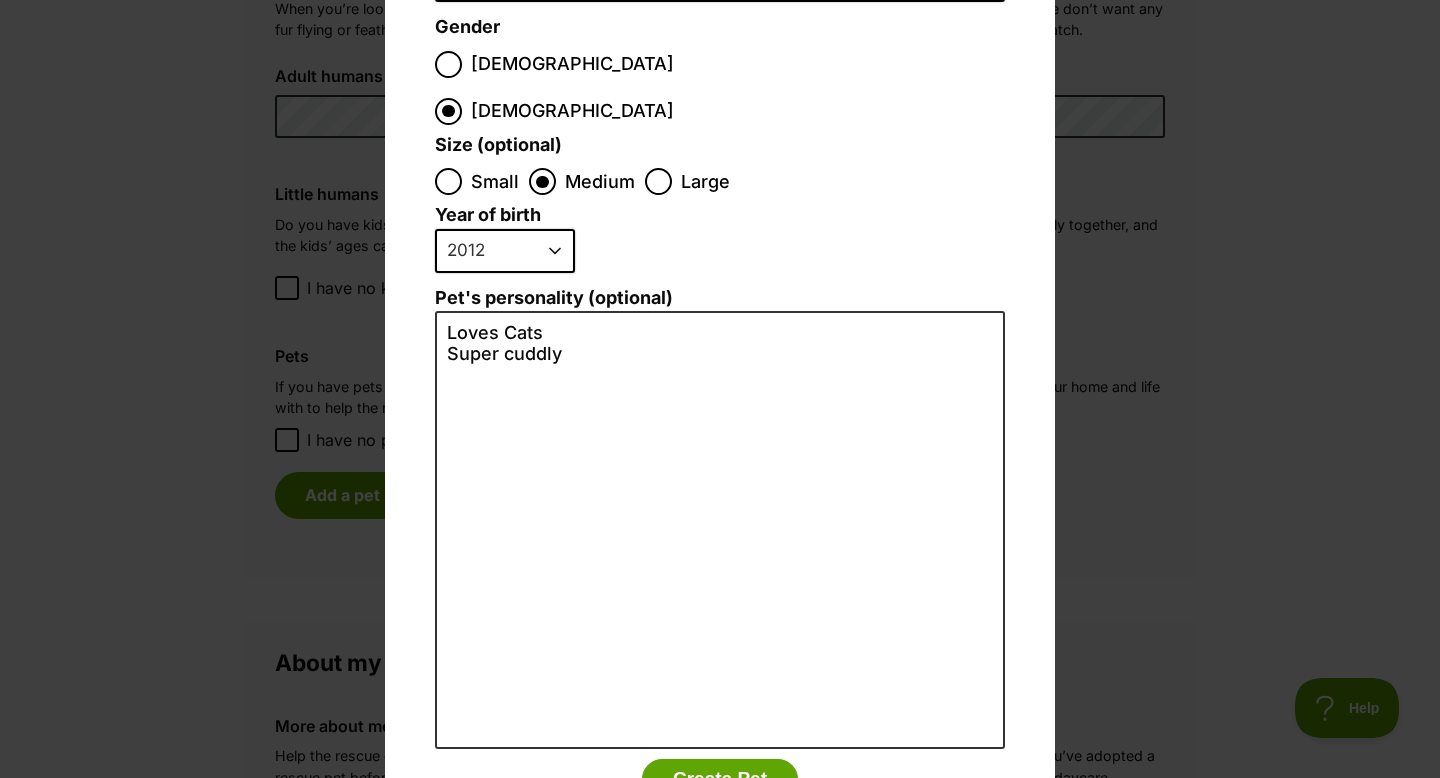 scroll, scrollTop: 294, scrollLeft: 0, axis: vertical 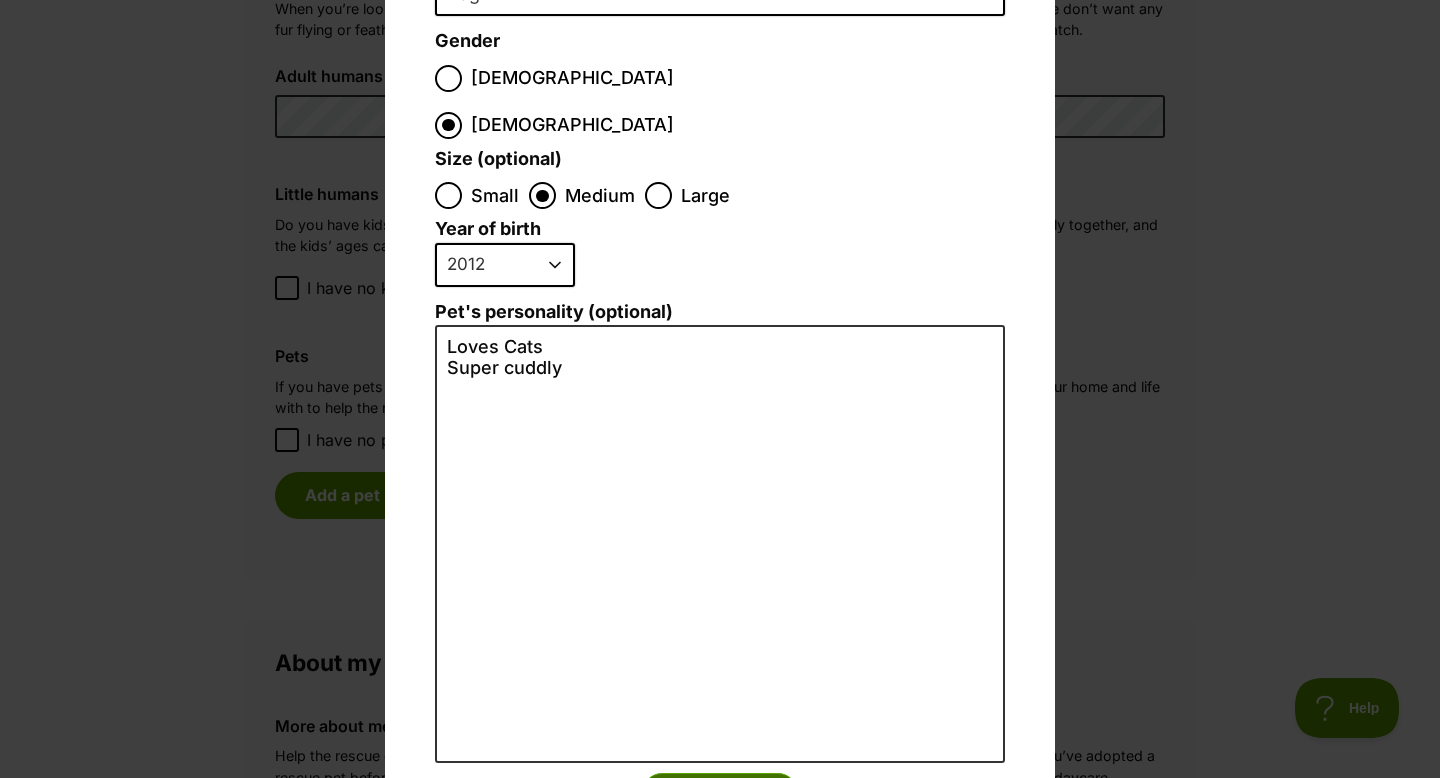 click on "Create Pet" at bounding box center [720, 793] 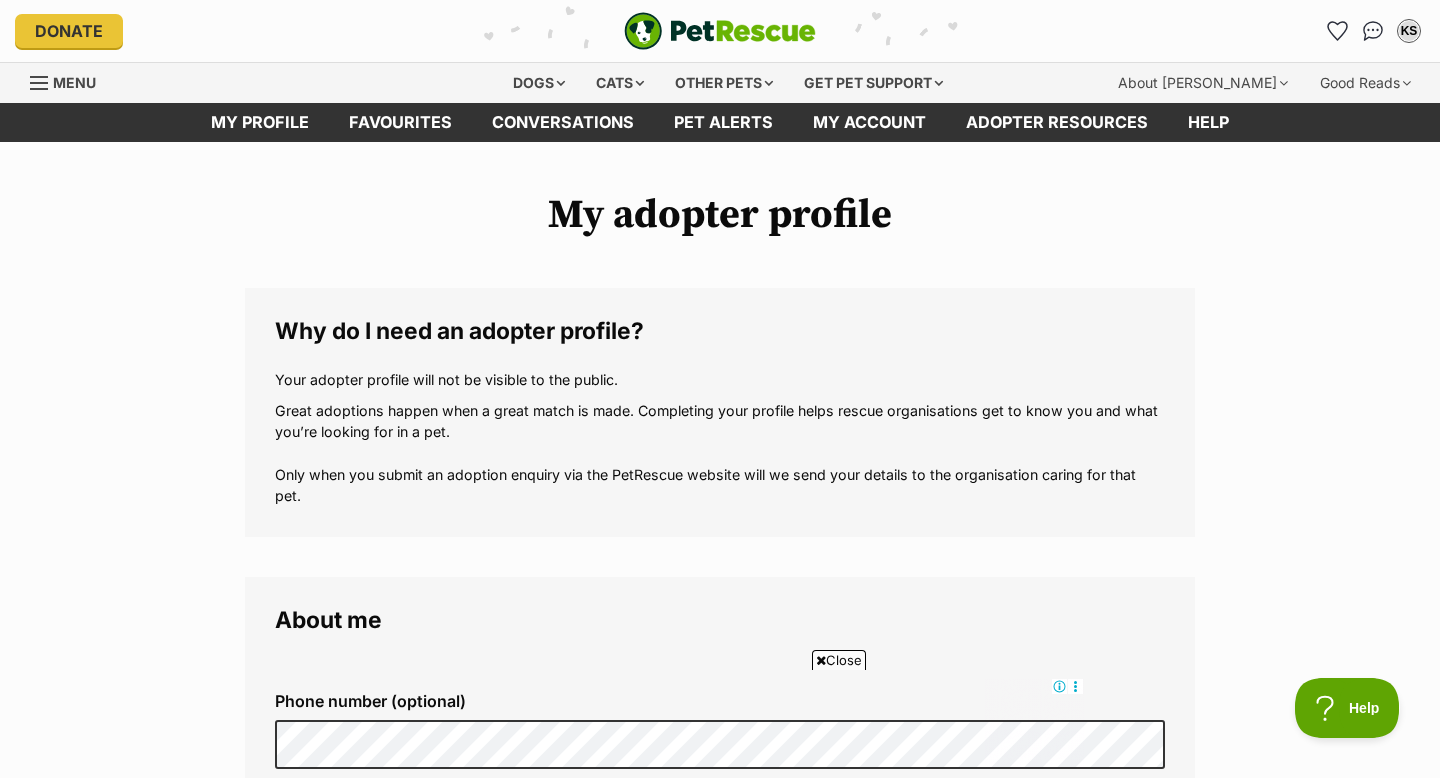 scroll, scrollTop: 1557, scrollLeft: 0, axis: vertical 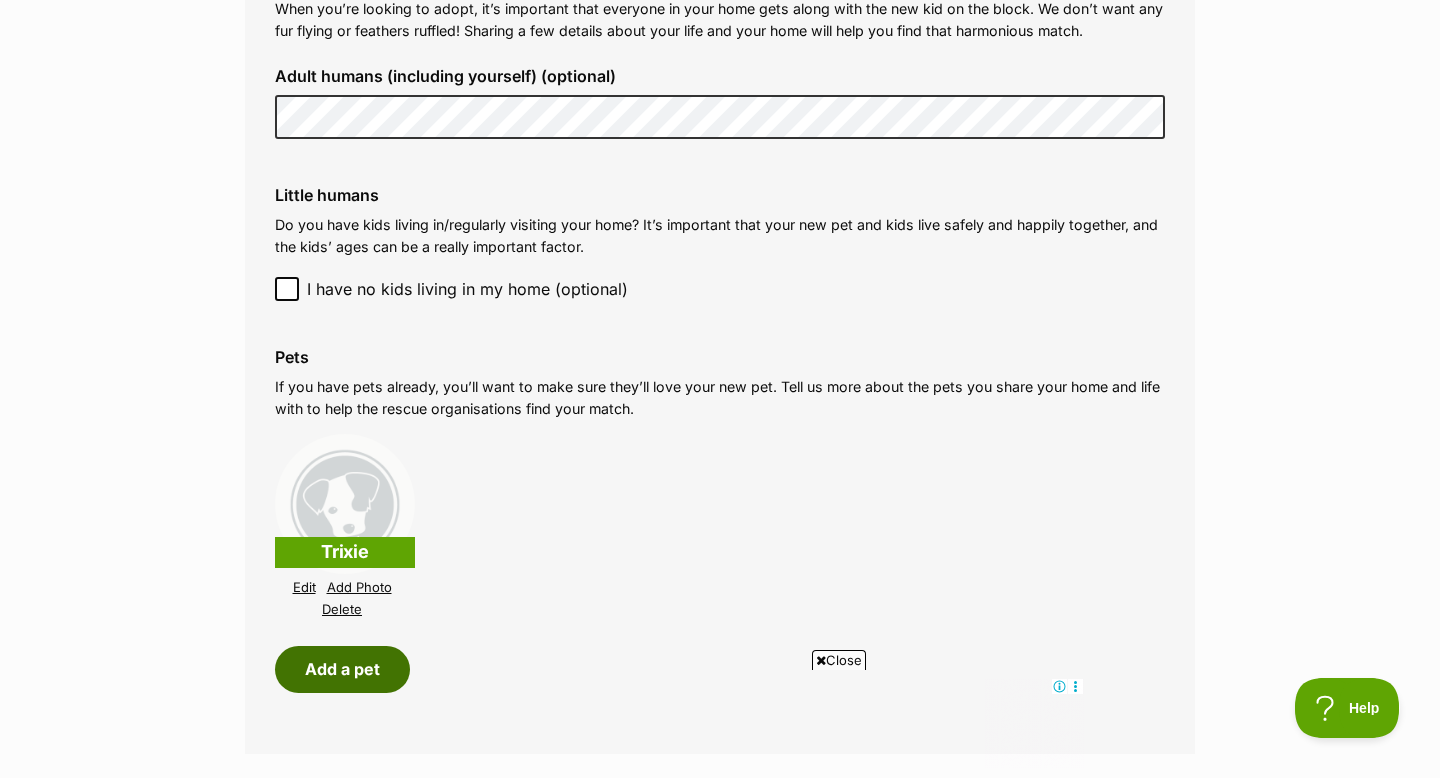 click on "Add a pet" at bounding box center [342, 669] 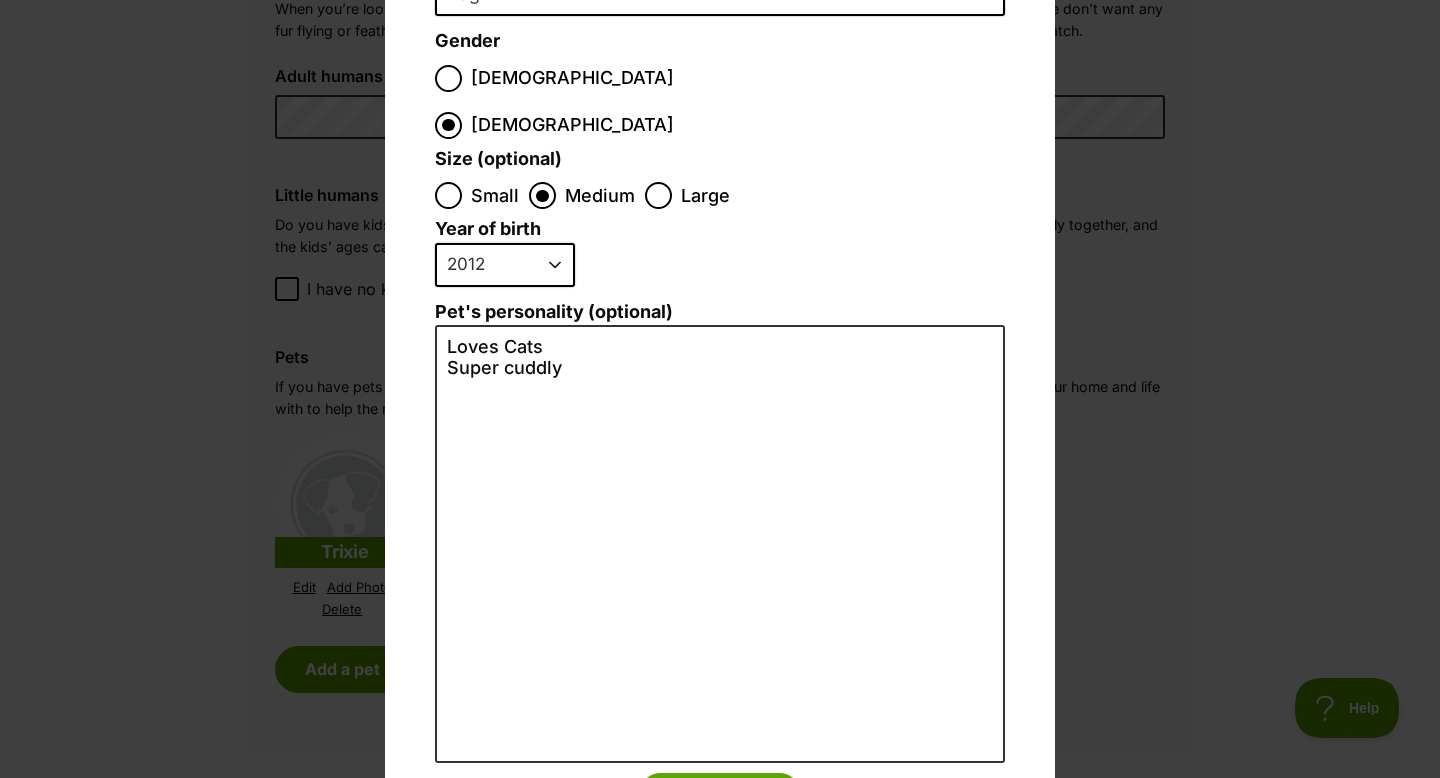 scroll, scrollTop: 0, scrollLeft: 0, axis: both 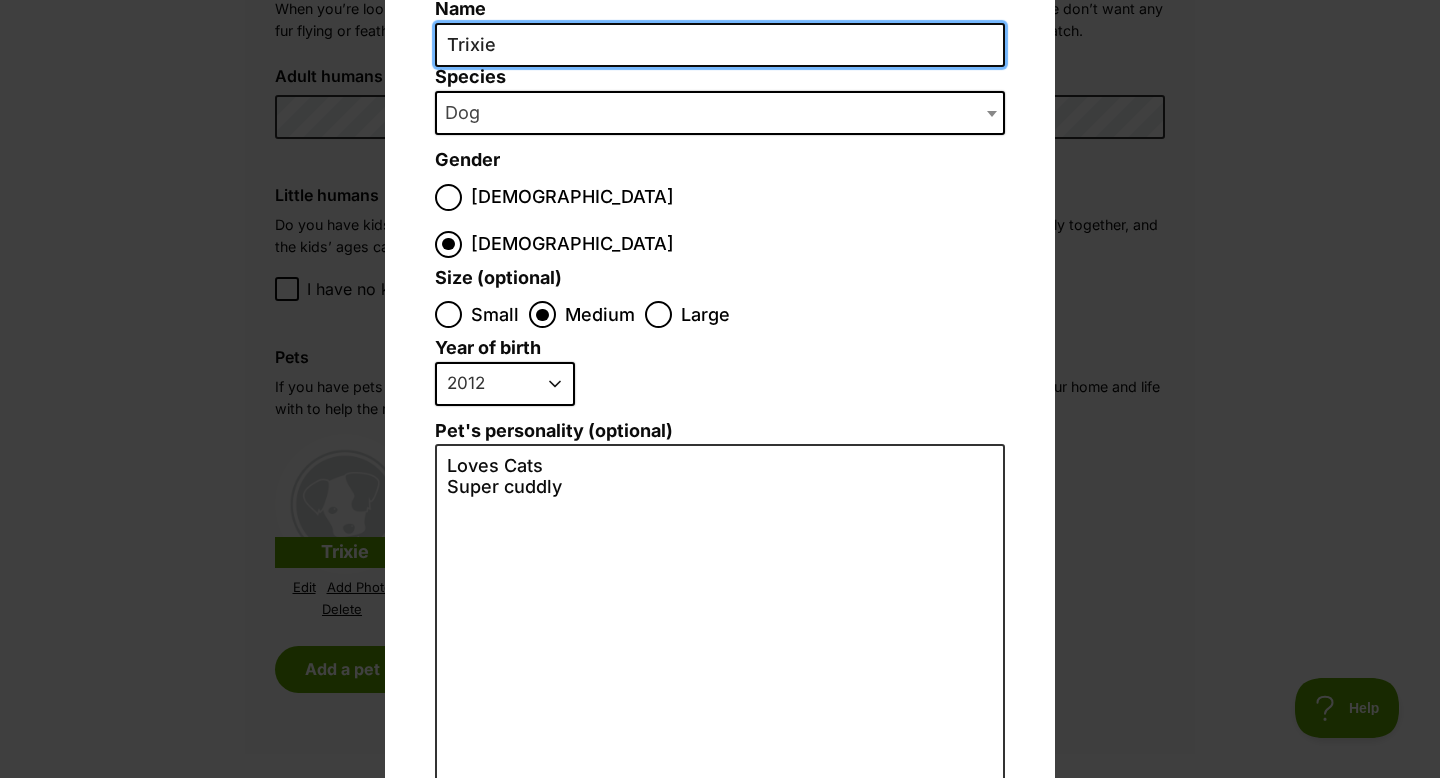 drag, startPoint x: 530, startPoint y: 42, endPoint x: 421, endPoint y: 37, distance: 109.11462 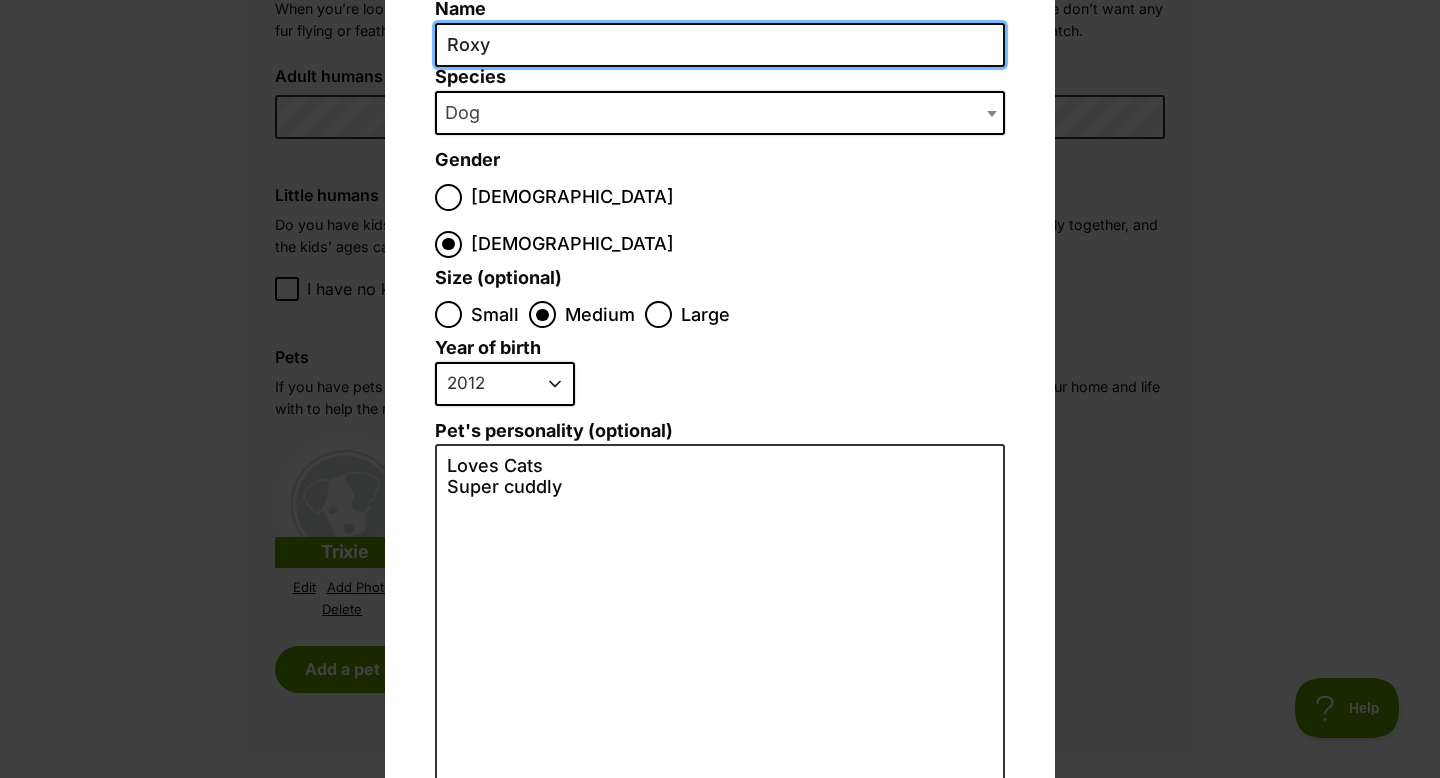 type on "Roxy" 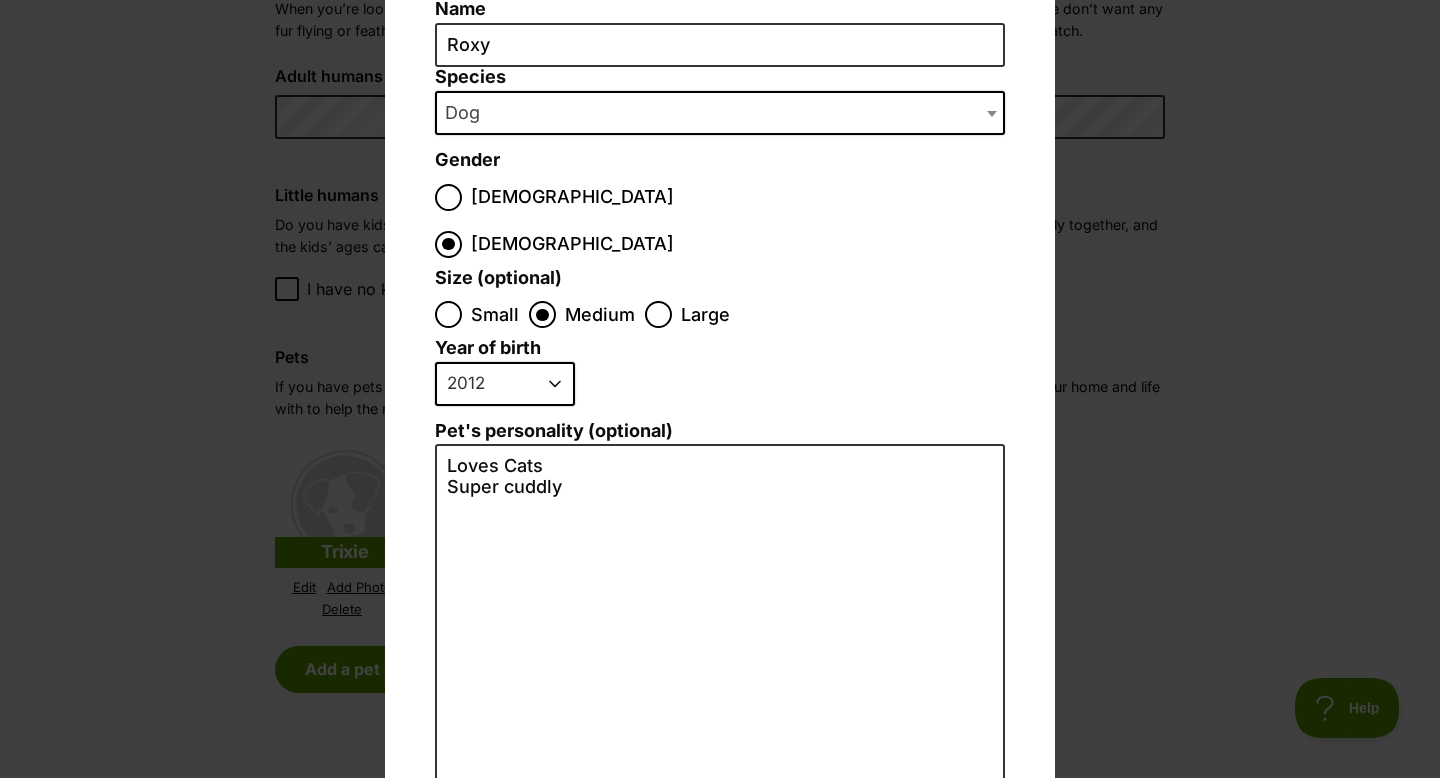 click on "2025
2024
2023
2022
2021
2020
2019
2018
2017
2016
2015
2014
2013
2012
2011
2010
2009
2008
2007
2006
2005
2004
2003
2002
2001
2000
1999
1998
1997
1996
1995" at bounding box center [505, 384] 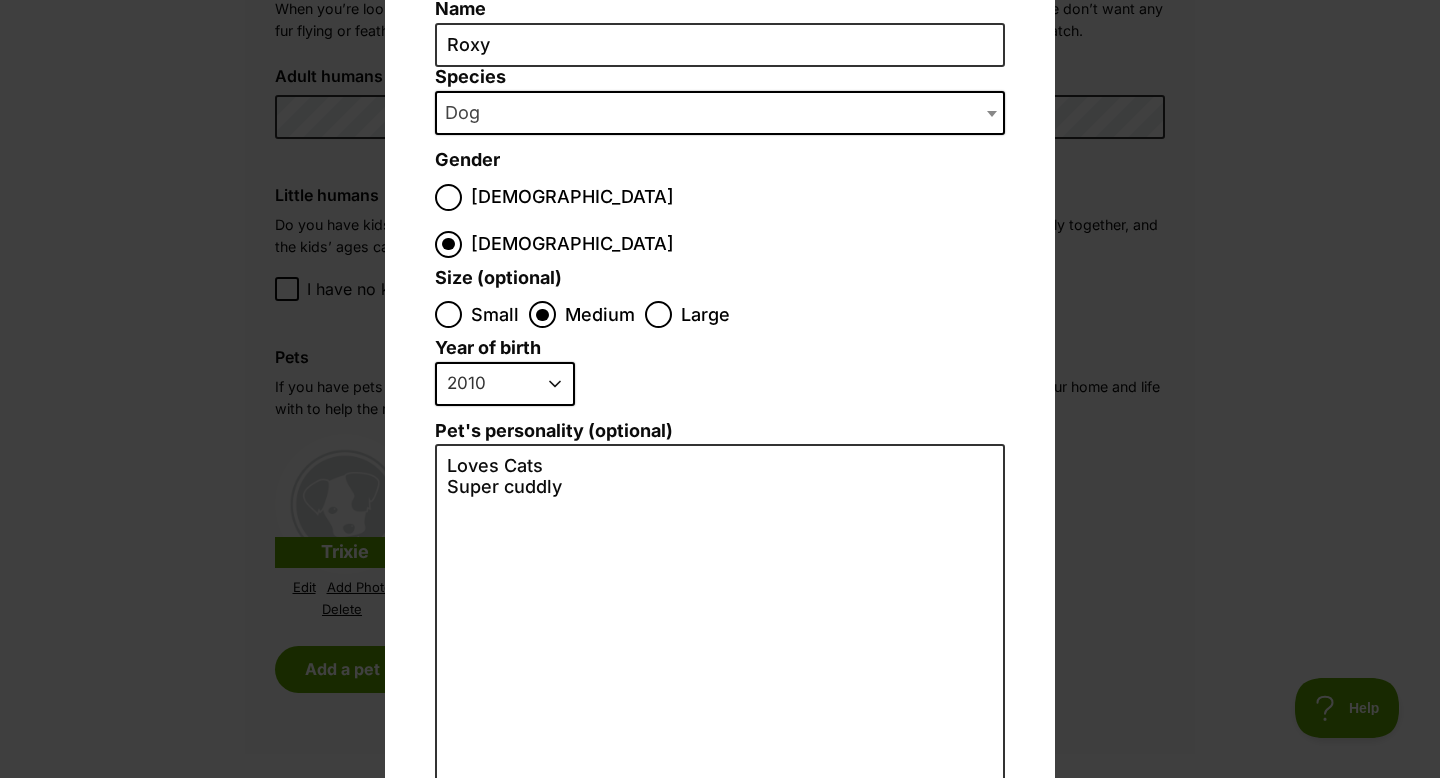 scroll, scrollTop: 0, scrollLeft: 0, axis: both 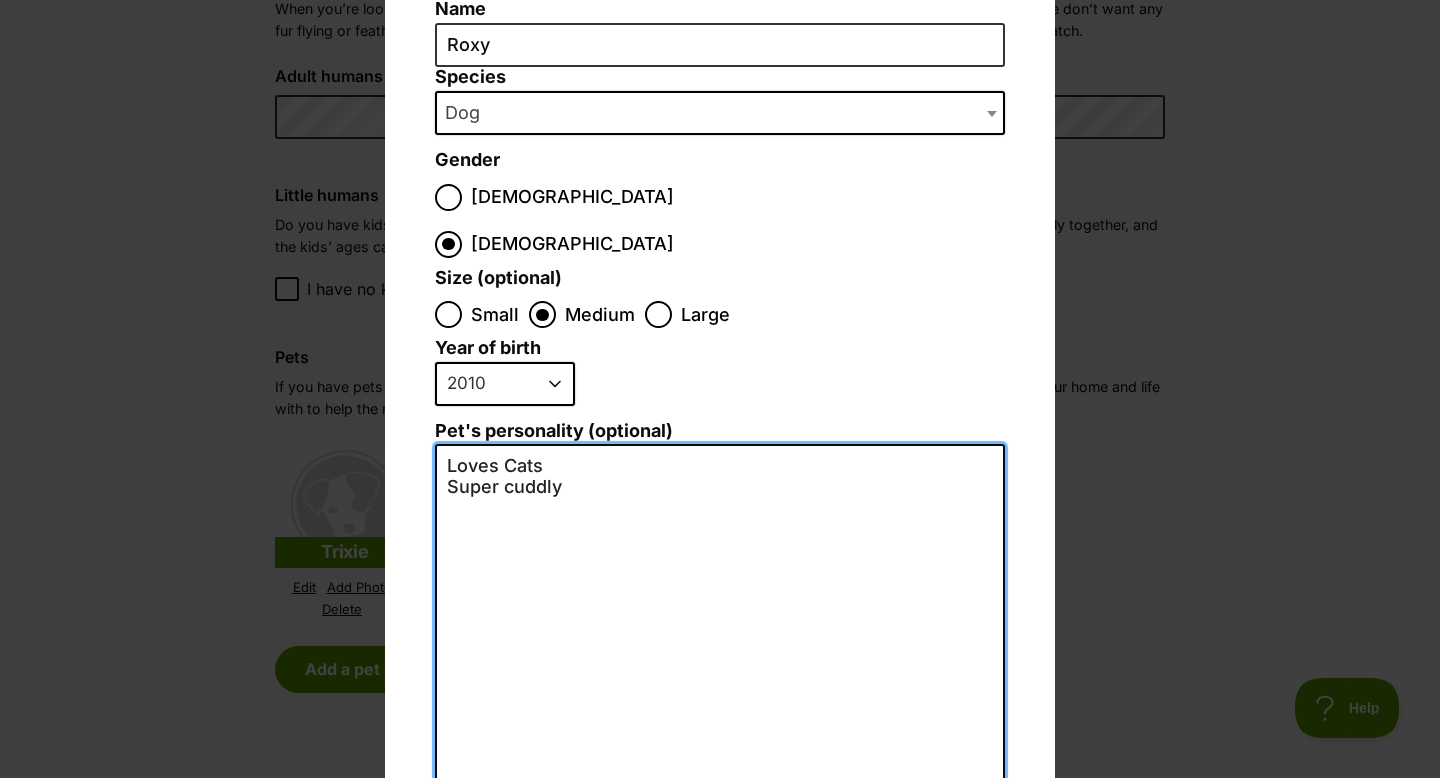 drag, startPoint x: 577, startPoint y: 441, endPoint x: 440, endPoint y: 405, distance: 141.65099 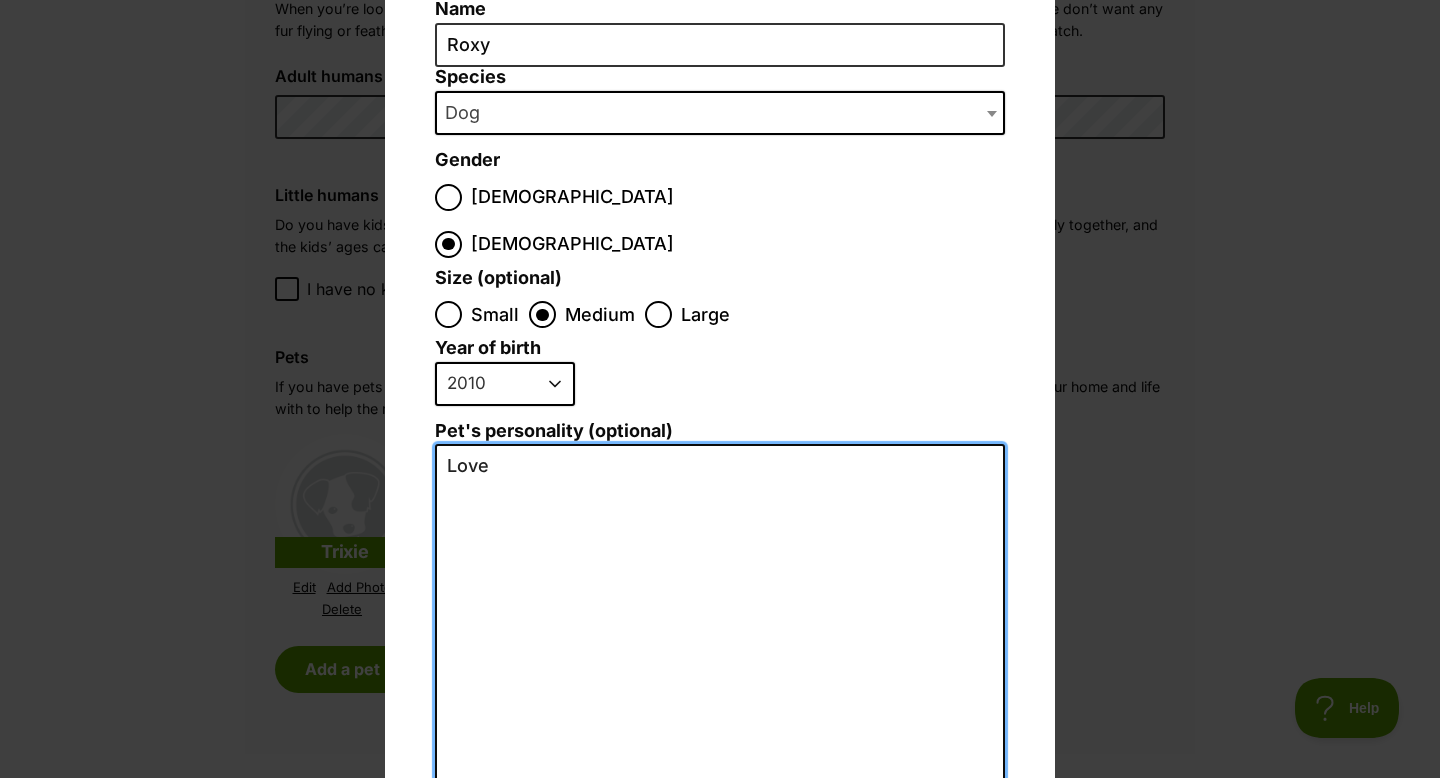 scroll, scrollTop: 0, scrollLeft: 0, axis: both 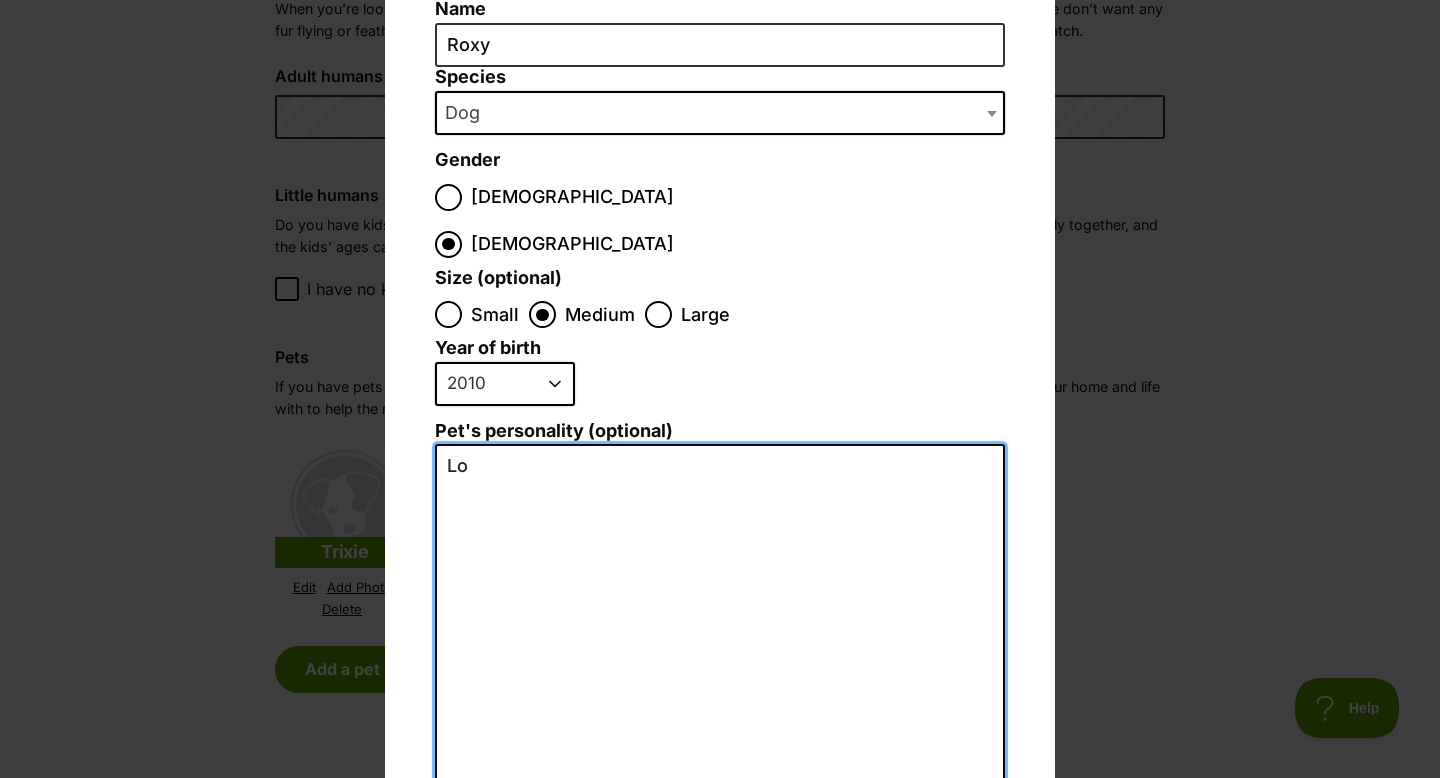 type on "L" 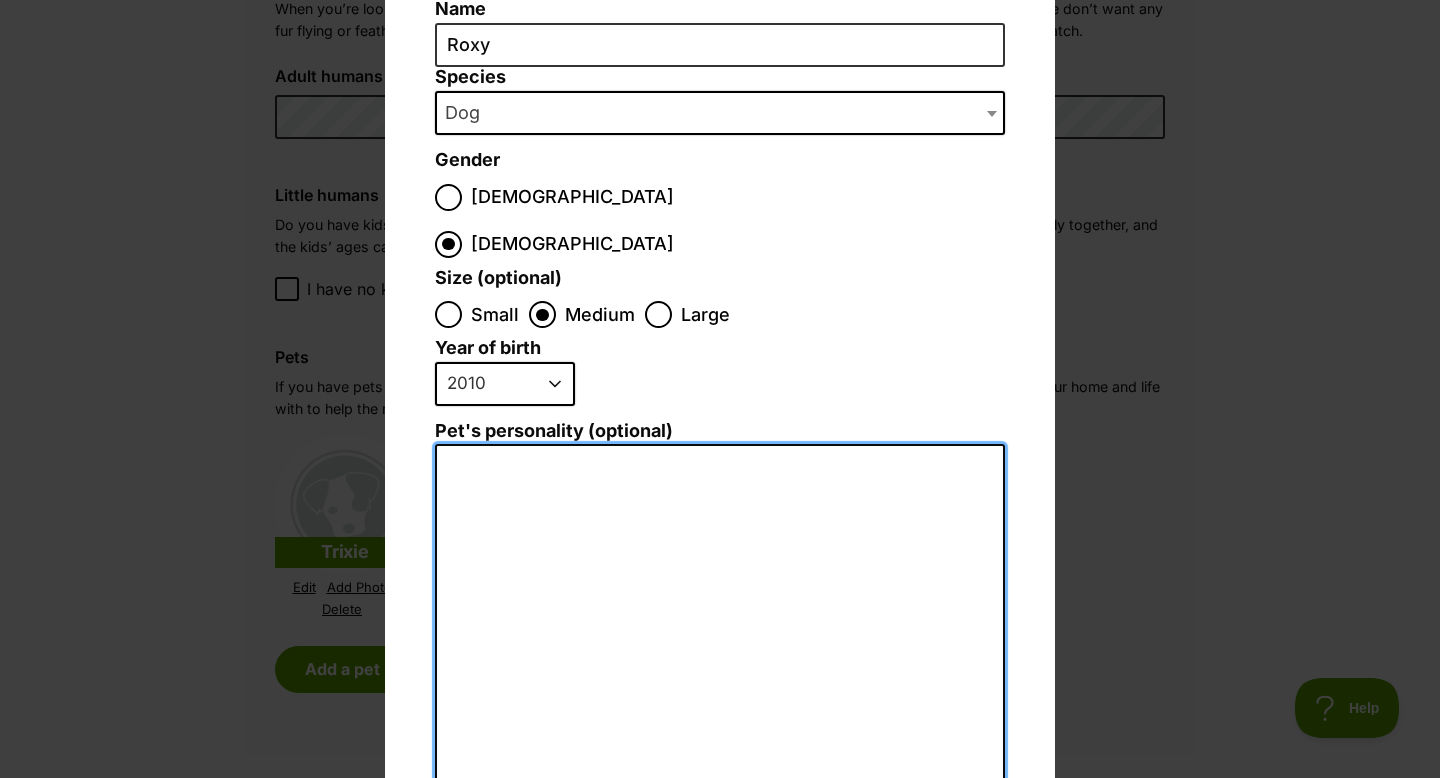 scroll, scrollTop: 0, scrollLeft: 0, axis: both 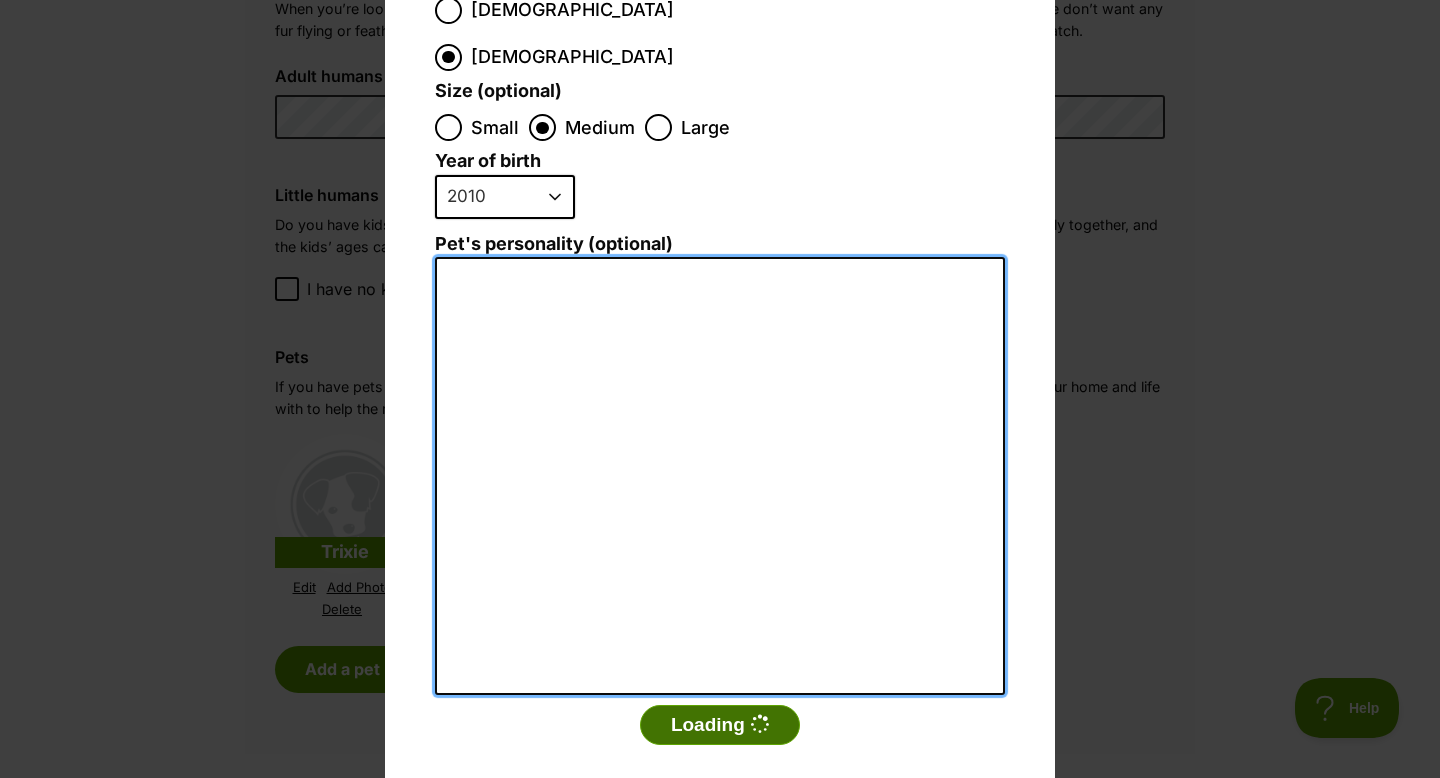 type 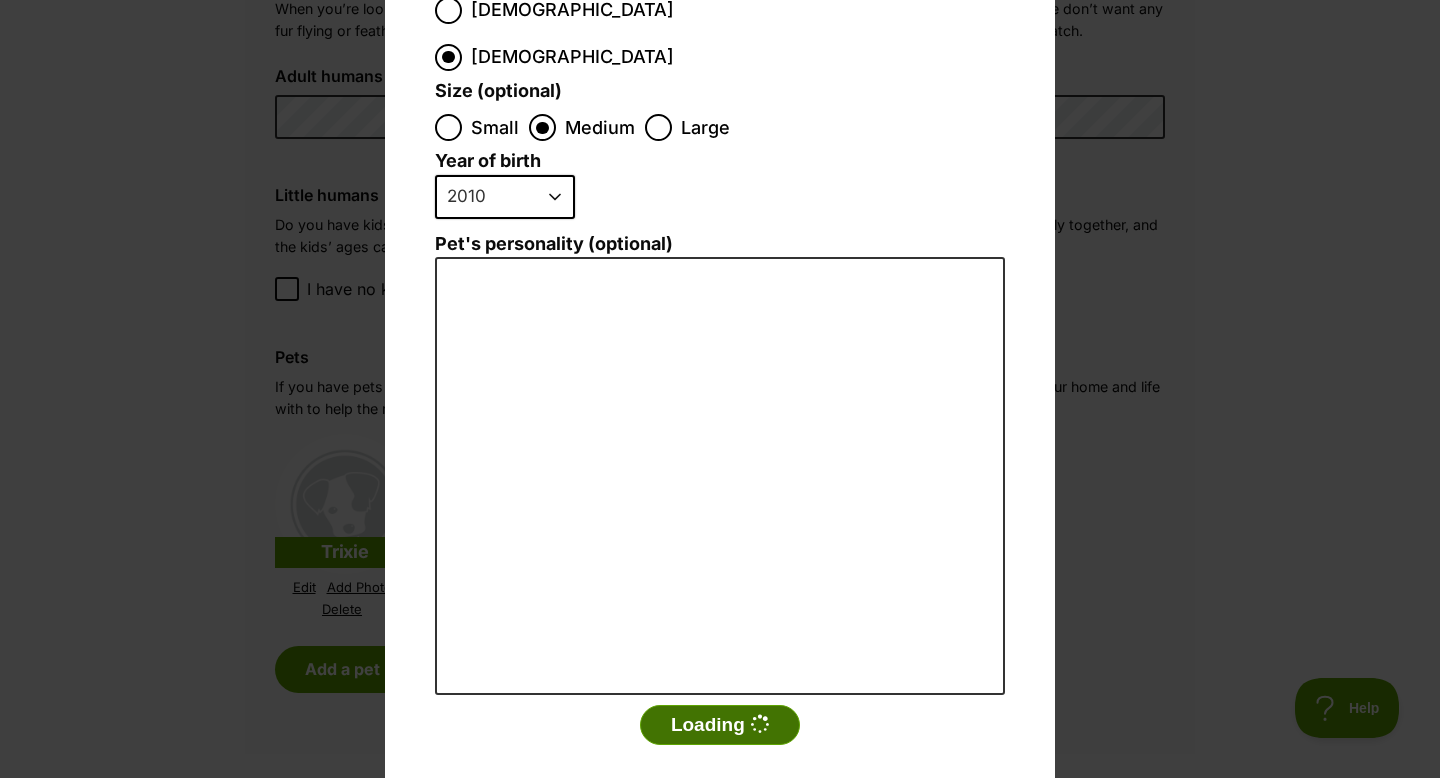 click on "Loading" at bounding box center (720, 725) 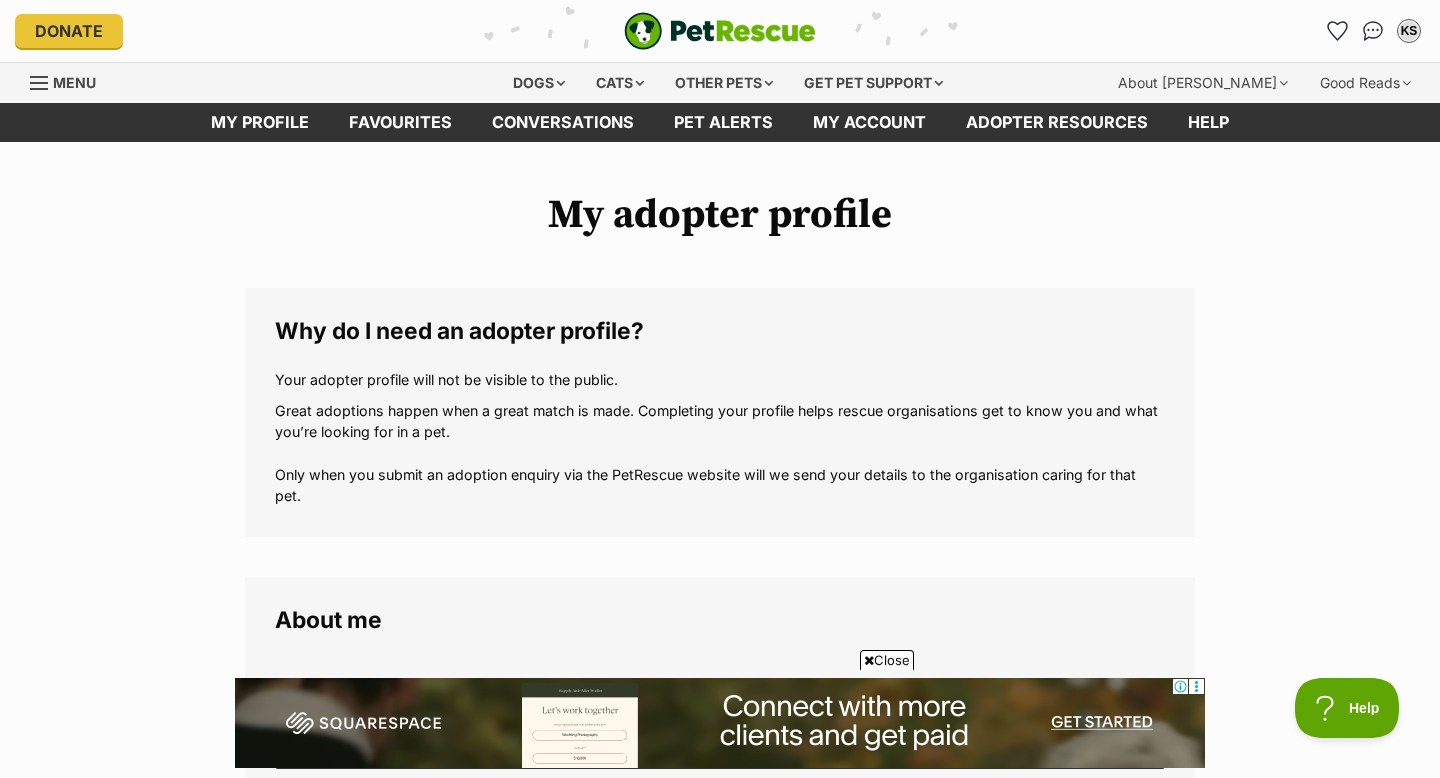 scroll, scrollTop: 1557, scrollLeft: 0, axis: vertical 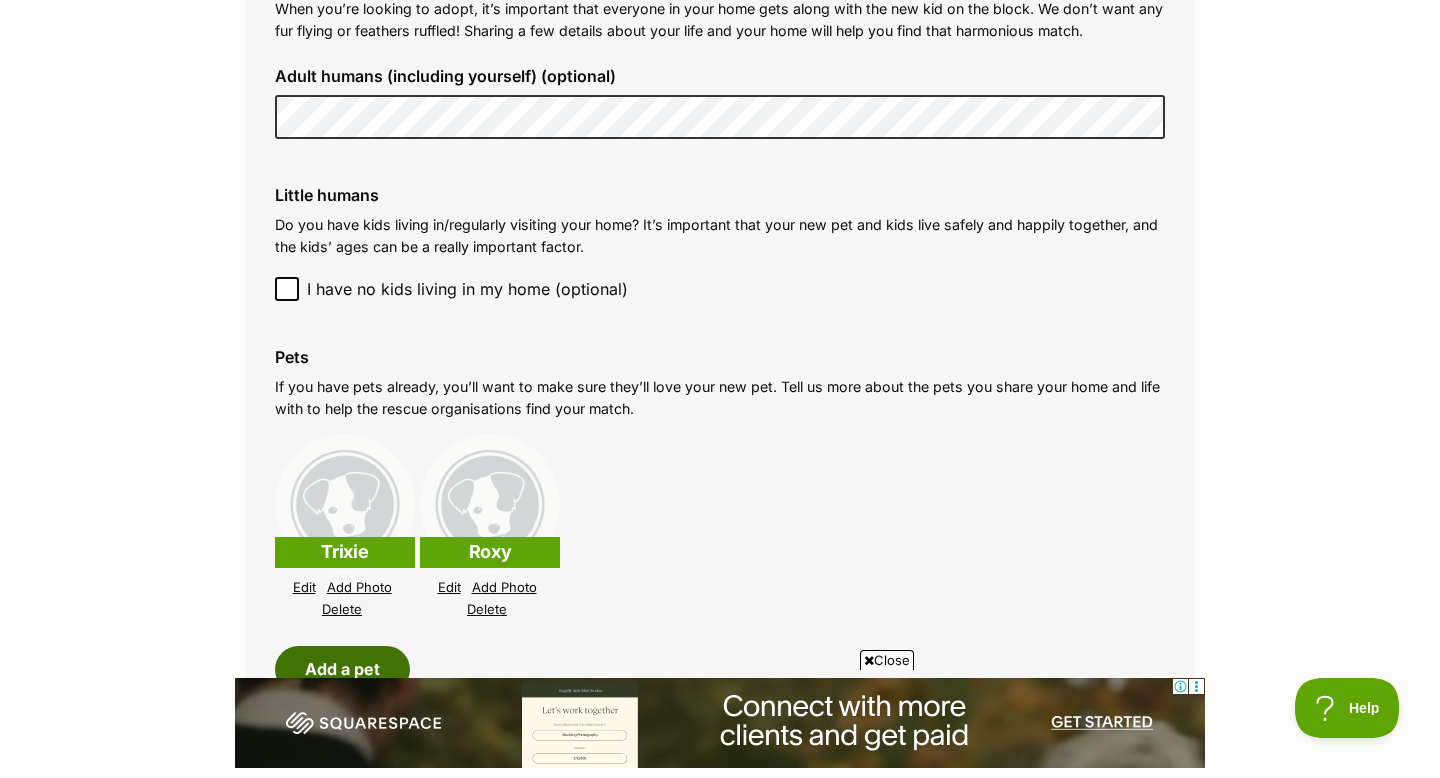 click on "Add a pet" at bounding box center (342, 669) 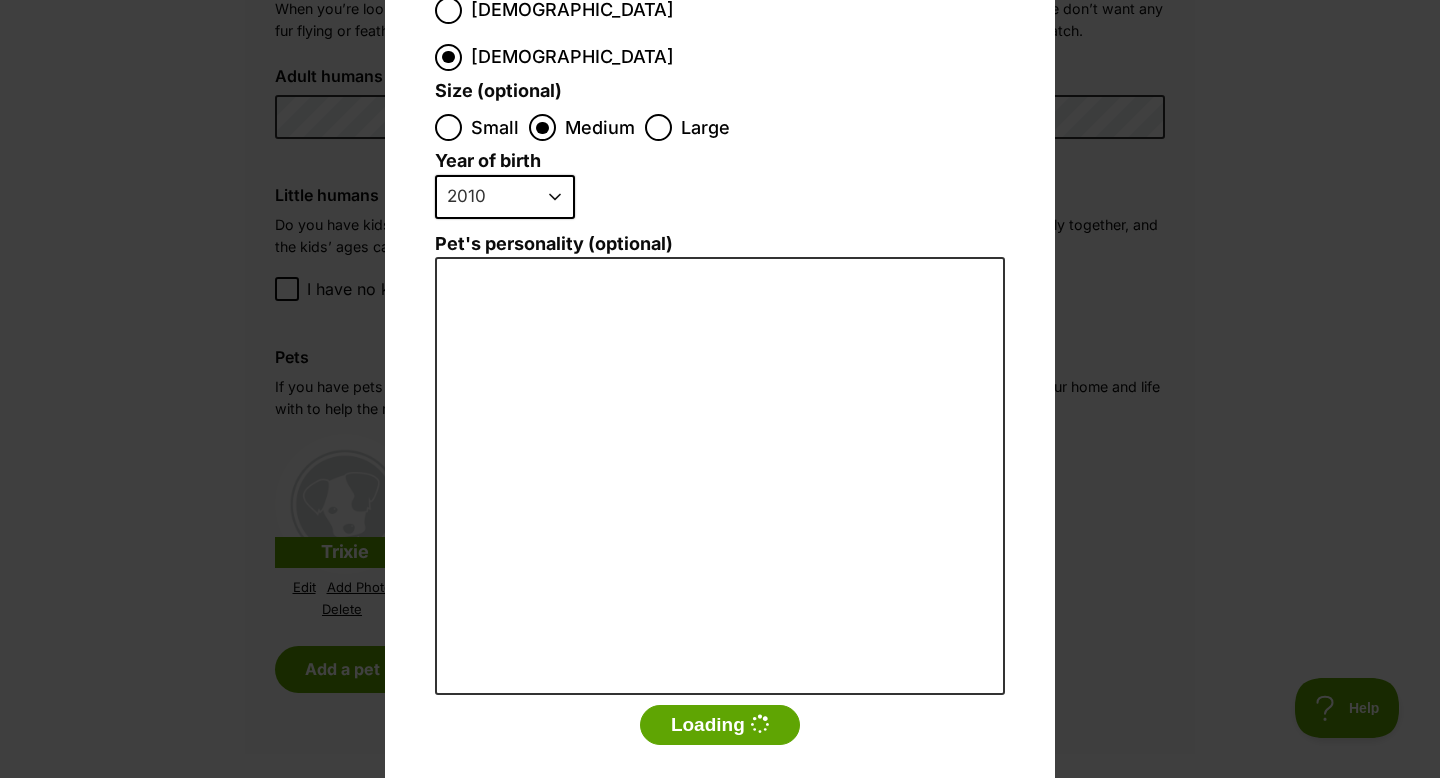 scroll, scrollTop: 0, scrollLeft: 0, axis: both 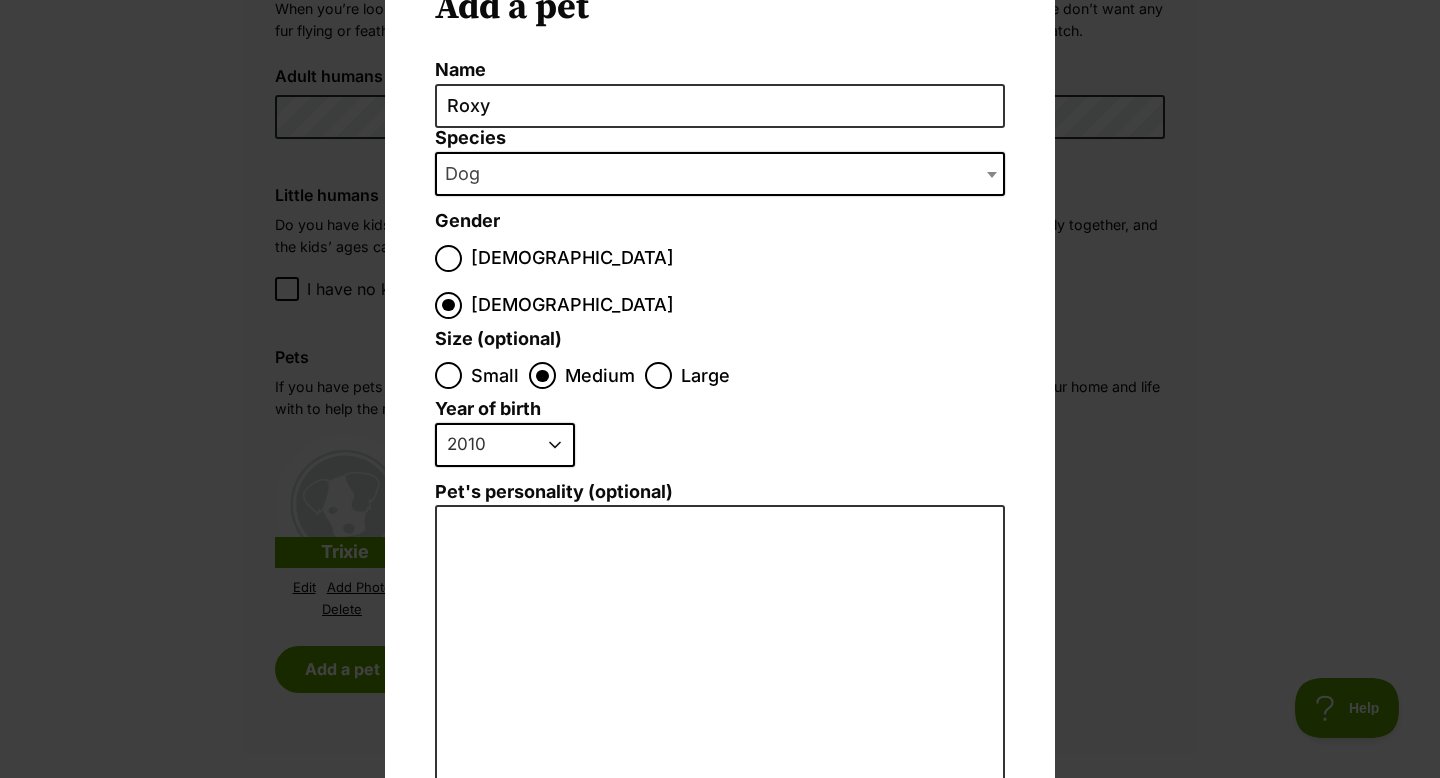 click on "Dog" at bounding box center [720, 174] 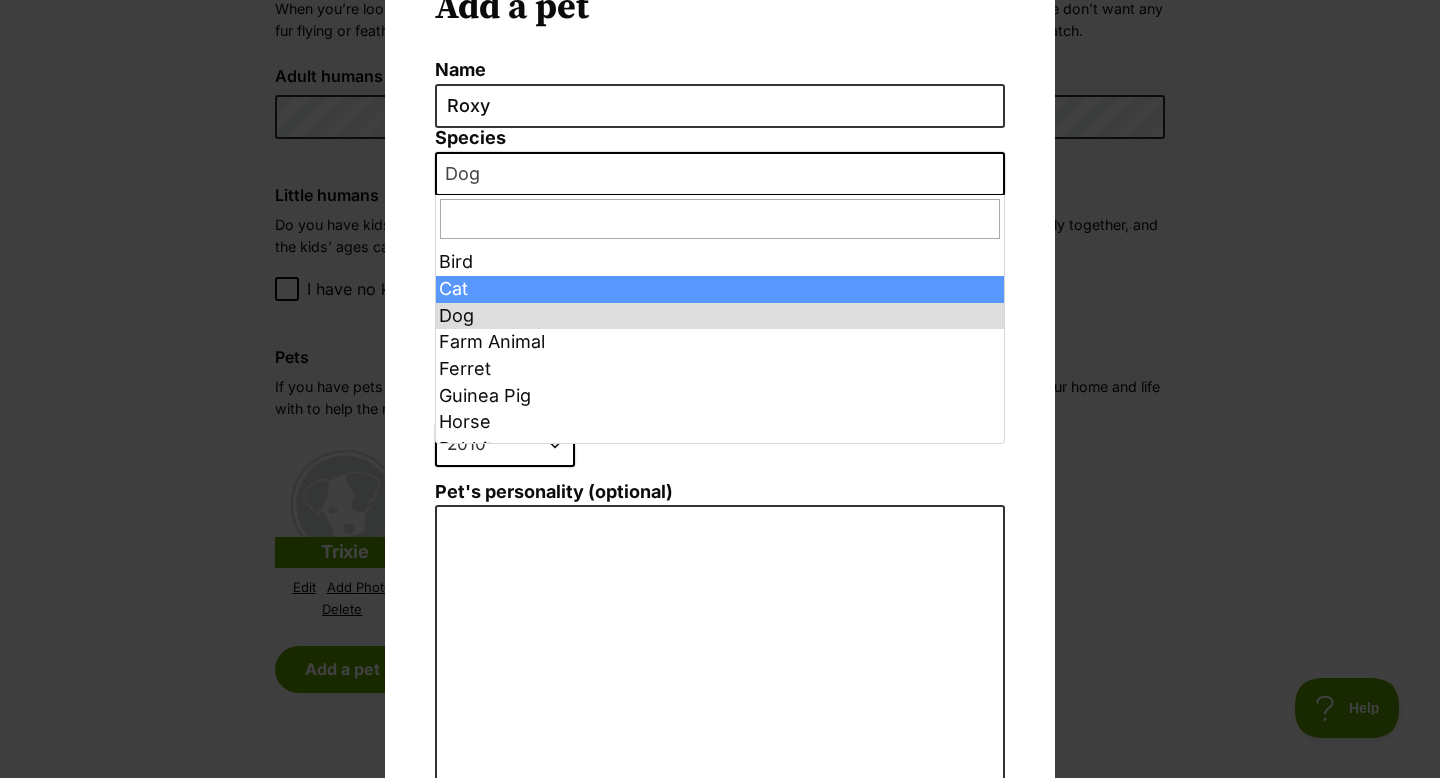 select on "2" 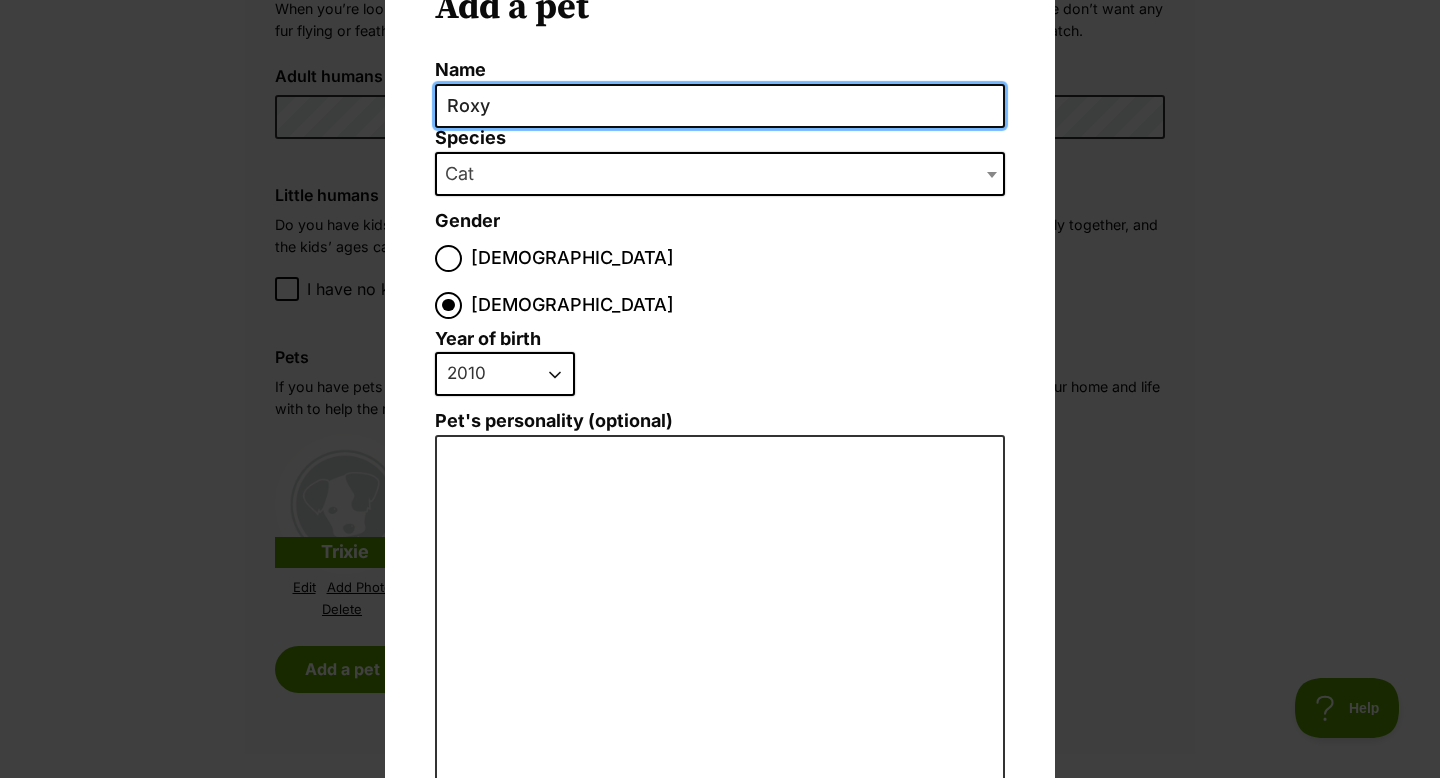 drag, startPoint x: 534, startPoint y: 93, endPoint x: 279, endPoint y: 104, distance: 255.23715 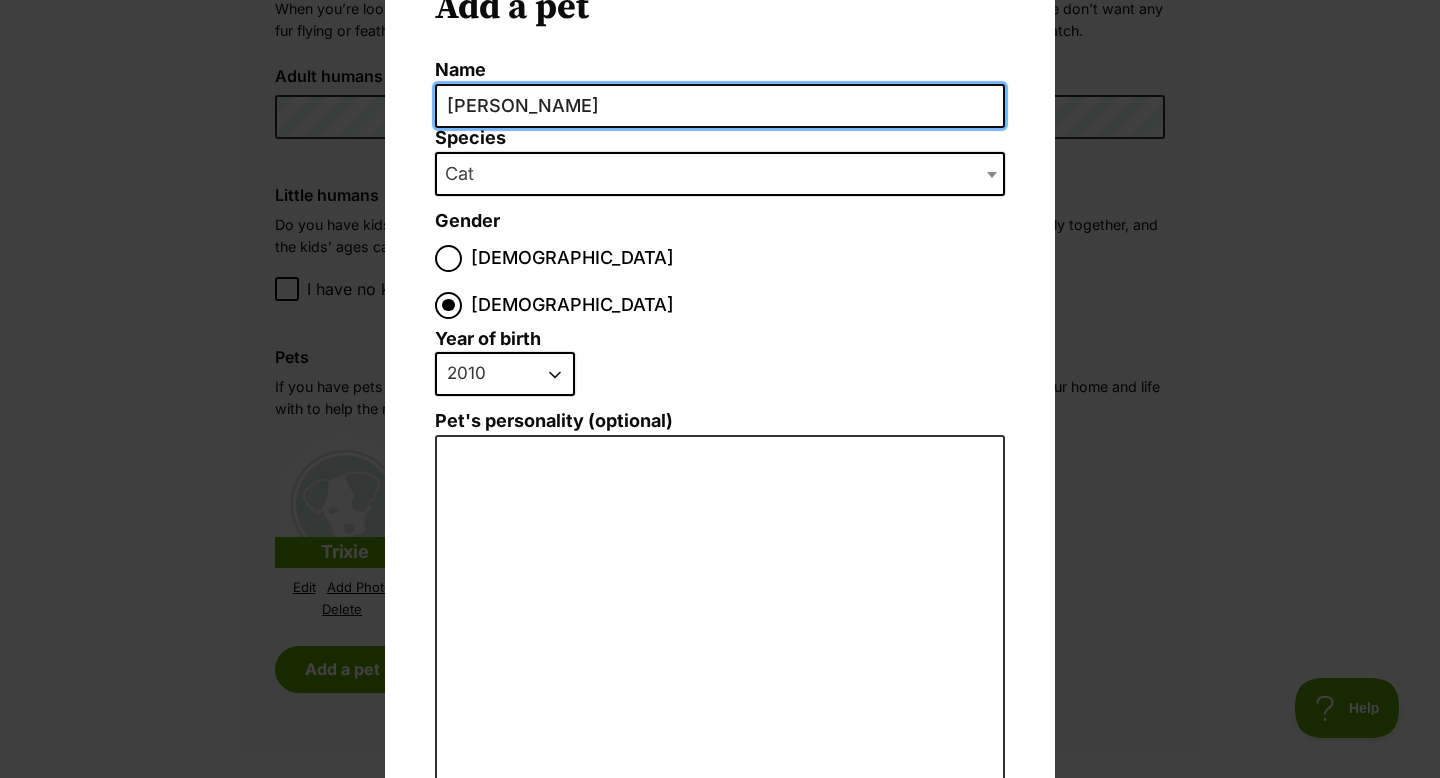 type on "Penny" 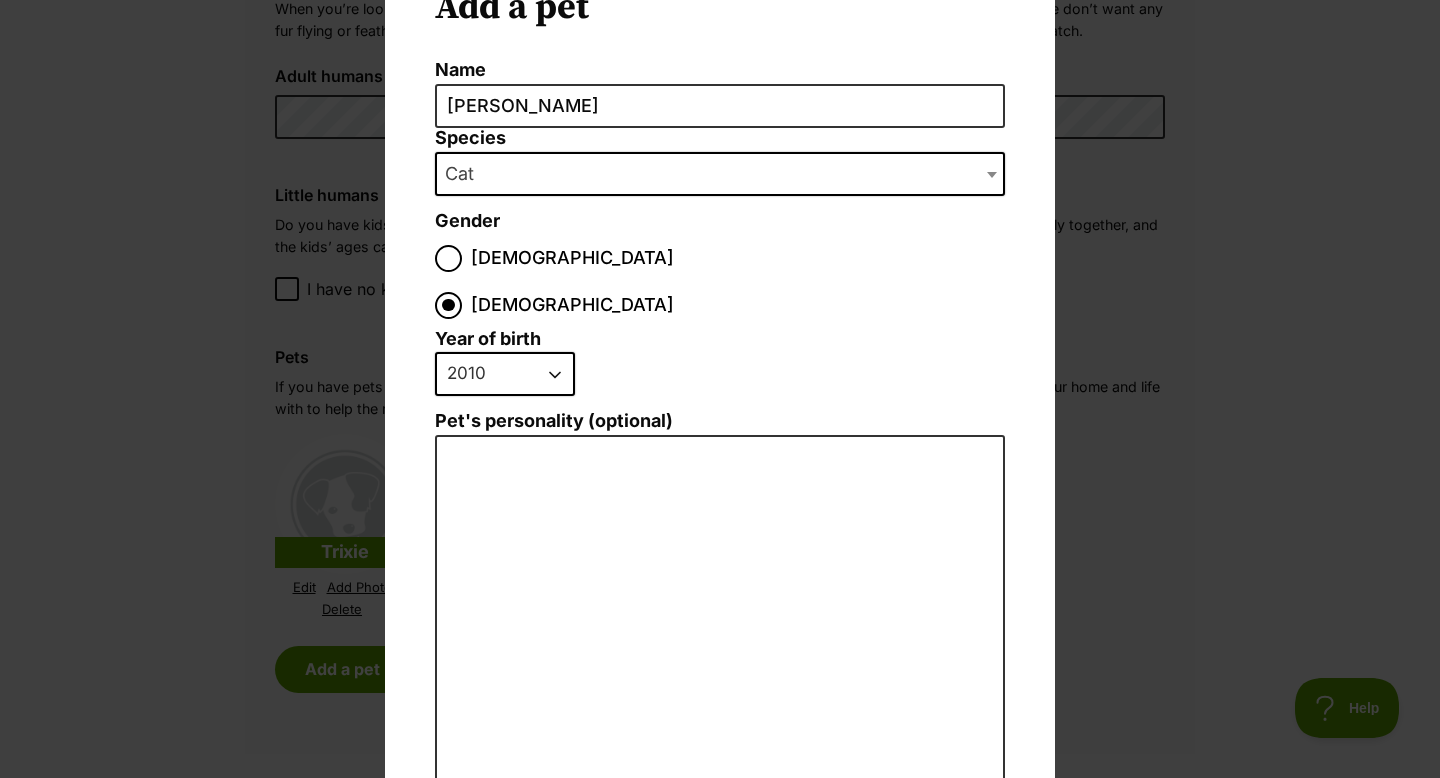 click on "2025
2024
2023
2022
2021
2020
2019
2018
2017
2016
2015
2014
2013
2012
2011
2010
2009
2008
2007
2006
2005
2004
2003
2002
2001
2000
1999
1998
1997
1996
1995" at bounding box center [505, 374] 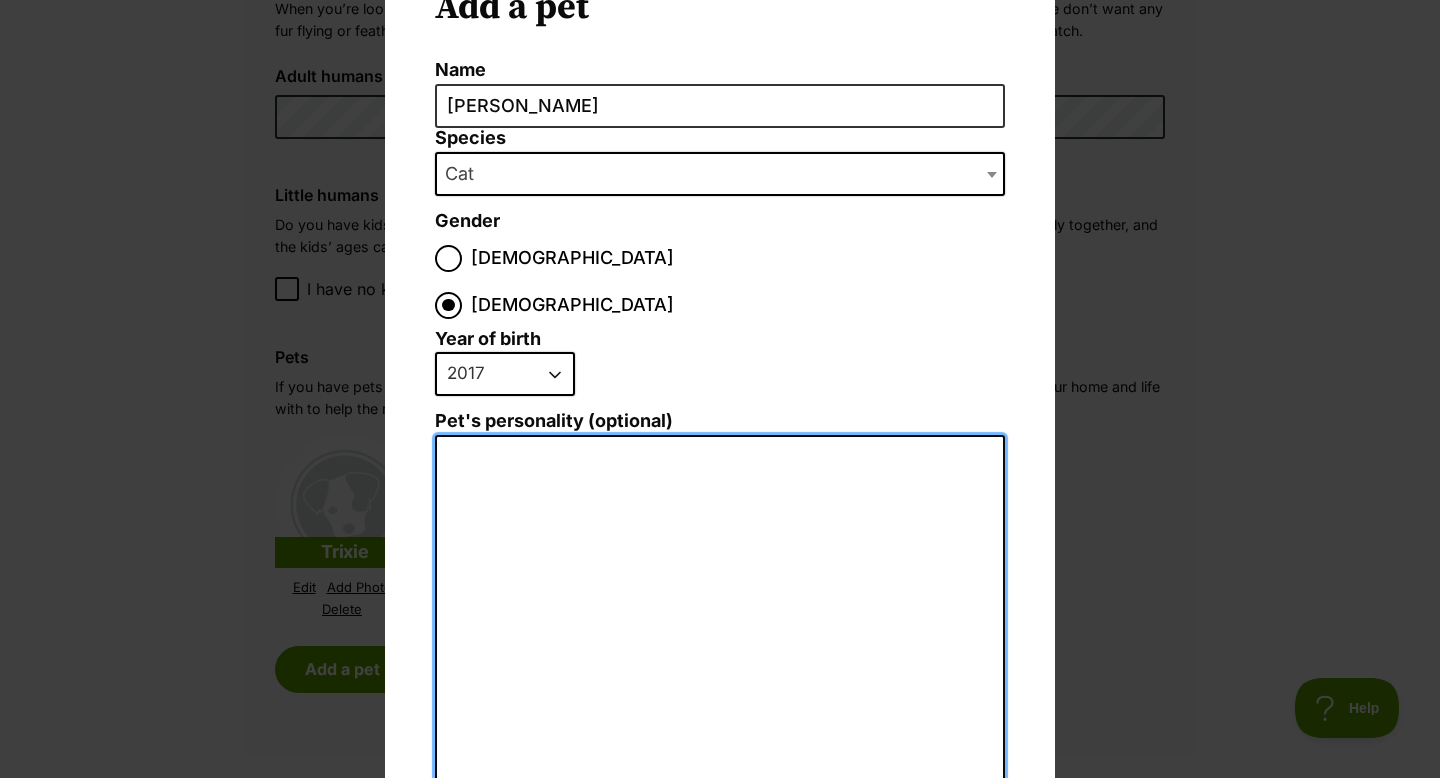 click on "Pet's personality (optional)" at bounding box center [720, 654] 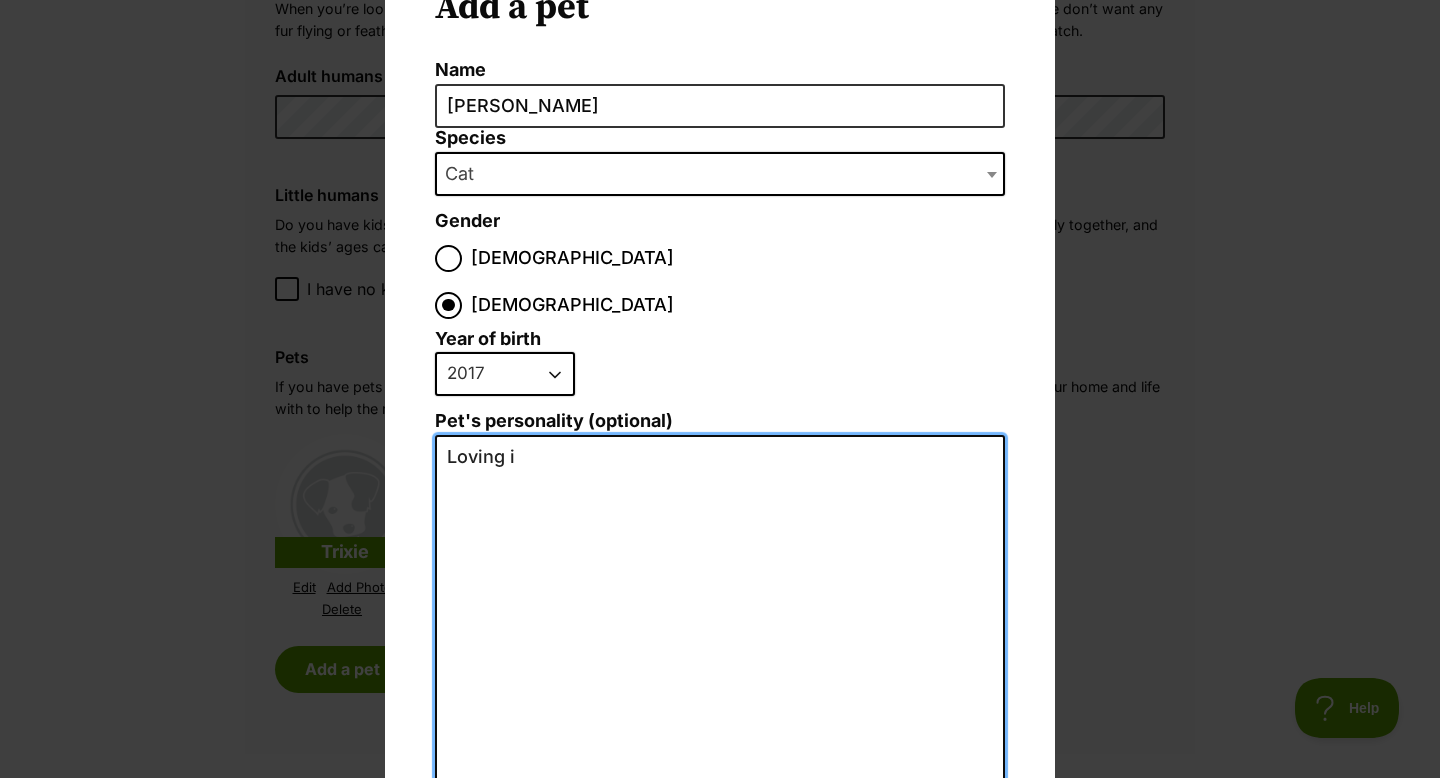 scroll, scrollTop: 0, scrollLeft: 0, axis: both 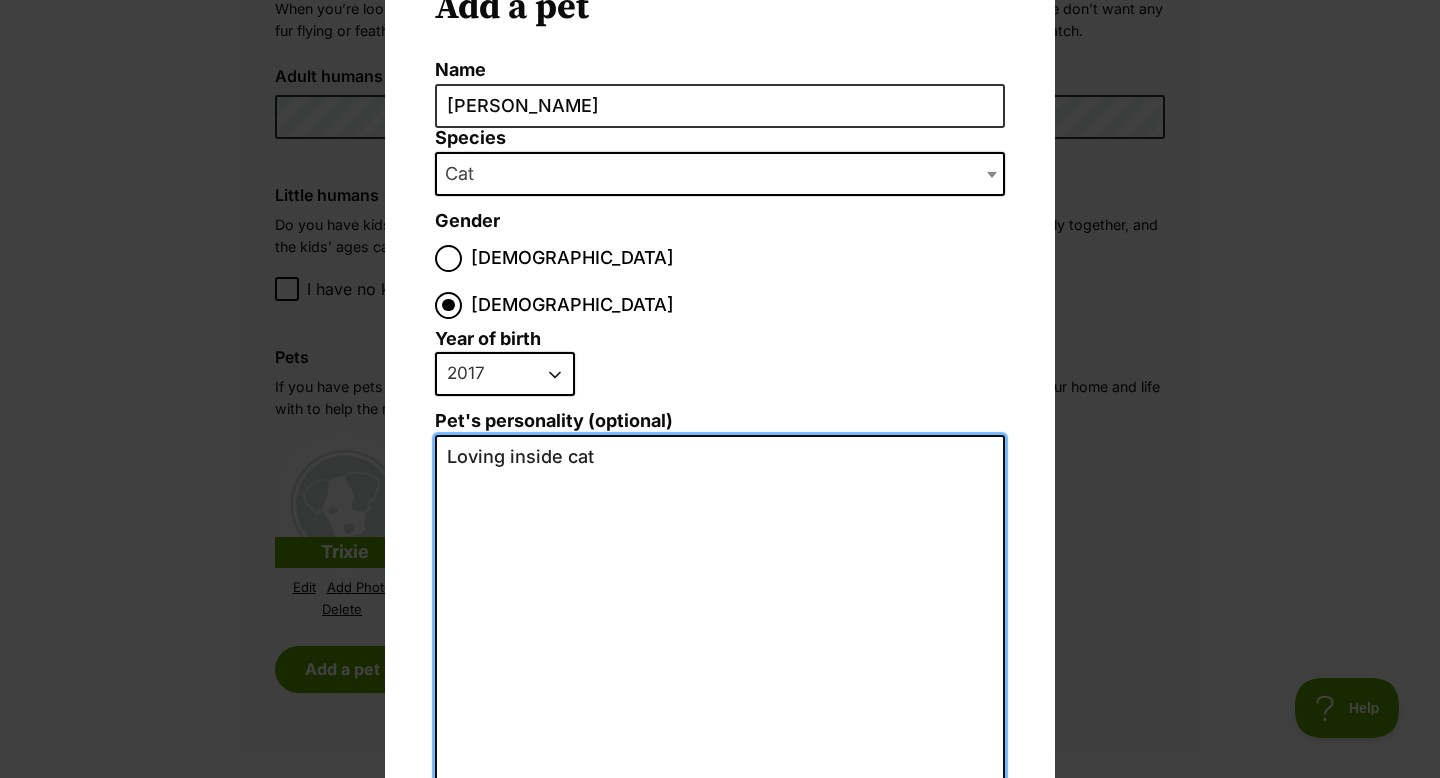 type on "Loving inside cat" 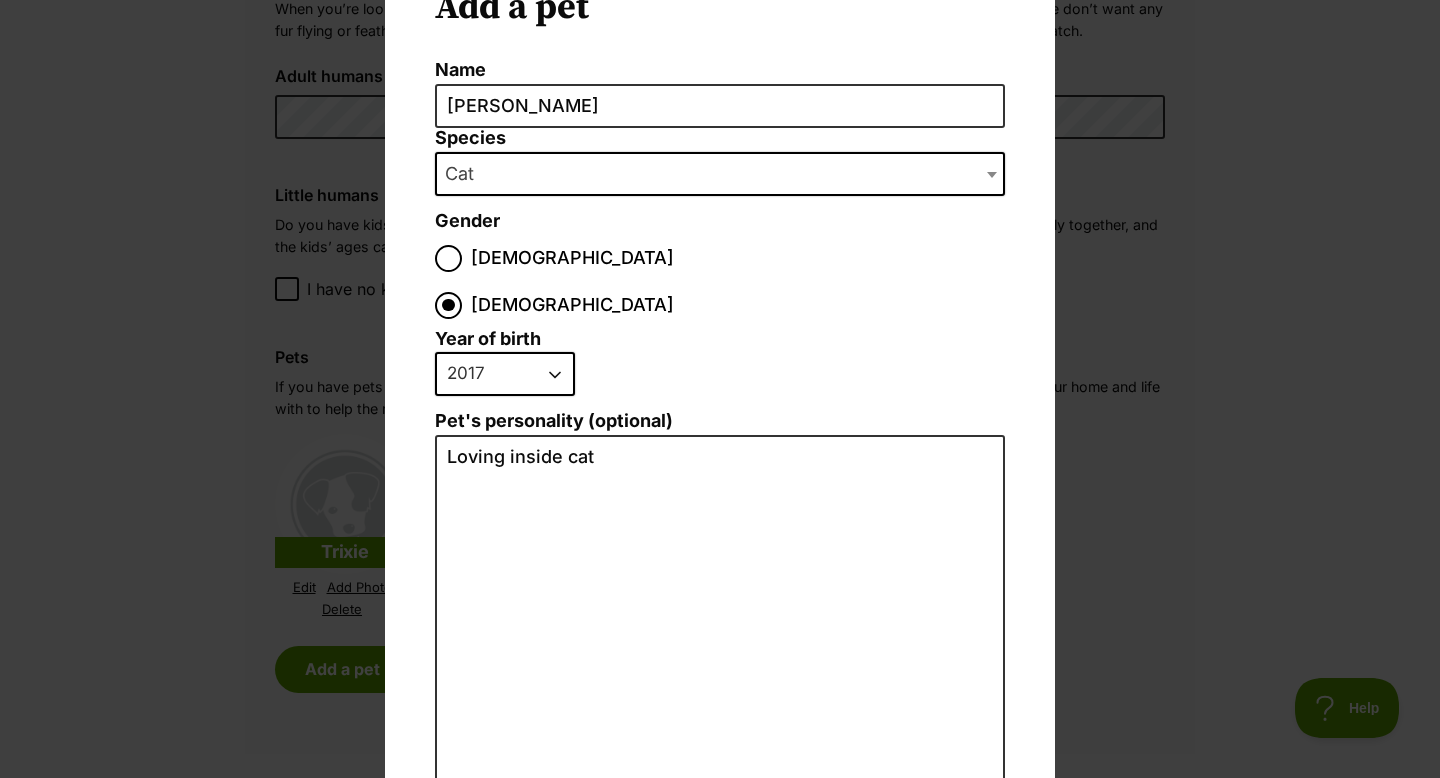 click on "2025
2024
2023
2022
2021
2020
2019
2018
2017
2016
2015
2014
2013
2012
2011
2010
2009
2008
2007
2006
2005
2004
2003
2002
2001
2000
1999
1998
1997
1996
1995" at bounding box center (715, 381) 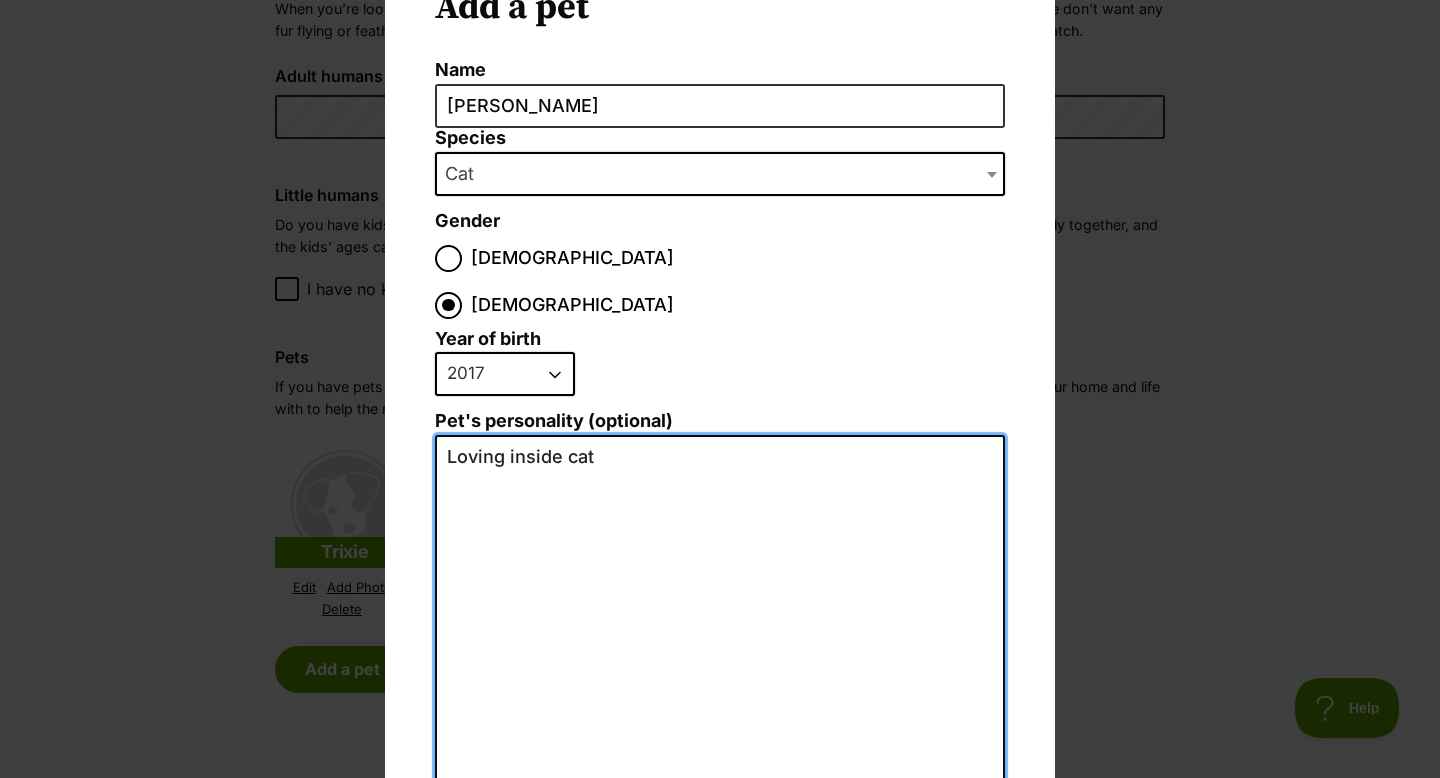 drag, startPoint x: 706, startPoint y: 422, endPoint x: 405, endPoint y: 395, distance: 302.20853 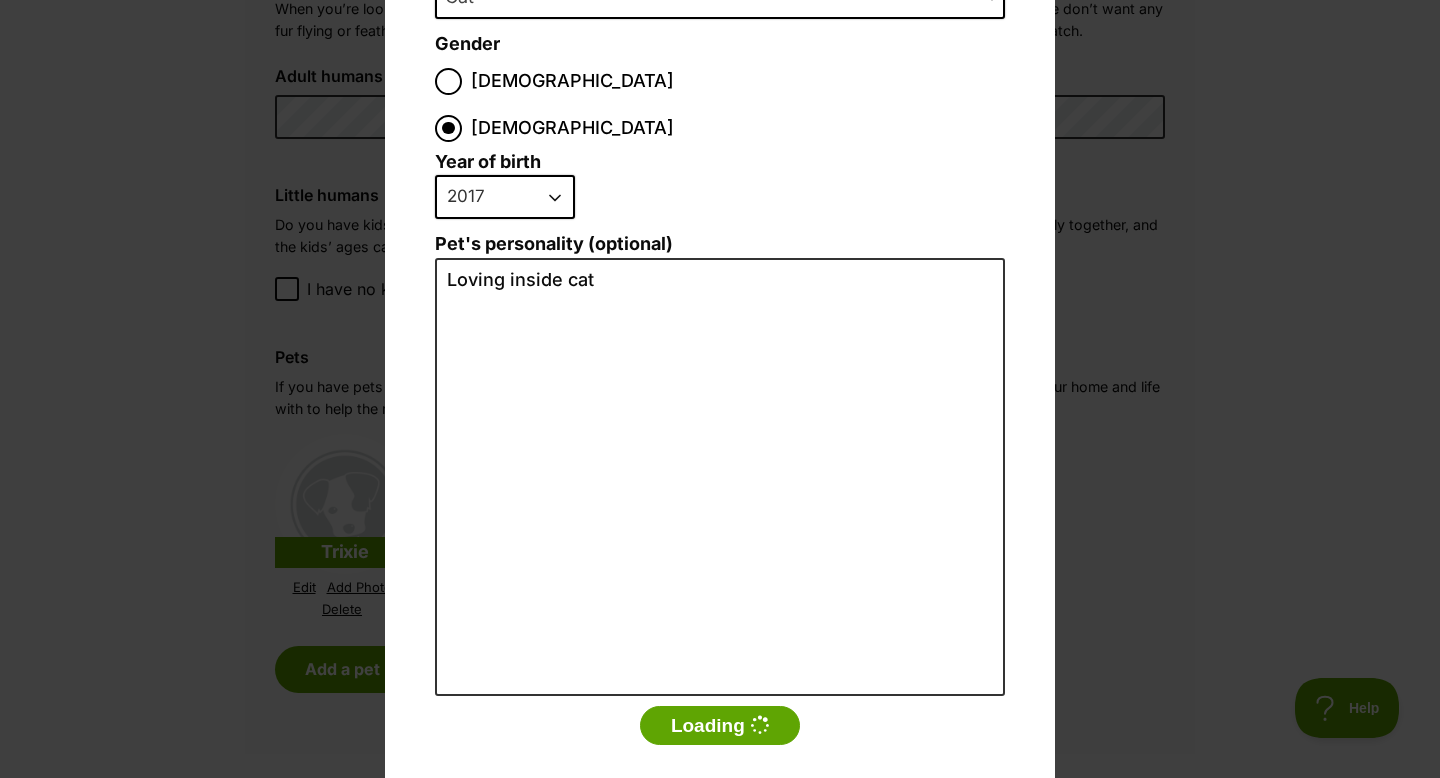 click on "2025
2024
2023
2022
2021
2020
2019
2018
2017
2016
2015
2014
2013
2012
2011
2010
2009
2008
2007
2006
2005
2004
2003
2002
2001
2000
1999
1998
1997
1996
1995" at bounding box center [715, 204] 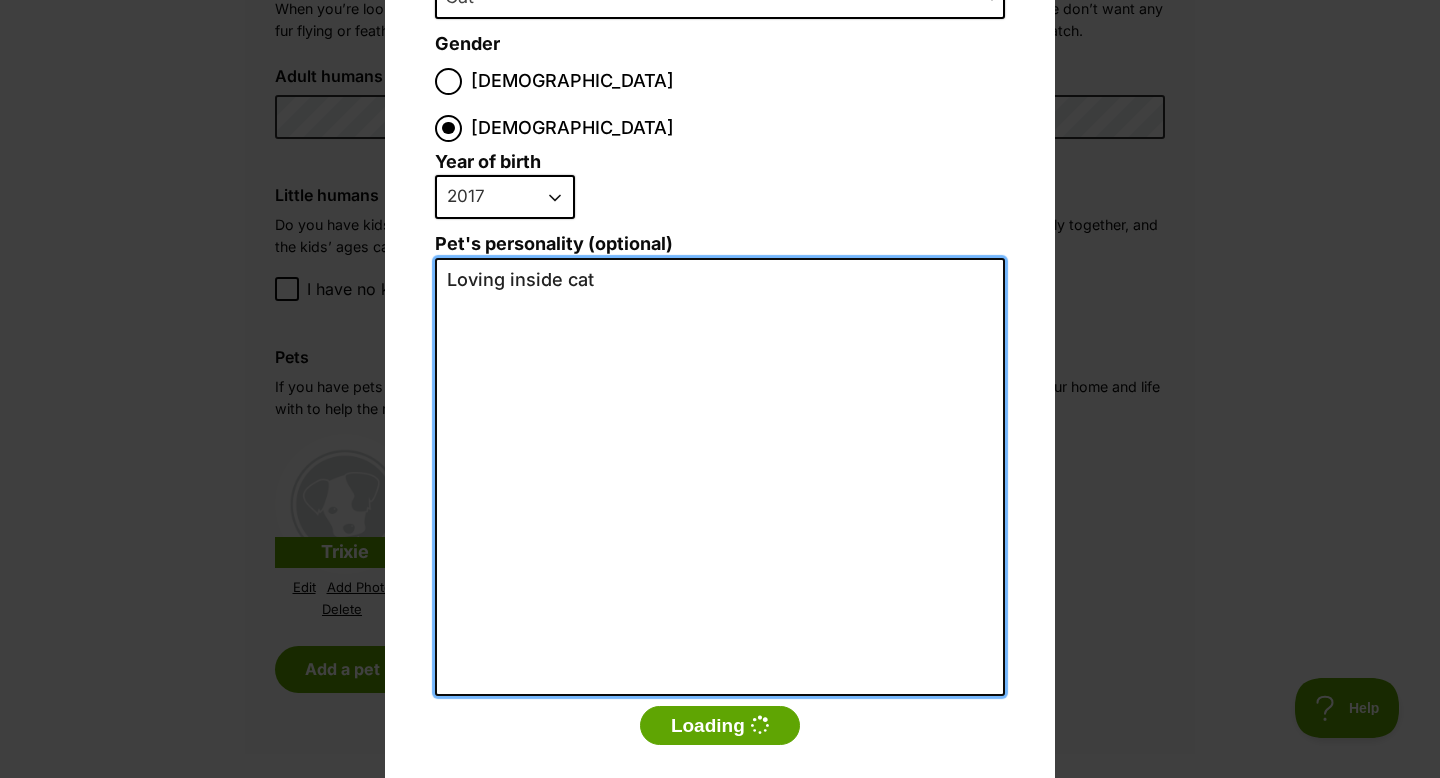 drag, startPoint x: 728, startPoint y: 239, endPoint x: 823, endPoint y: 250, distance: 95.63472 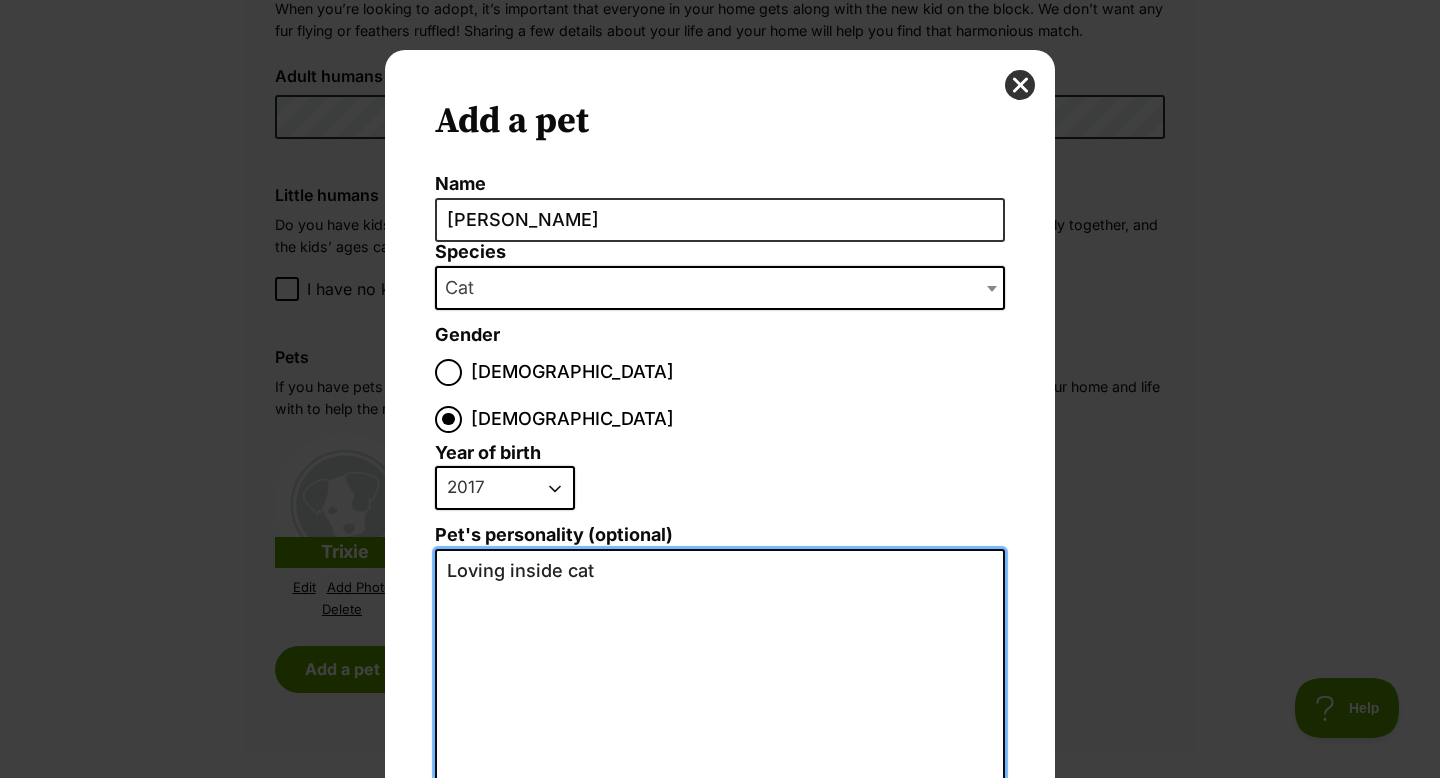 scroll, scrollTop: 291, scrollLeft: 0, axis: vertical 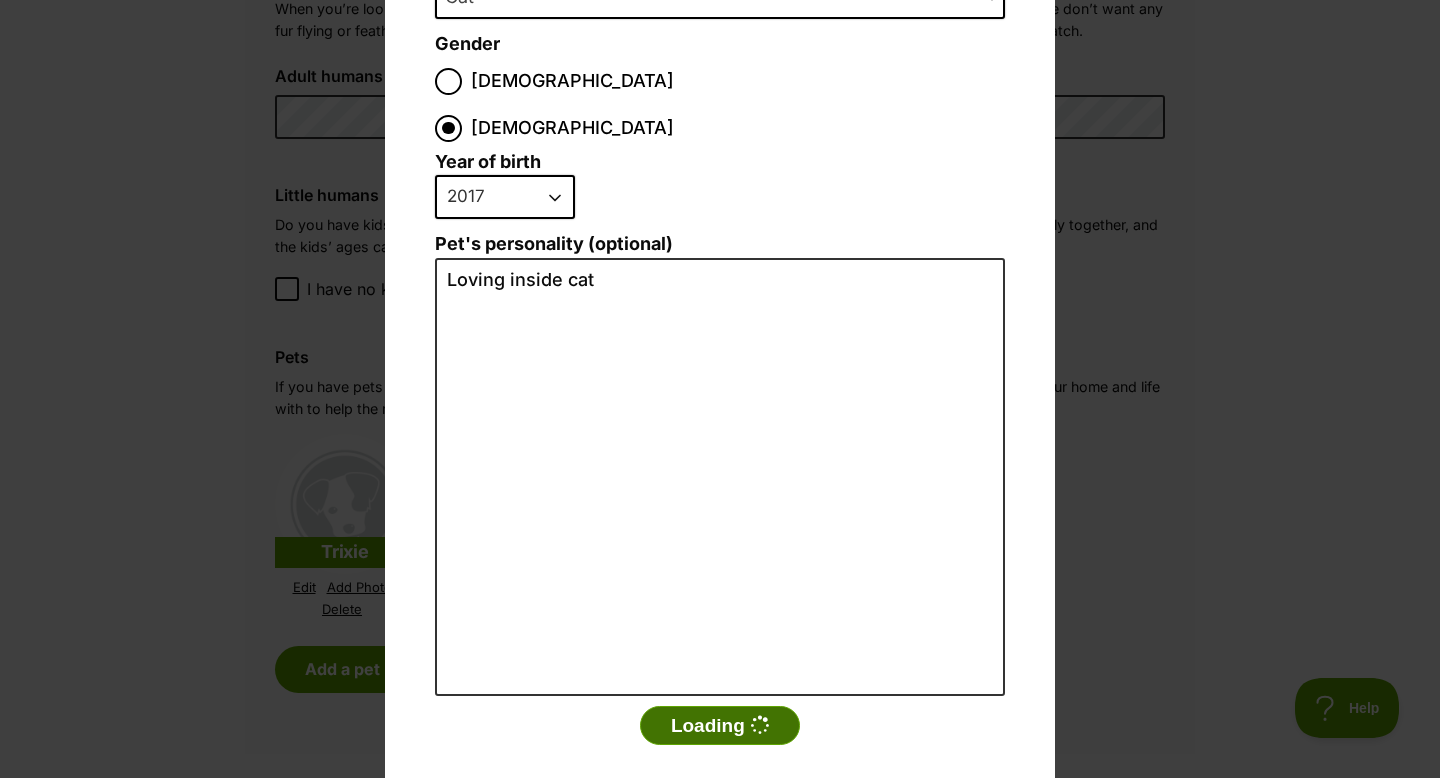 click on "Loading" at bounding box center (720, 726) 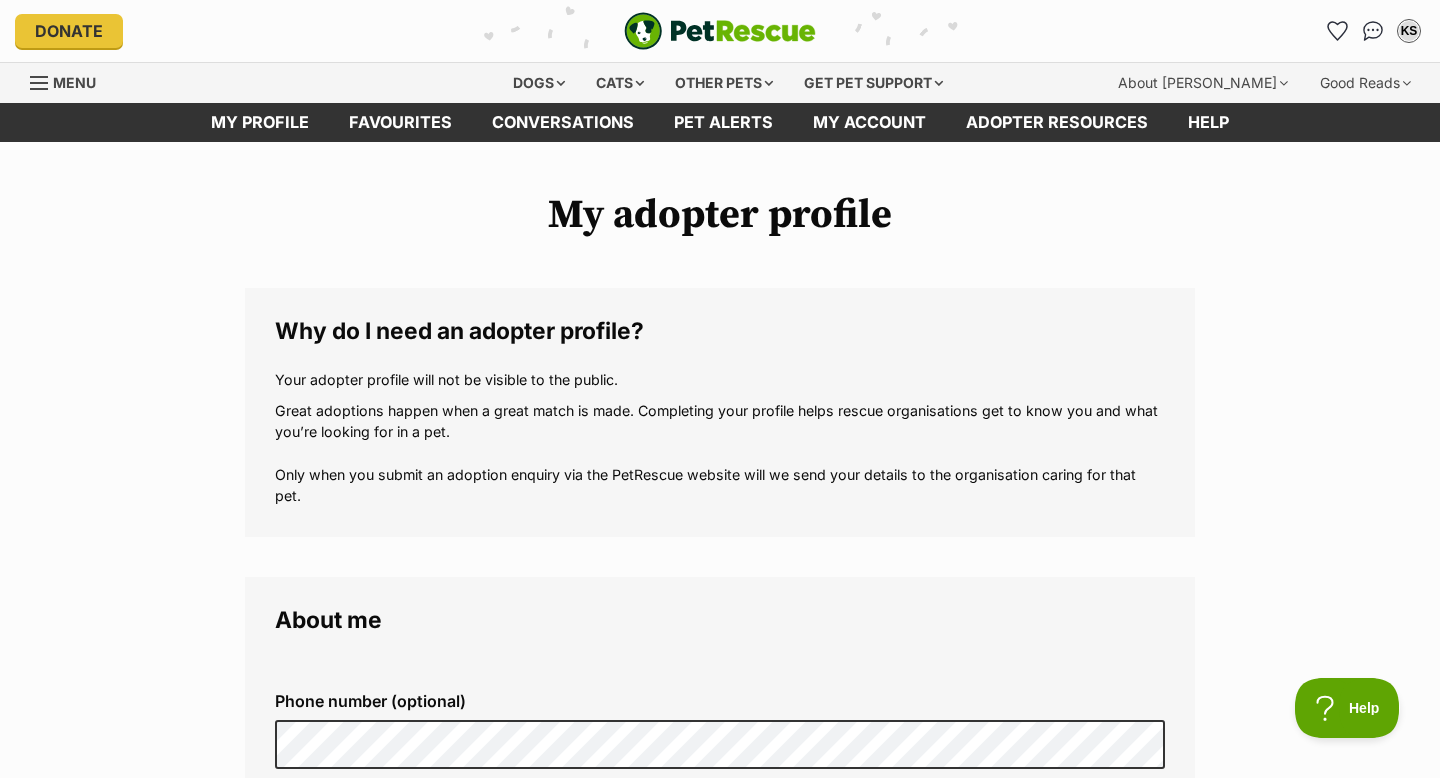 scroll, scrollTop: 1557, scrollLeft: 0, axis: vertical 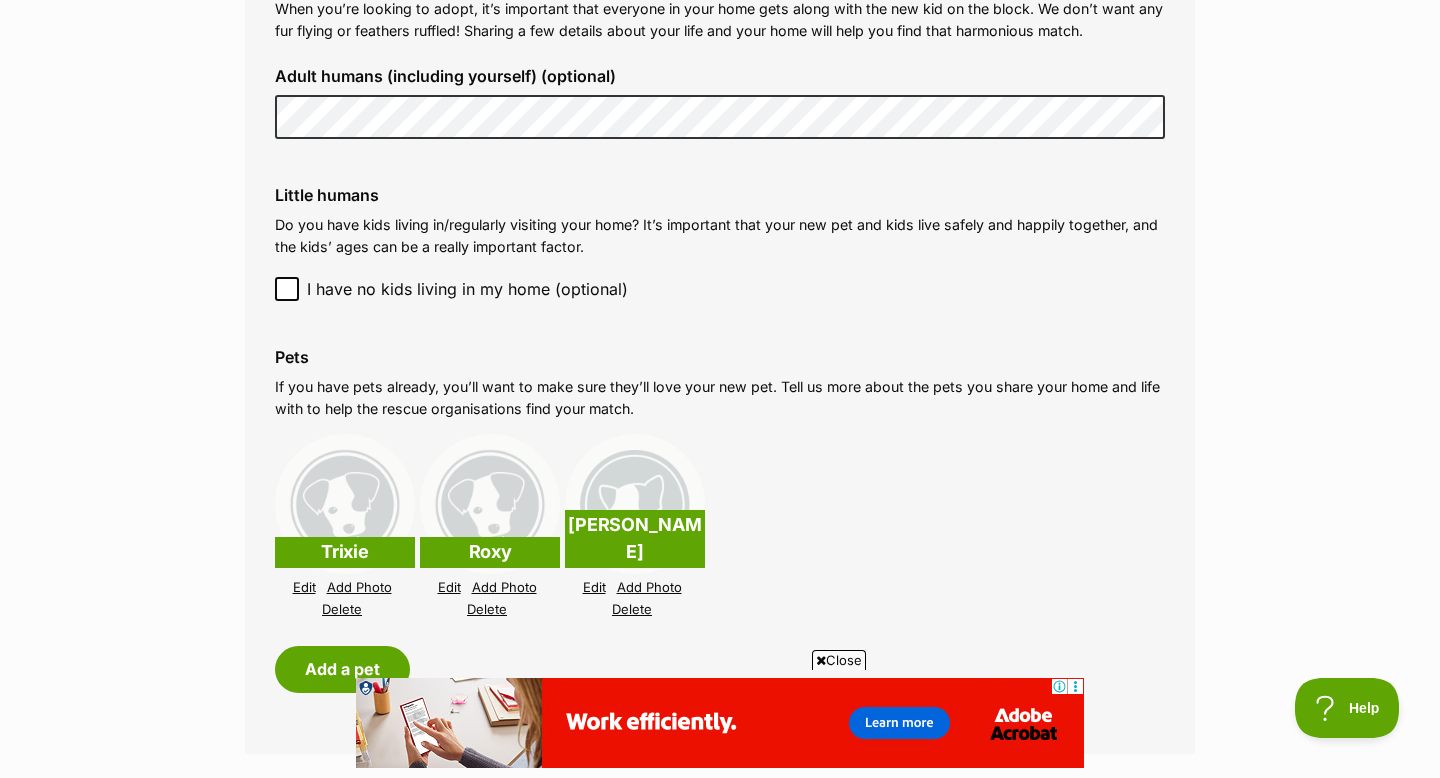 click on "Delete" at bounding box center (487, 609) 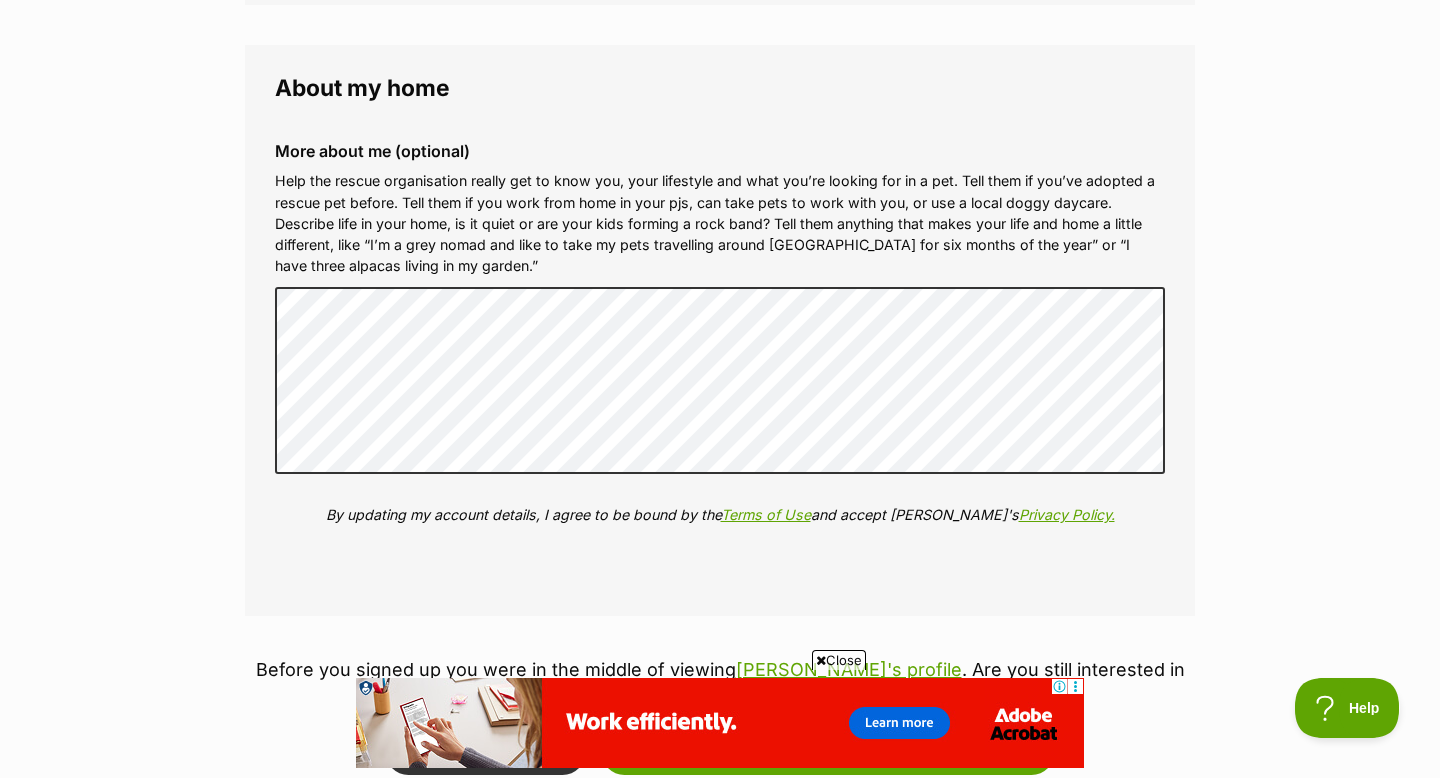 scroll, scrollTop: 2305, scrollLeft: 0, axis: vertical 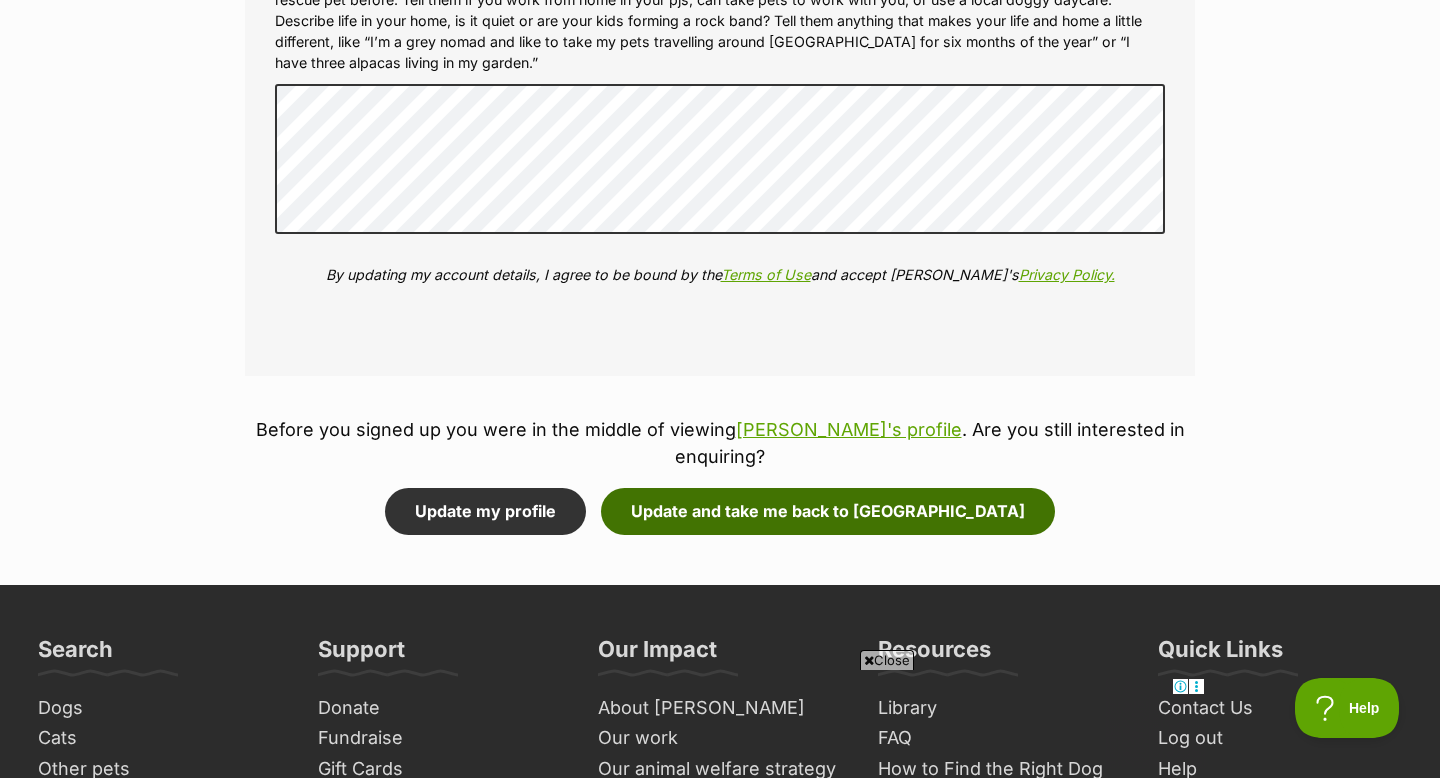 click on "Update and take me back to Meorah" at bounding box center (828, 511) 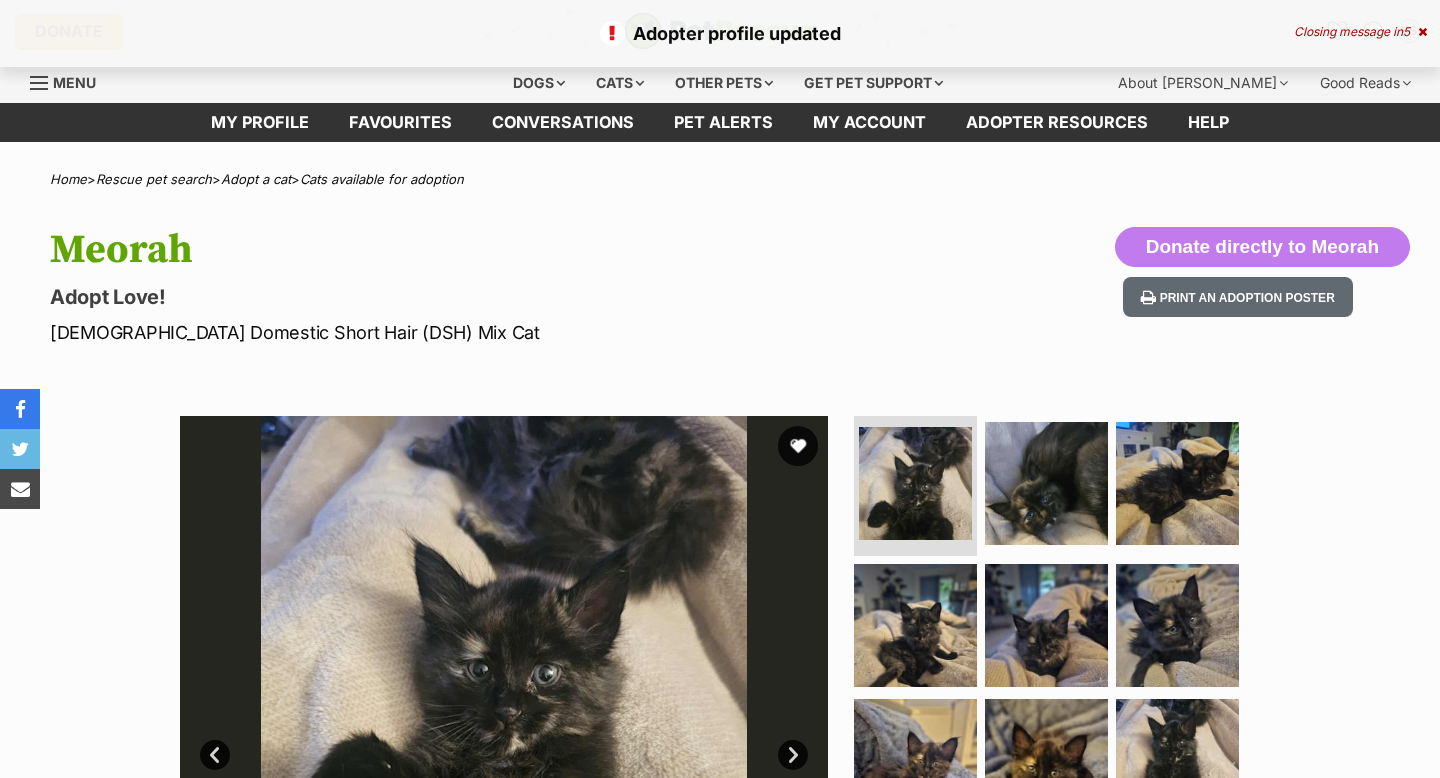 scroll, scrollTop: 0, scrollLeft: 0, axis: both 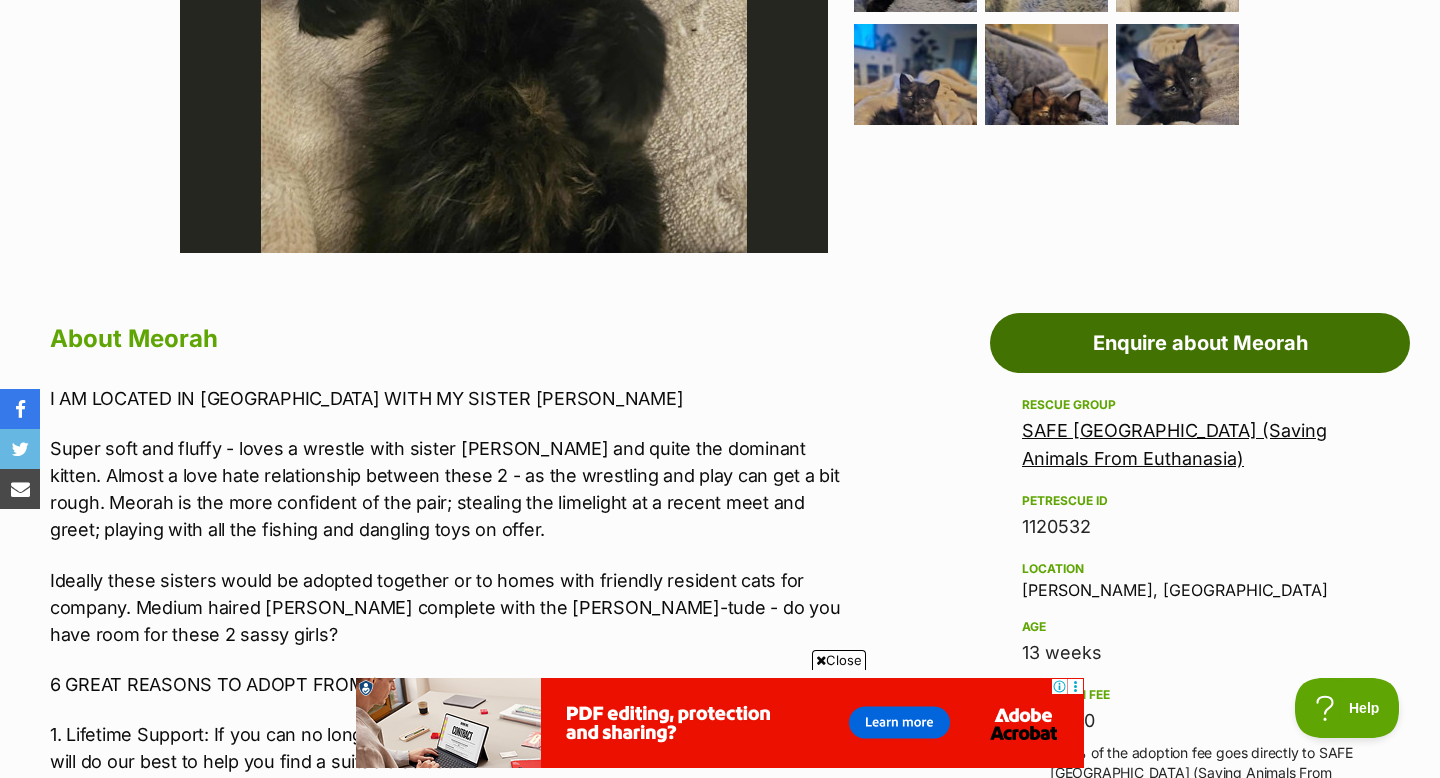 click on "Enquire about Meorah" at bounding box center (1200, 343) 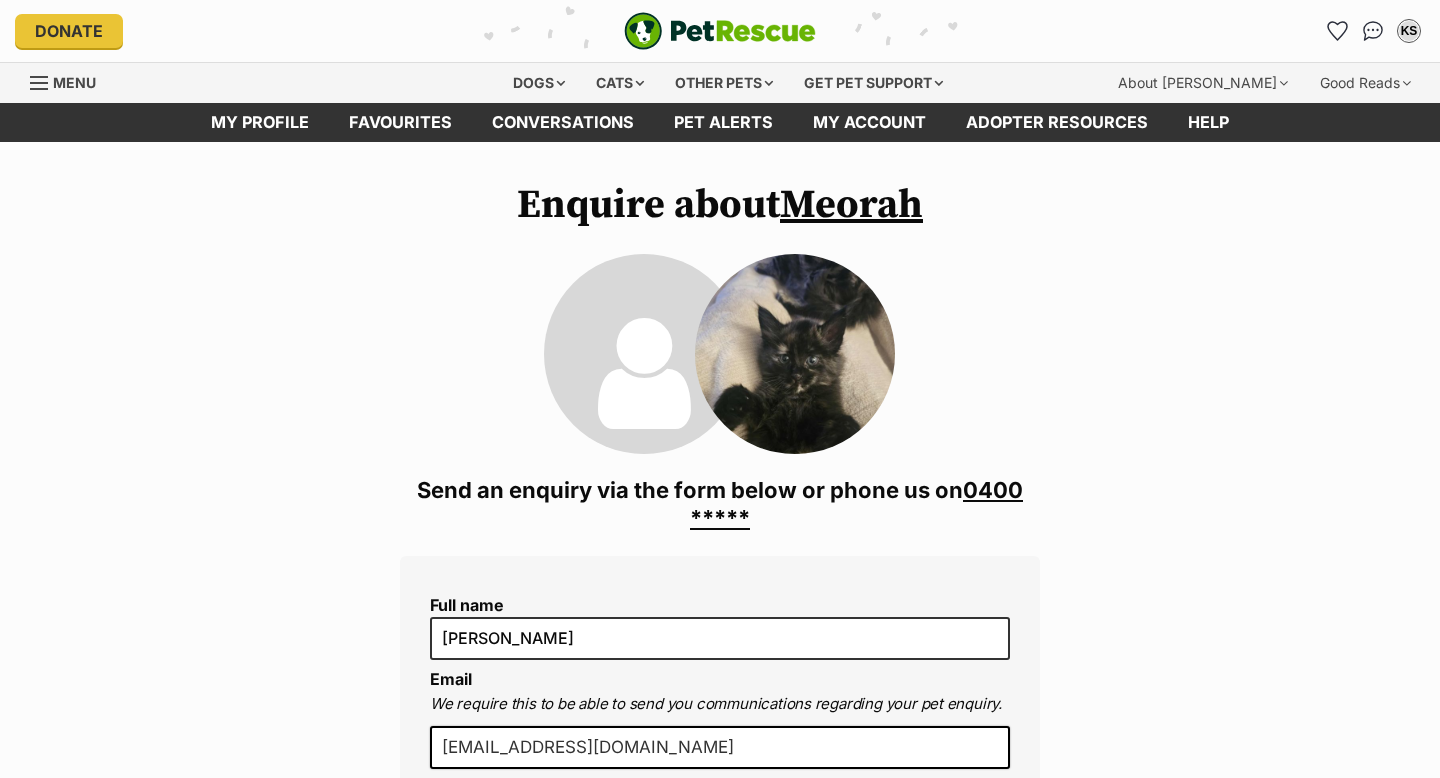 scroll, scrollTop: 0, scrollLeft: 0, axis: both 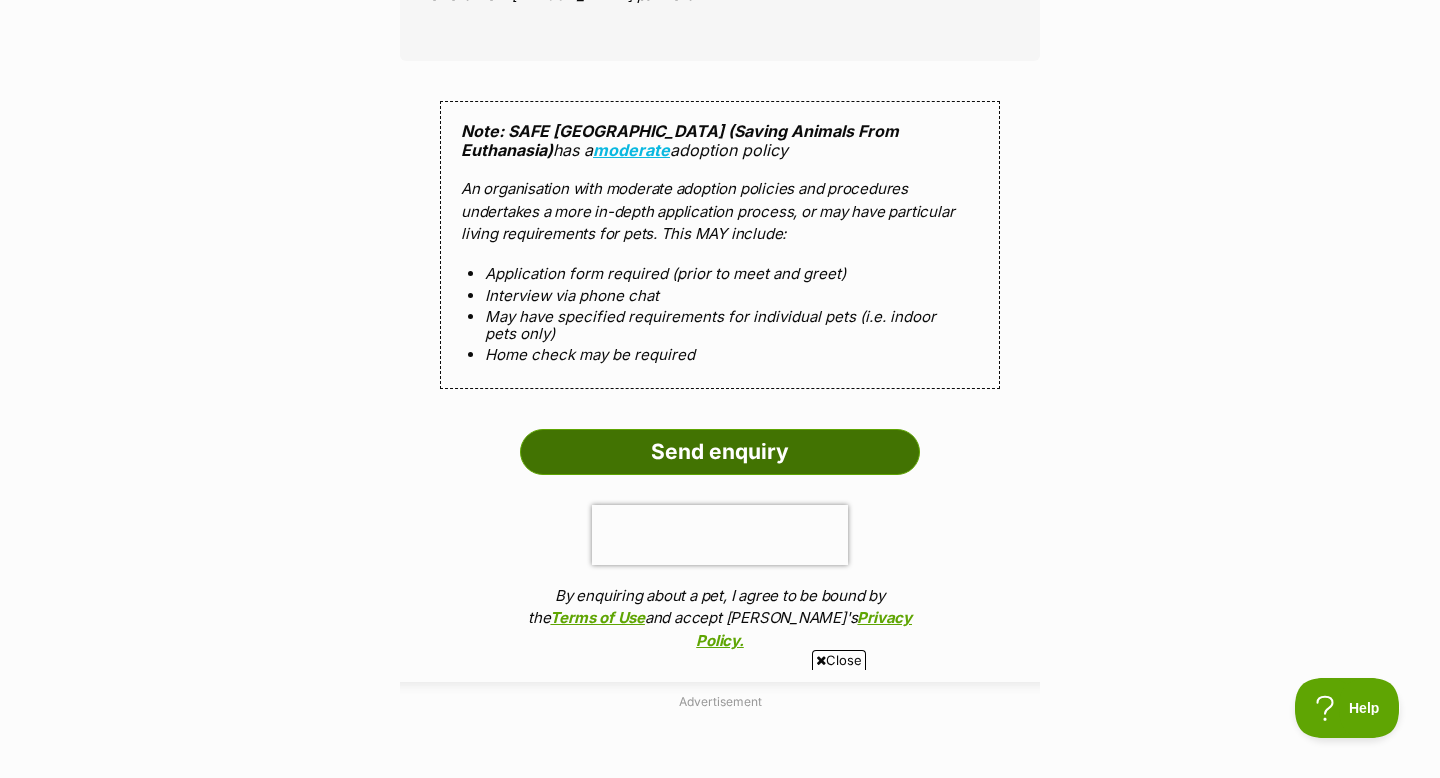 click on "Send enquiry" at bounding box center [720, 452] 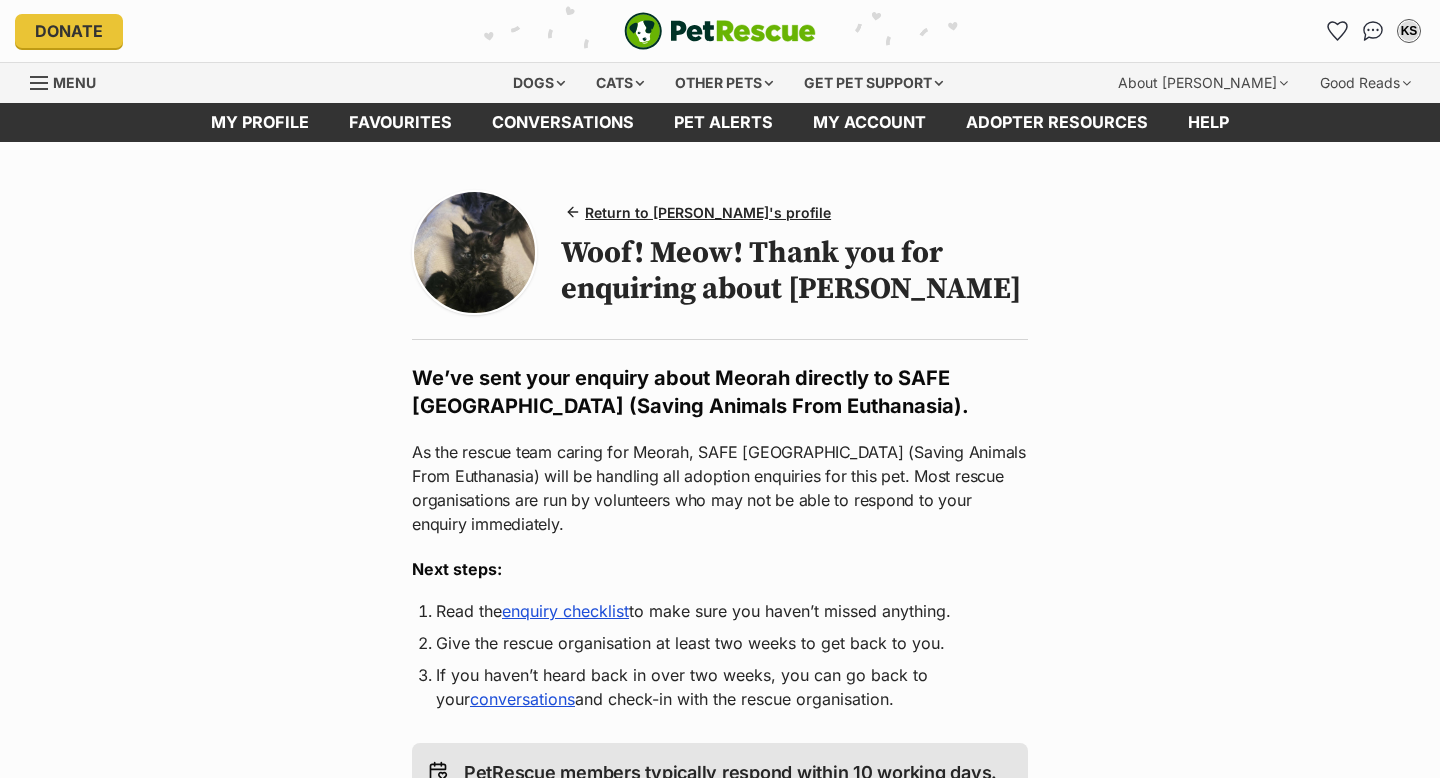 scroll, scrollTop: 0, scrollLeft: 0, axis: both 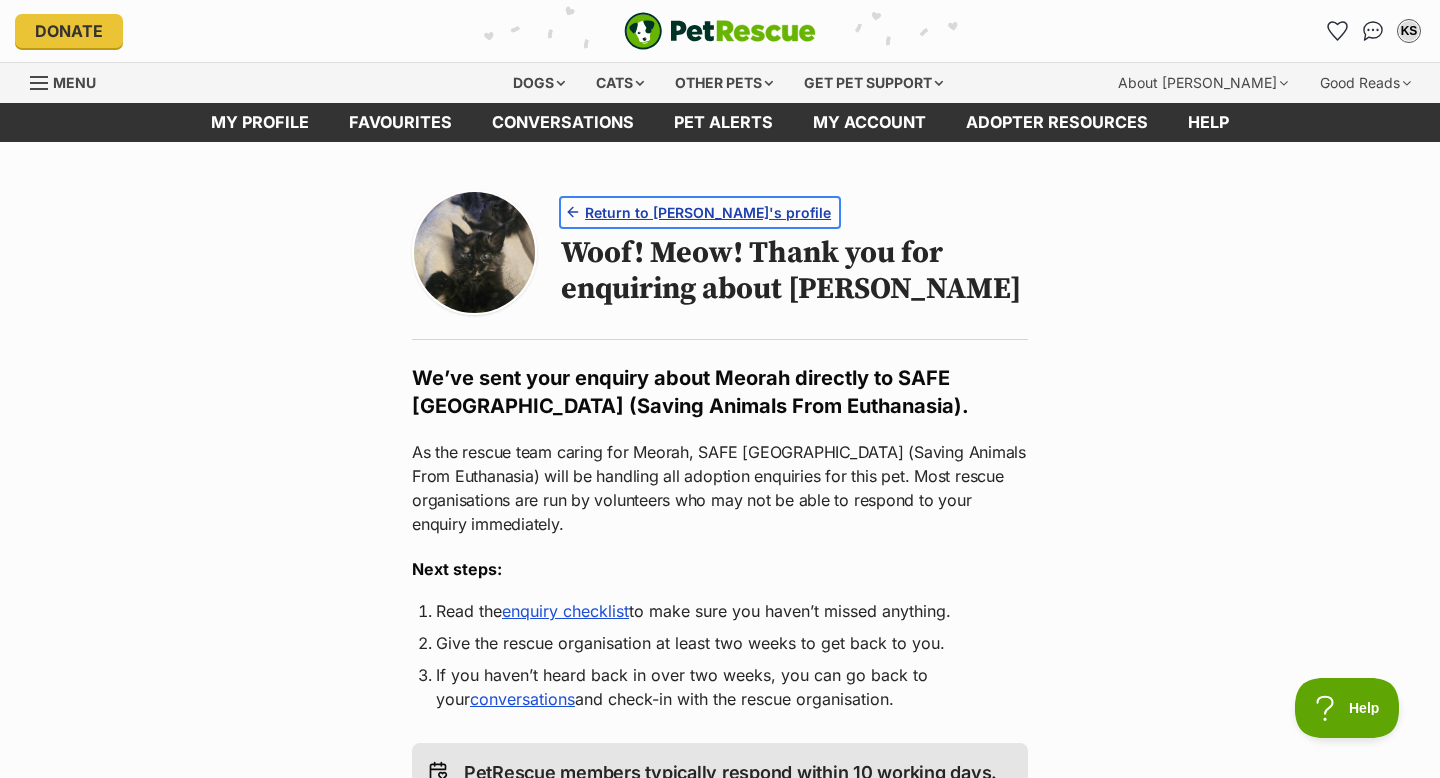 click on "Return to Meorah's profile" at bounding box center (708, 212) 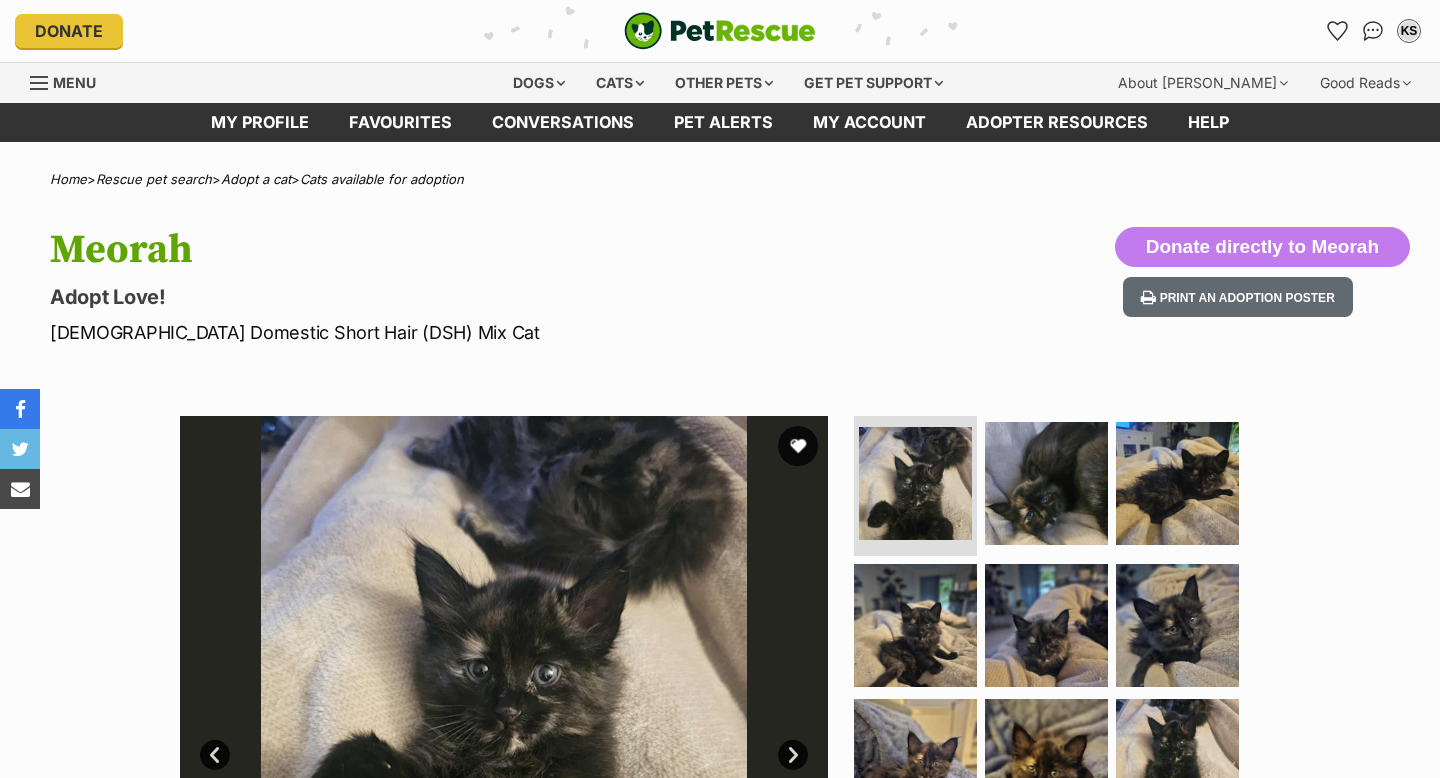 scroll, scrollTop: 0, scrollLeft: 0, axis: both 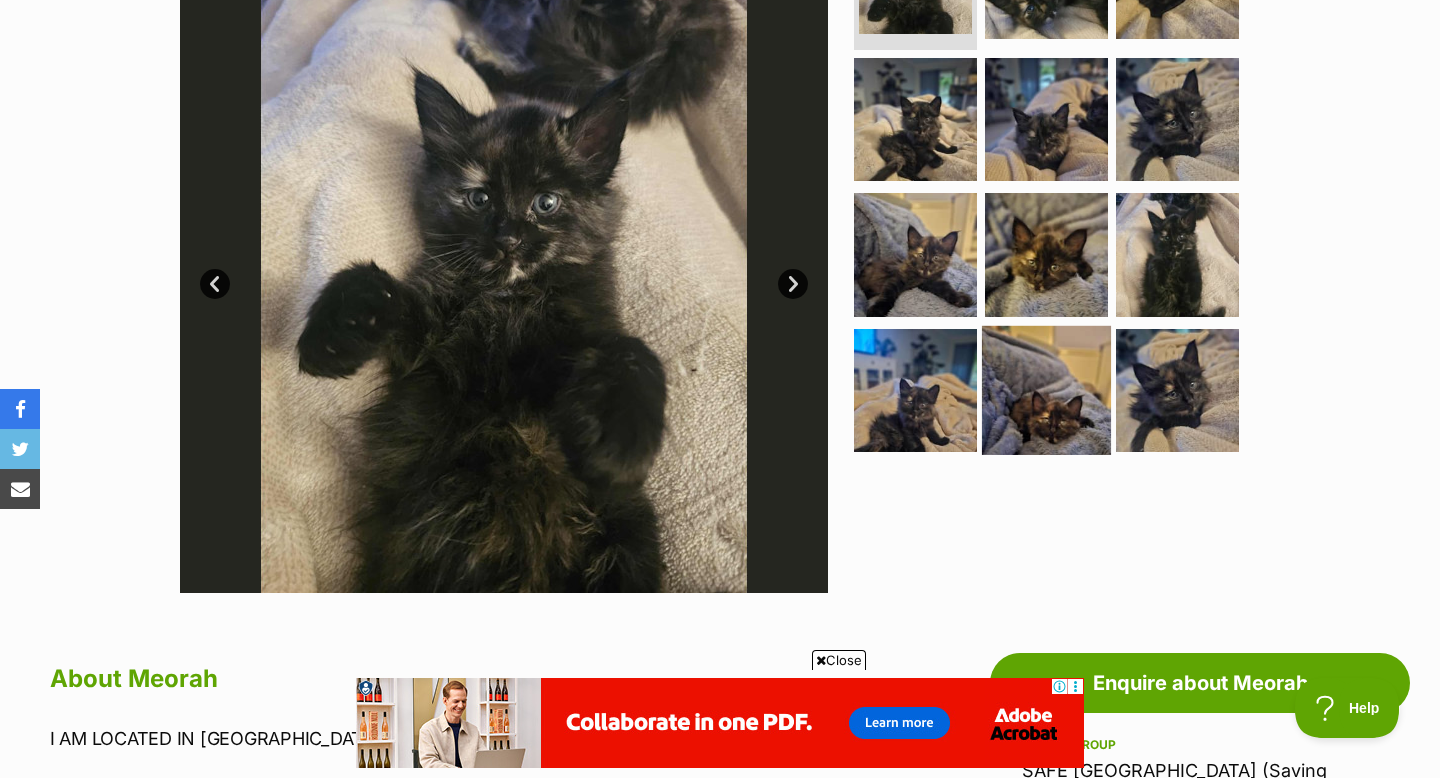 click at bounding box center [1046, 390] 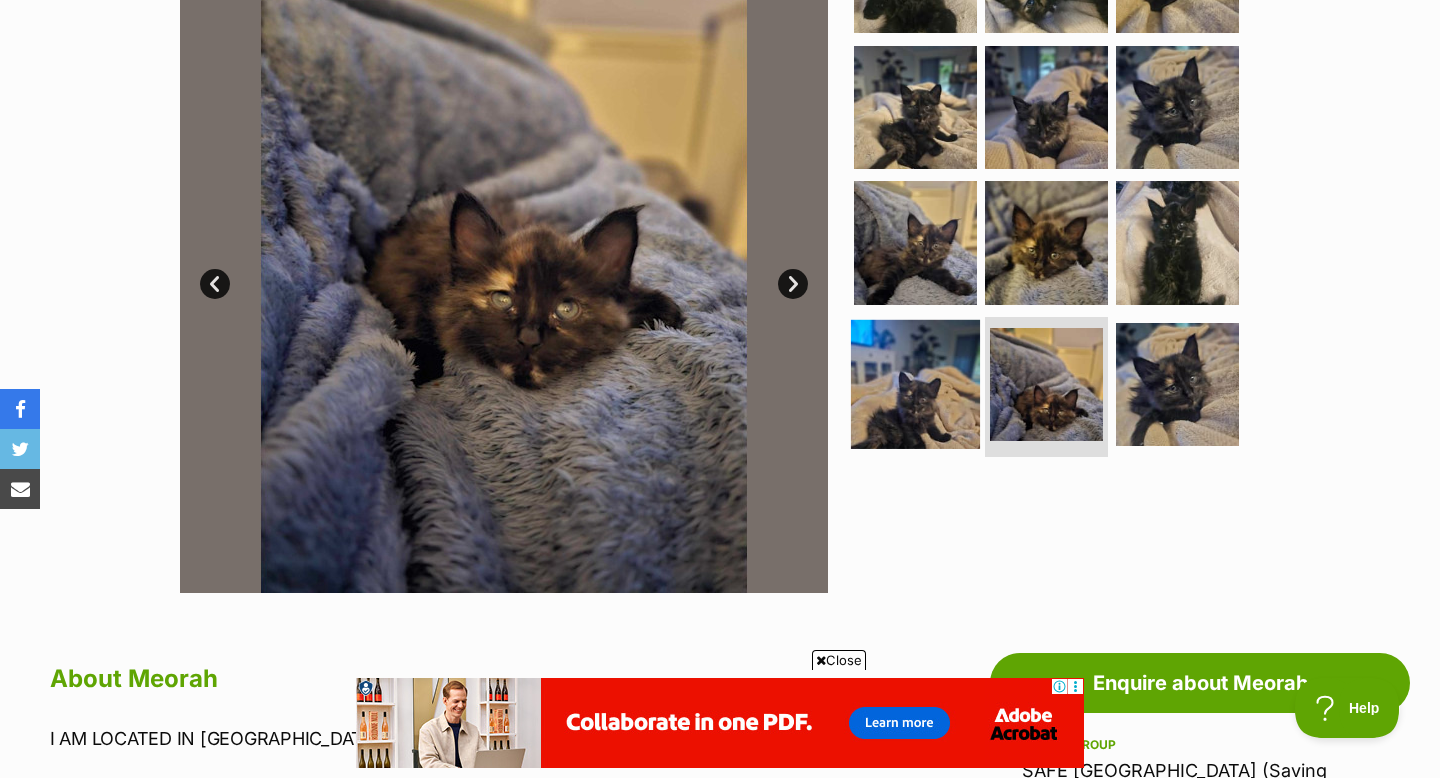 click at bounding box center (915, 384) 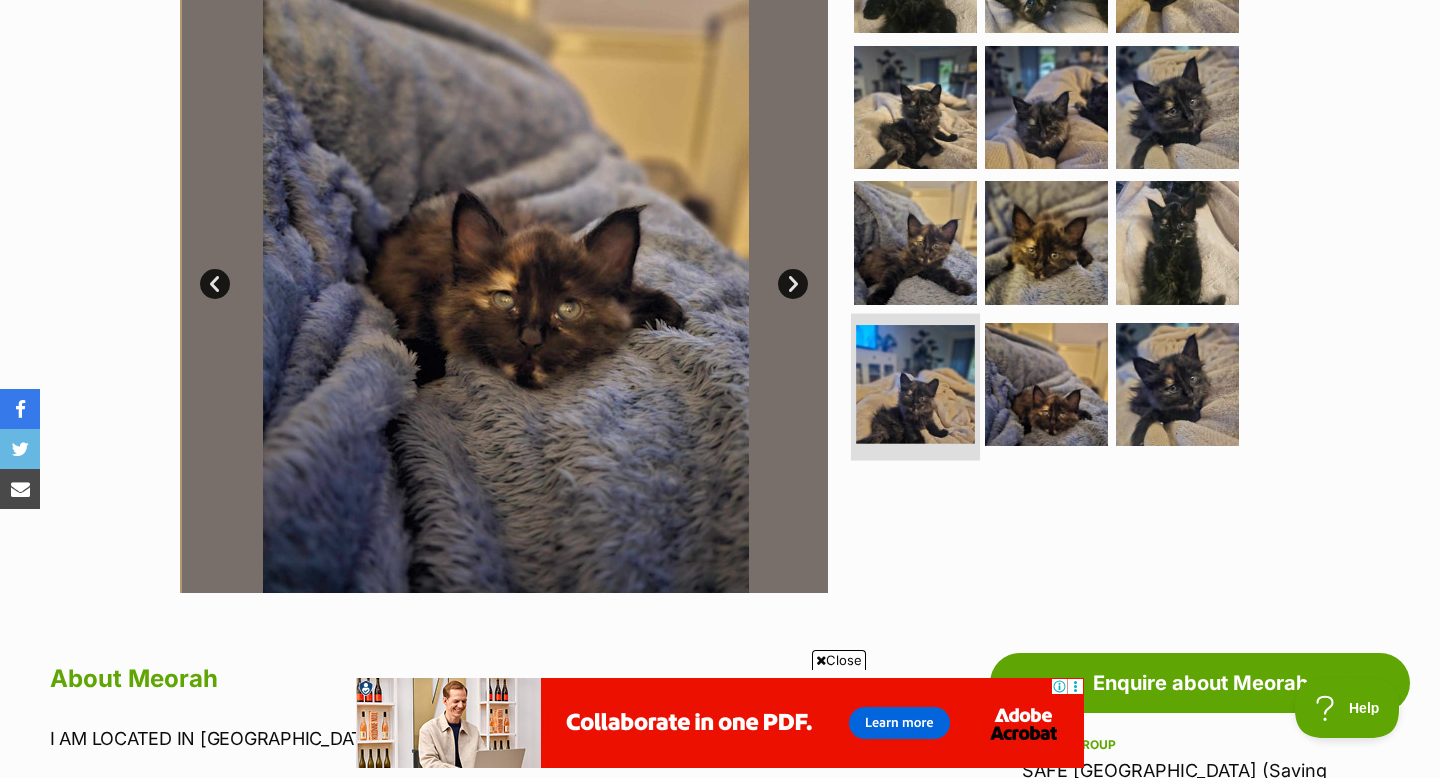 scroll, scrollTop: 40, scrollLeft: 0, axis: vertical 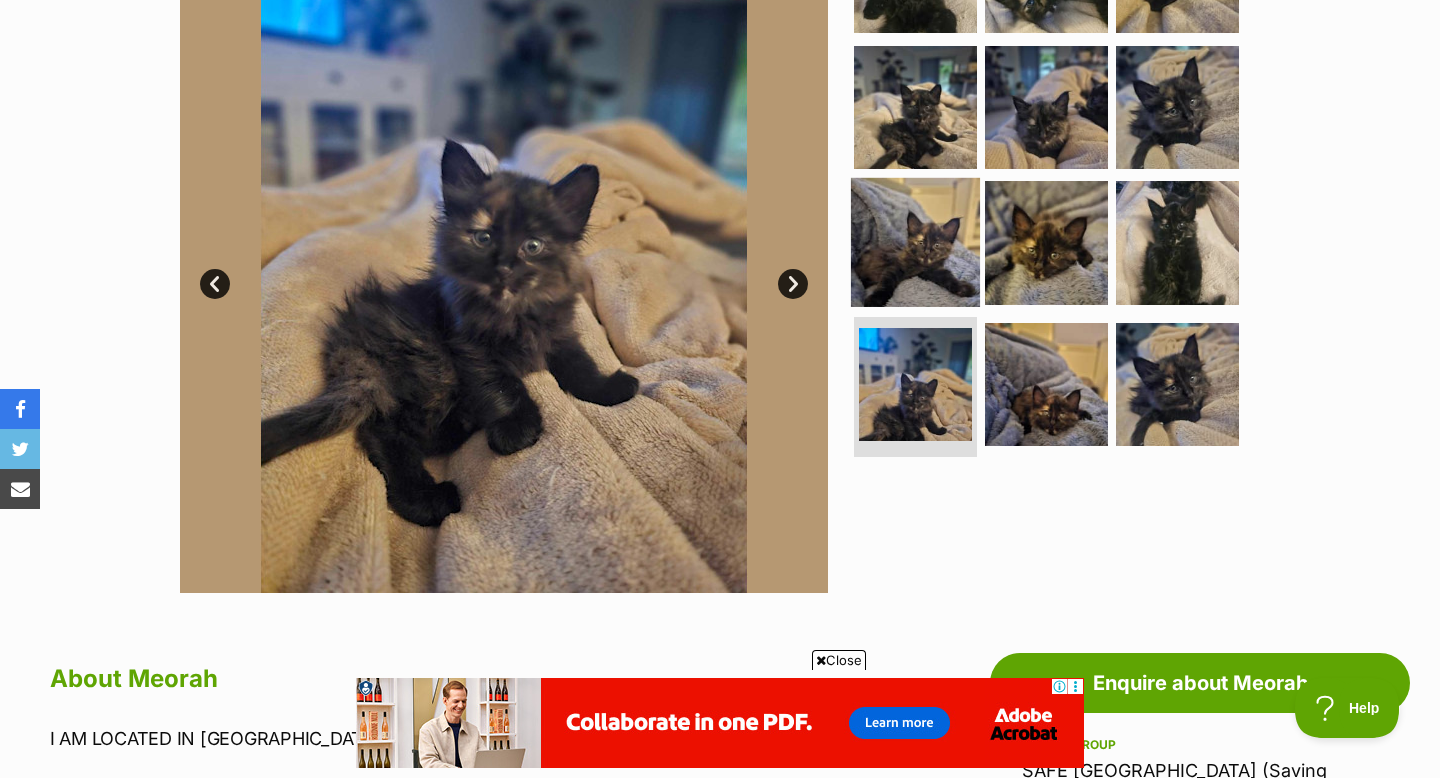 click at bounding box center [915, 242] 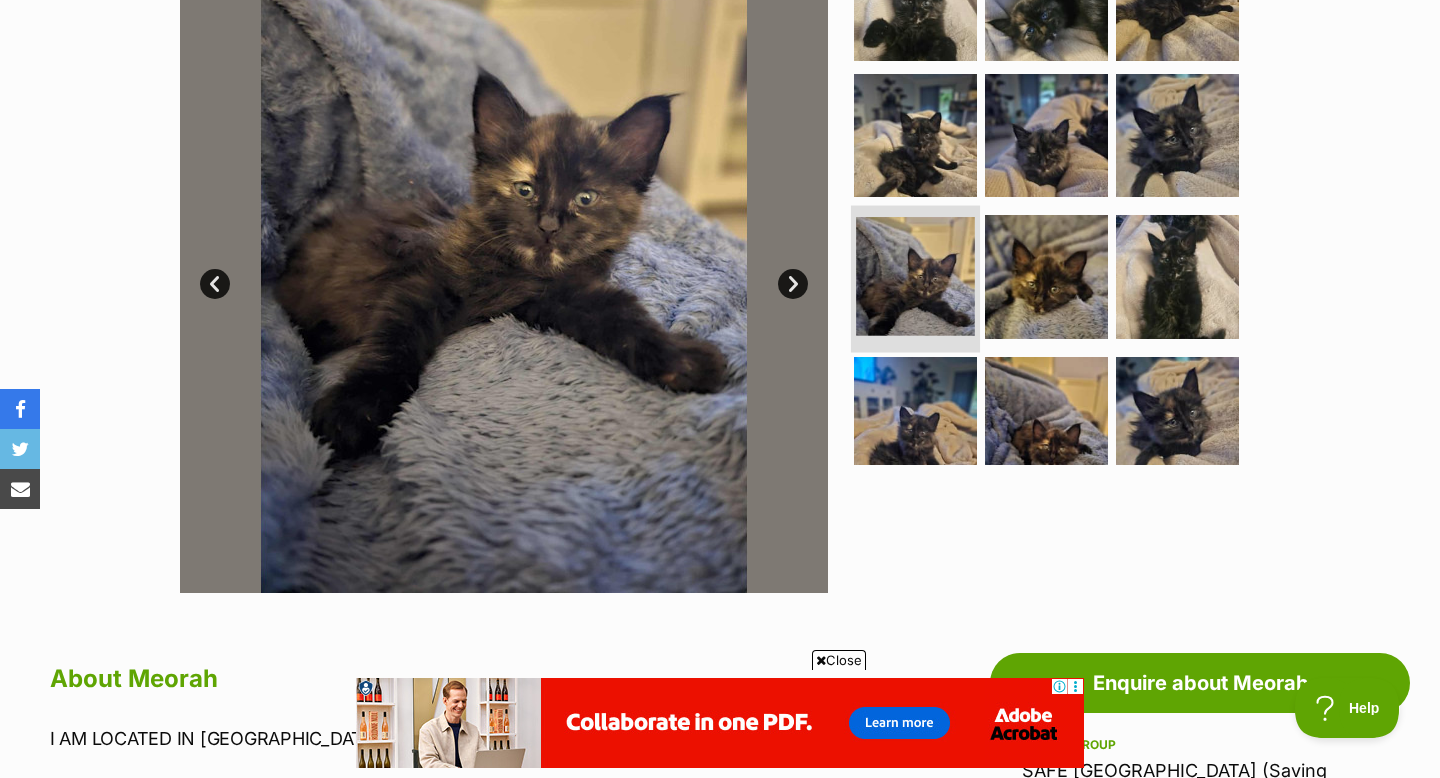 scroll, scrollTop: 0, scrollLeft: 0, axis: both 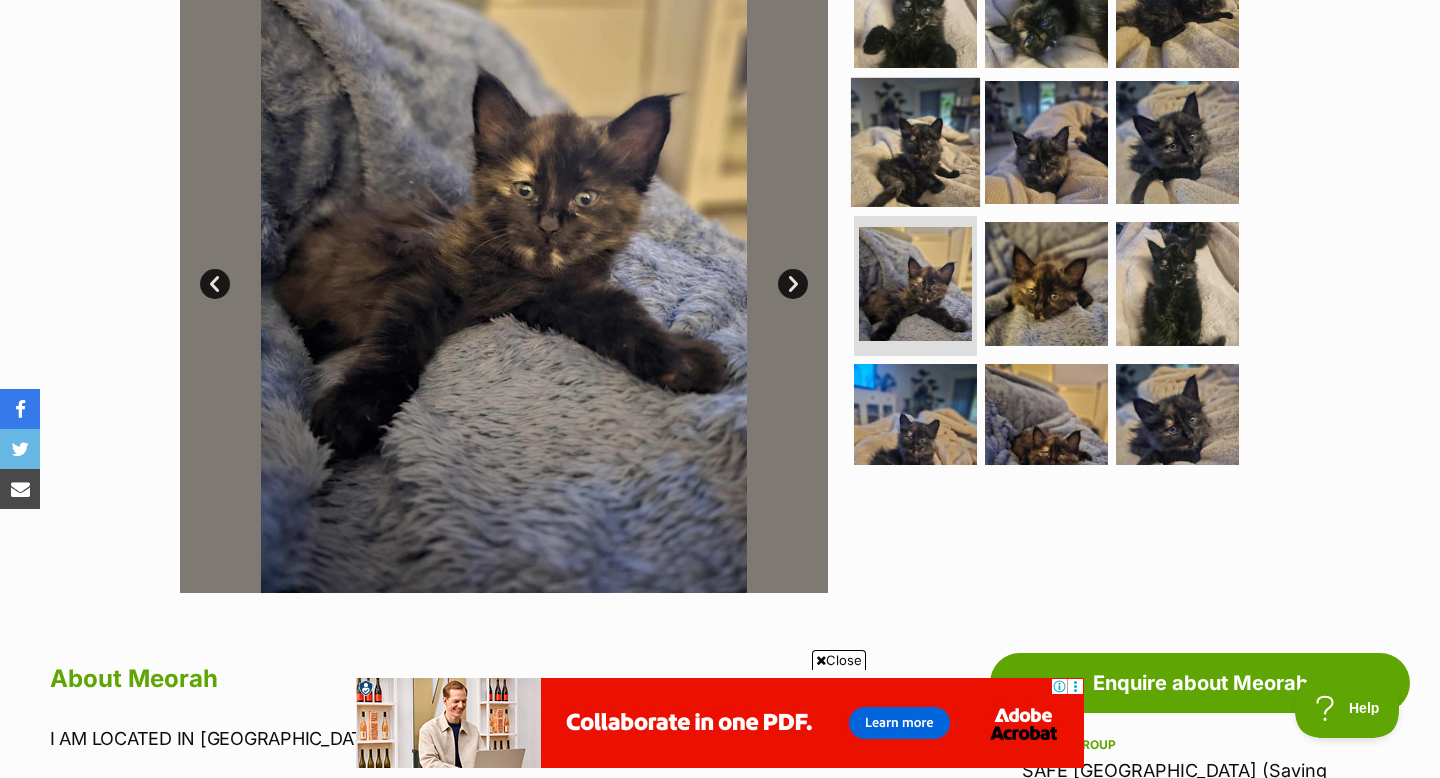 click at bounding box center [915, 141] 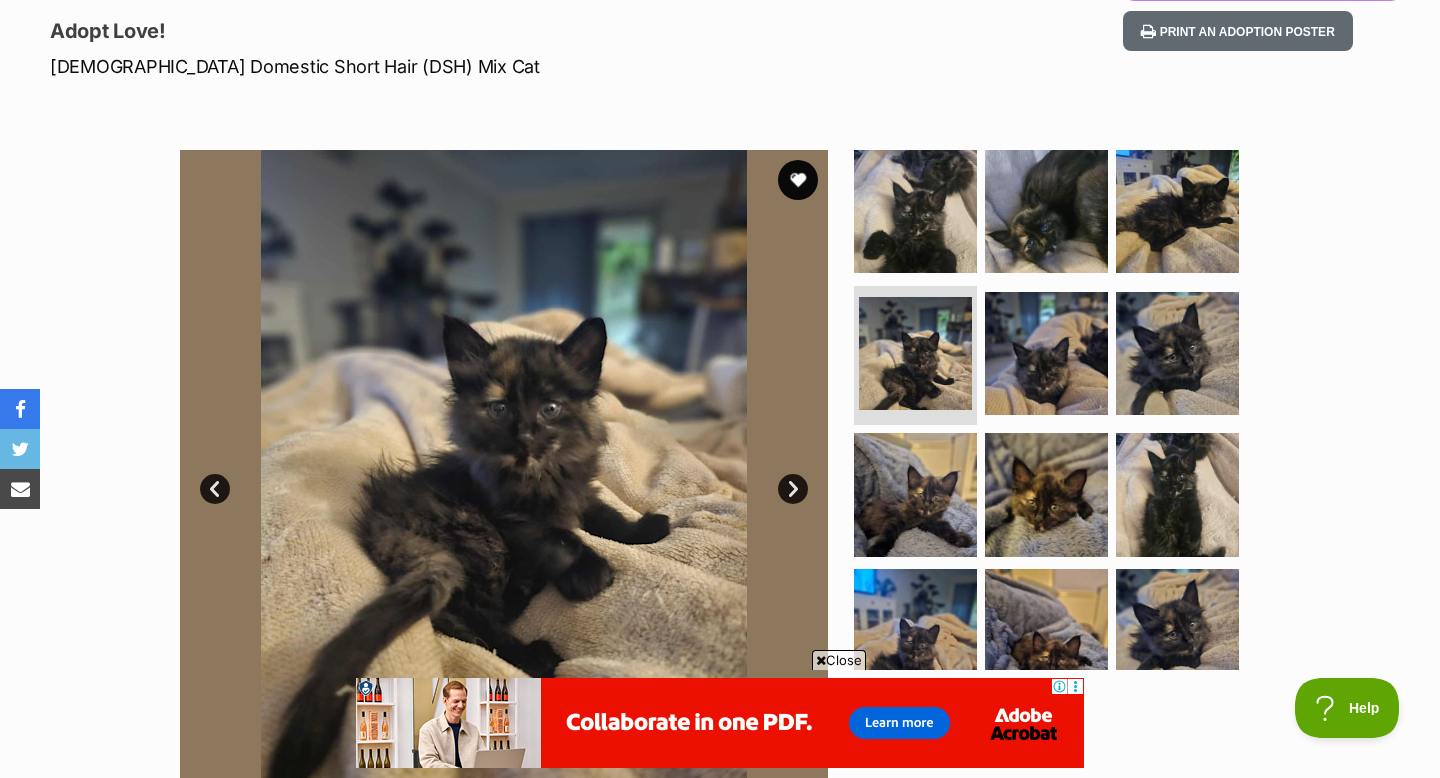 scroll, scrollTop: 246, scrollLeft: 0, axis: vertical 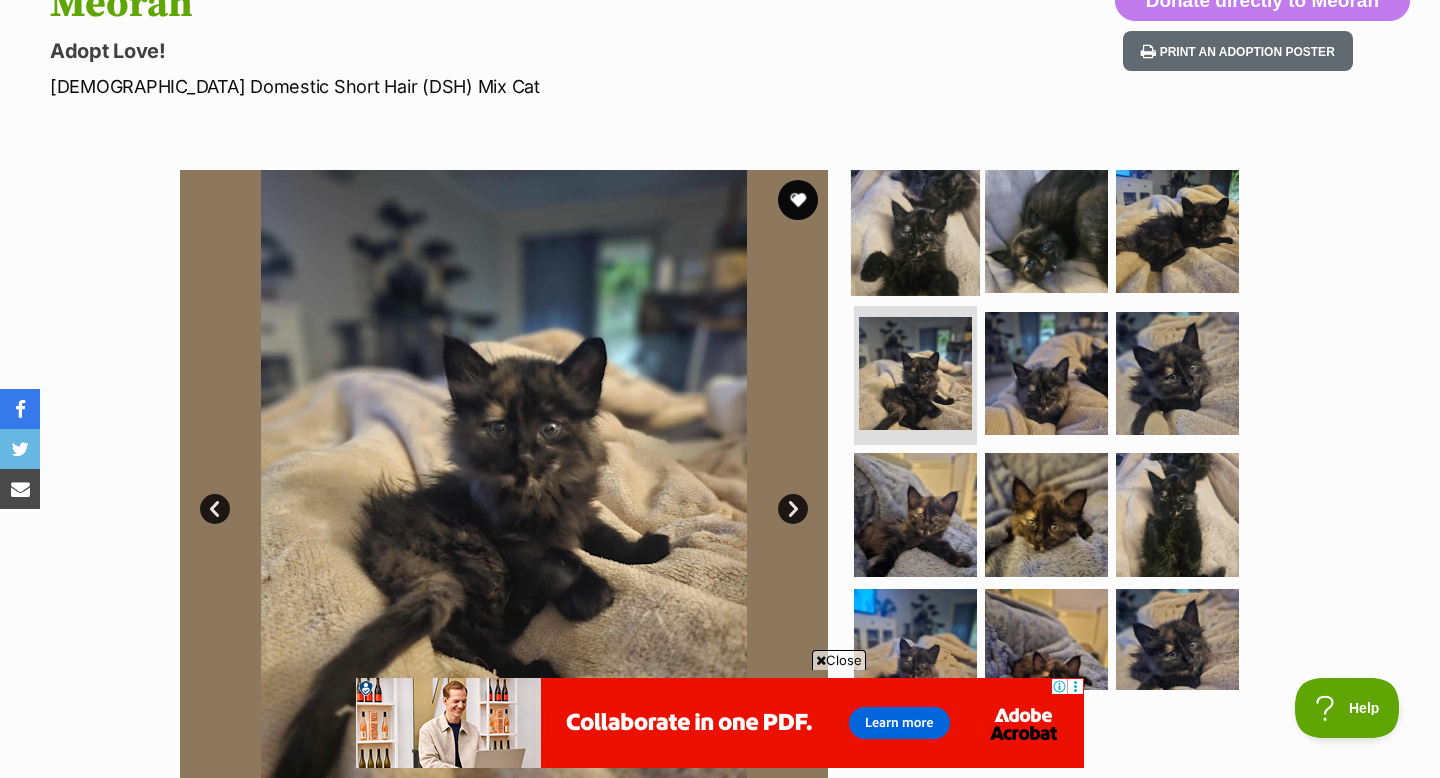 click at bounding box center (915, 231) 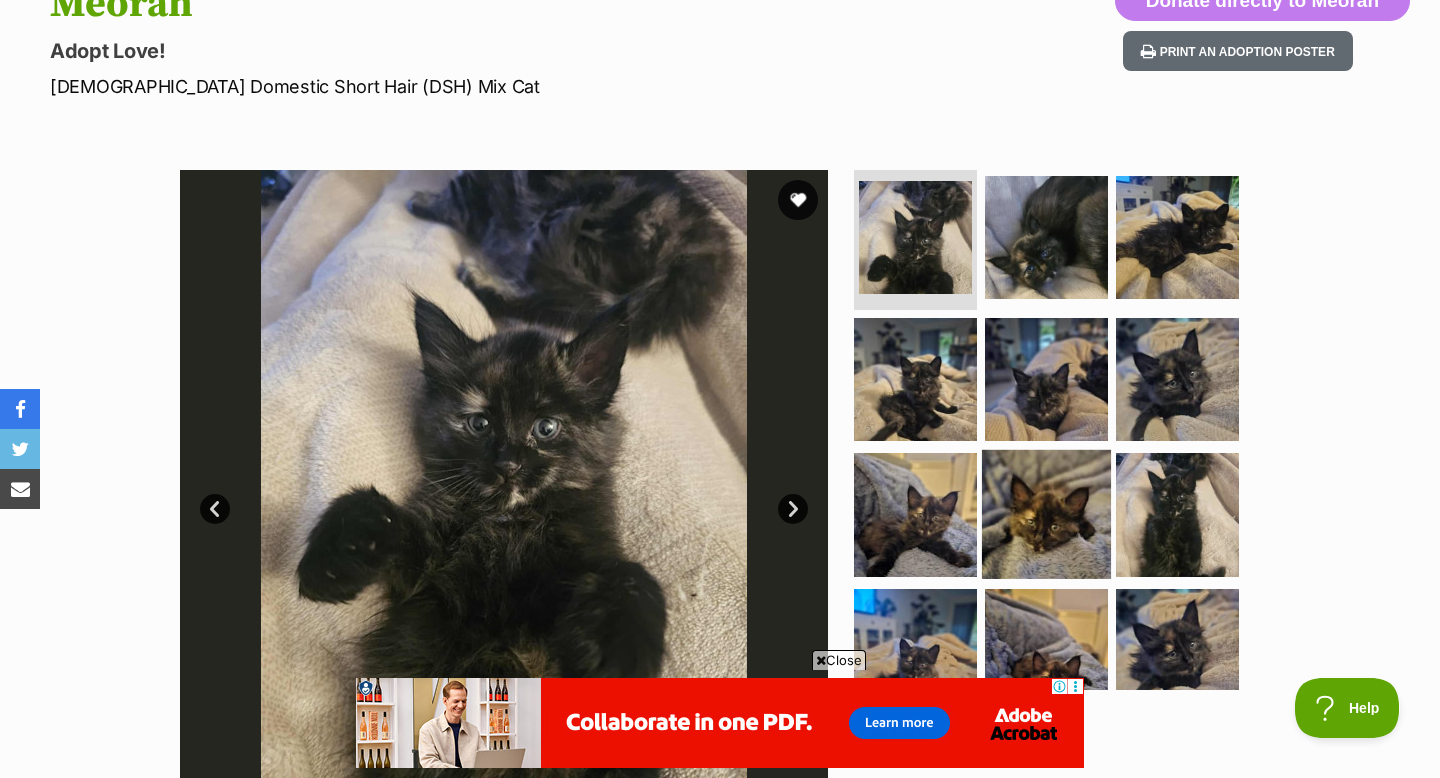 click at bounding box center [1046, 514] 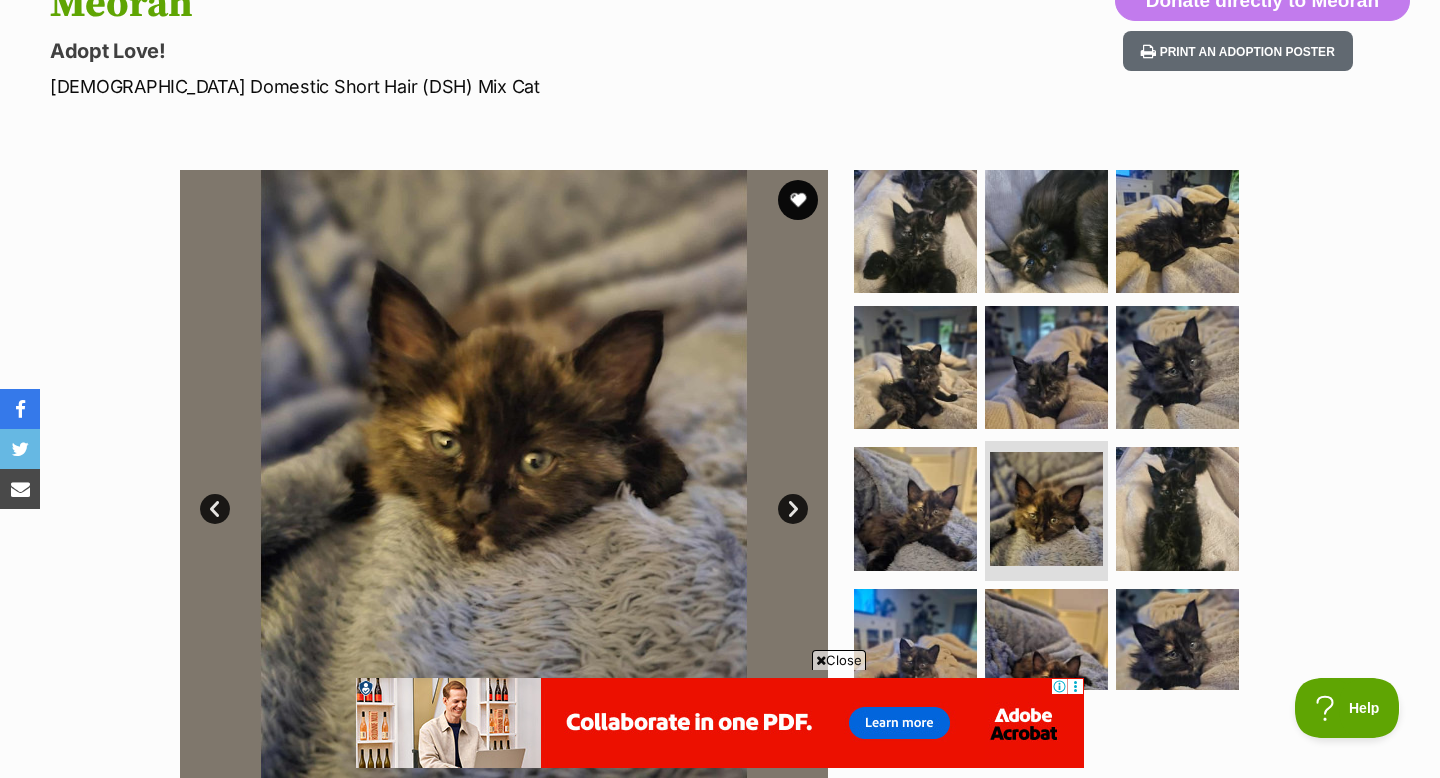 scroll, scrollTop: 0, scrollLeft: 0, axis: both 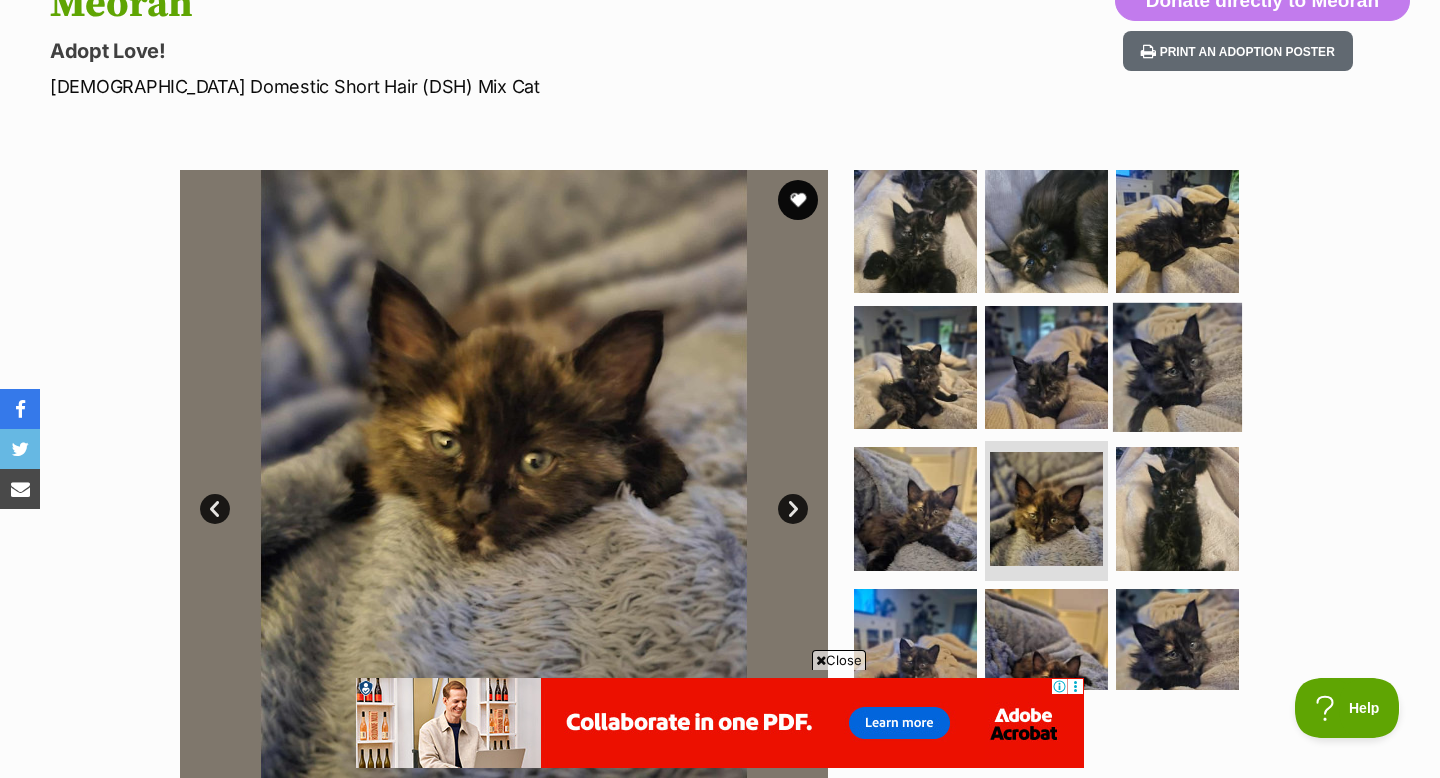 click at bounding box center (1177, 366) 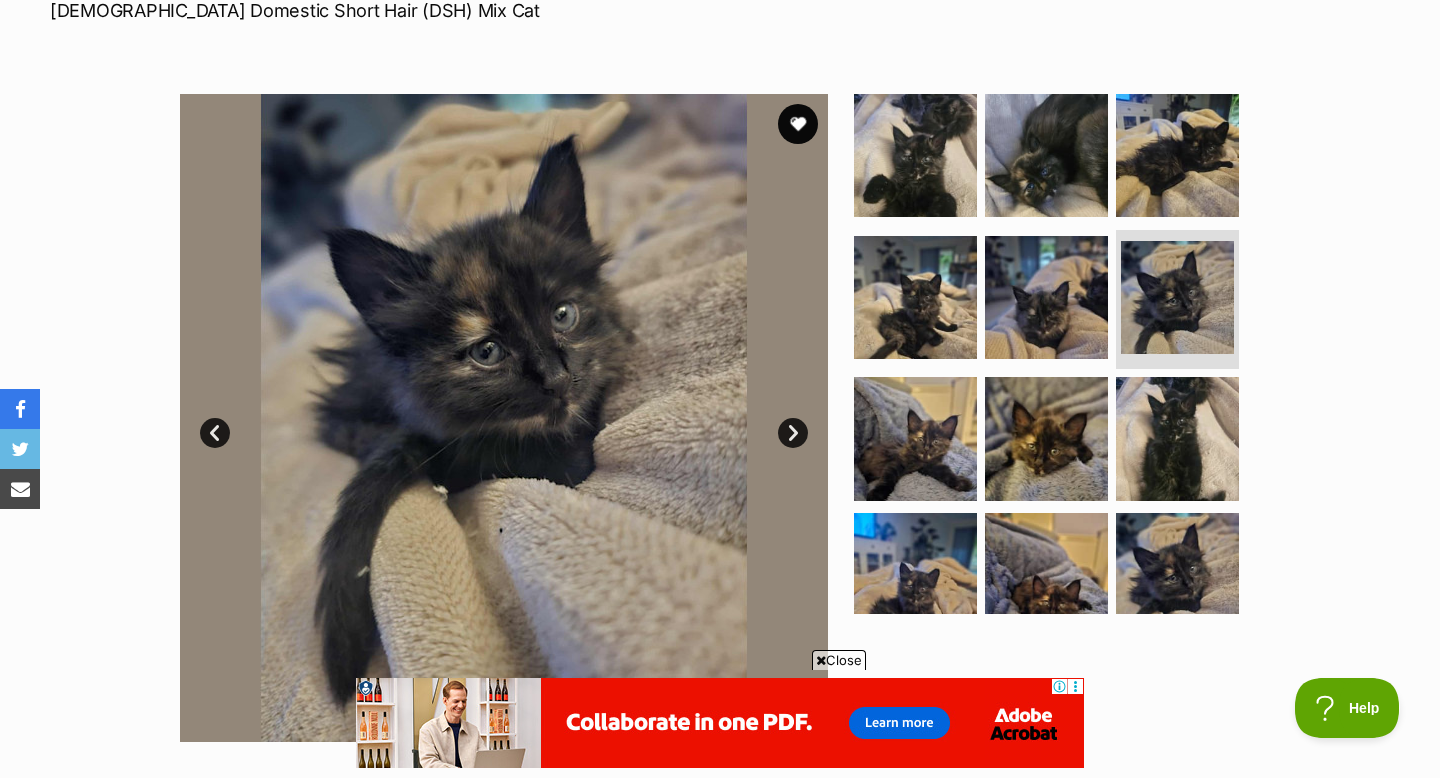 scroll, scrollTop: 335, scrollLeft: 0, axis: vertical 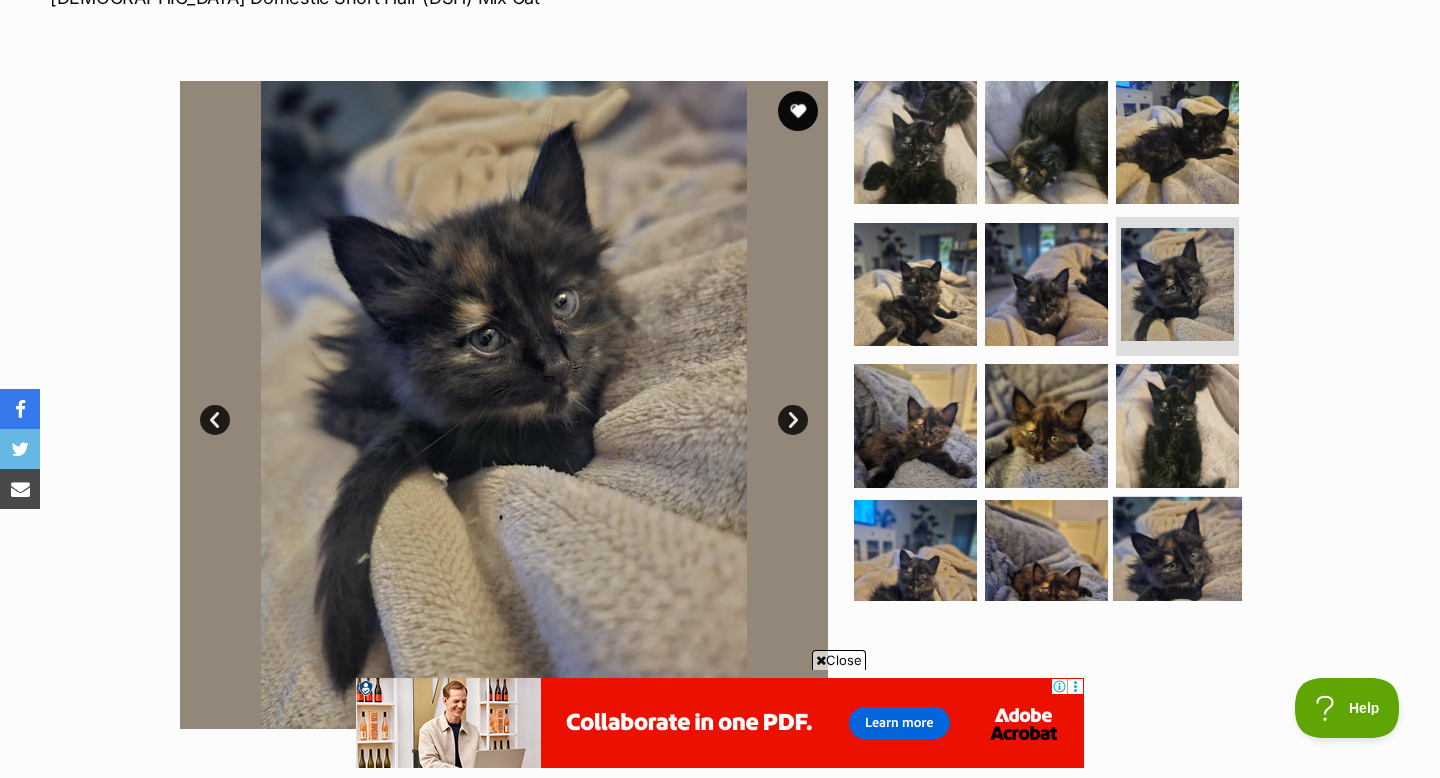 click at bounding box center [1177, 561] 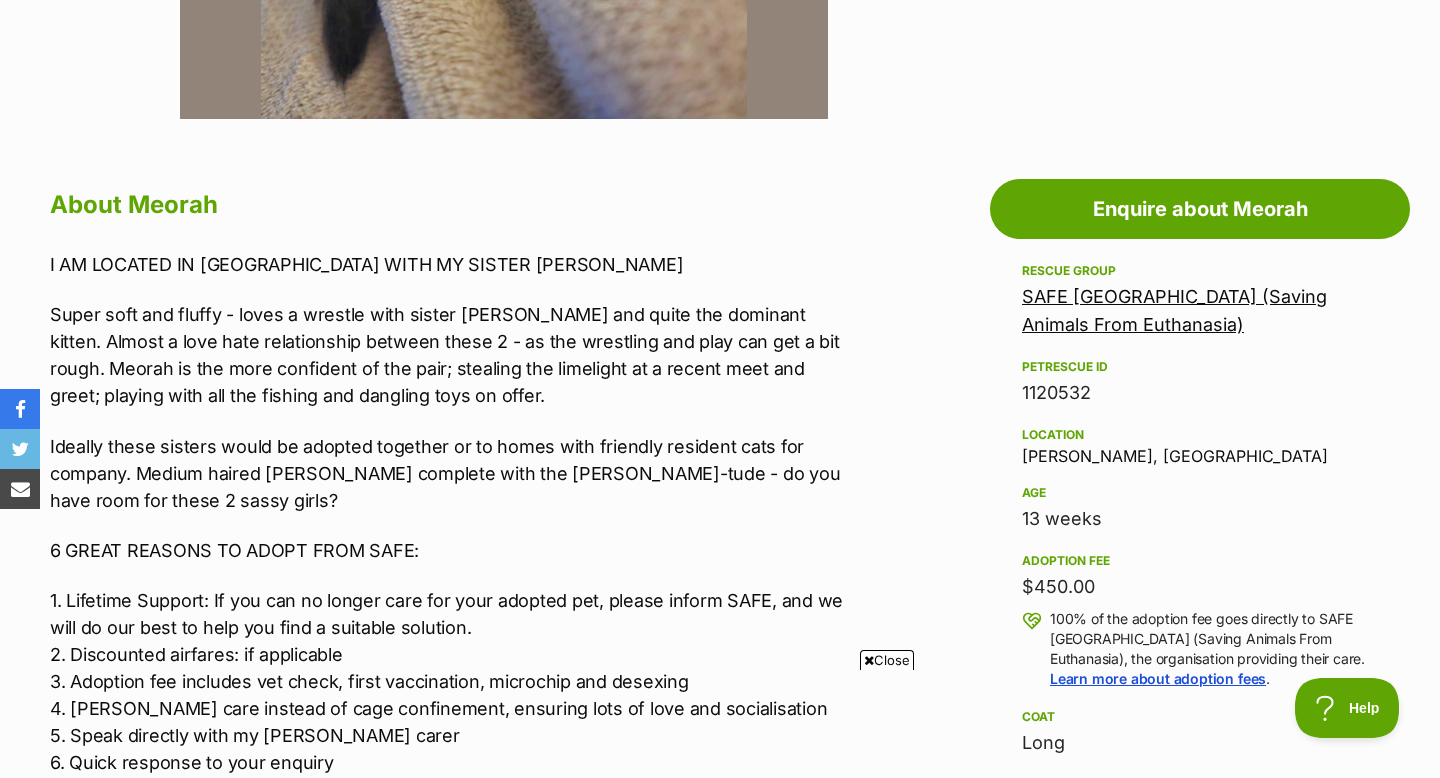 scroll, scrollTop: 961, scrollLeft: 0, axis: vertical 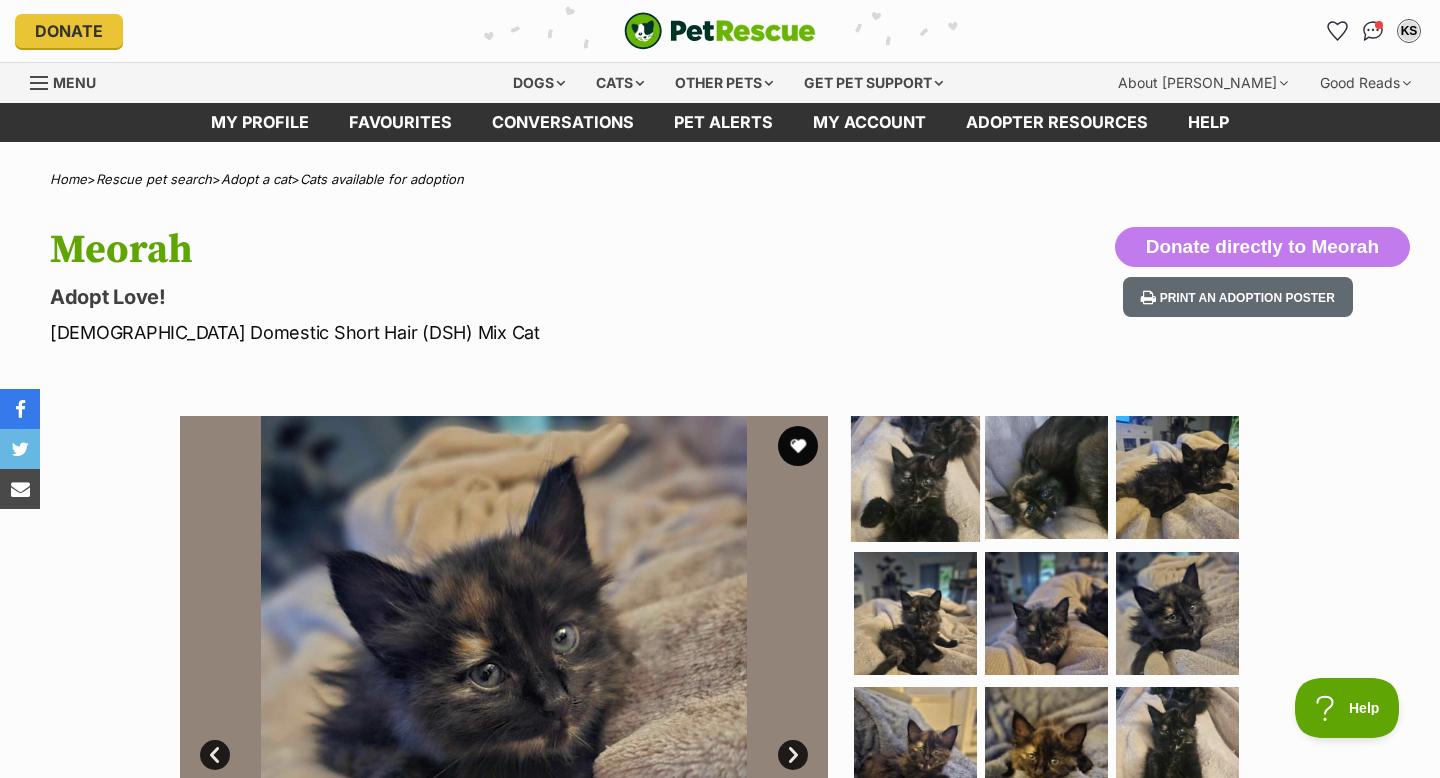 click at bounding box center [915, 477] 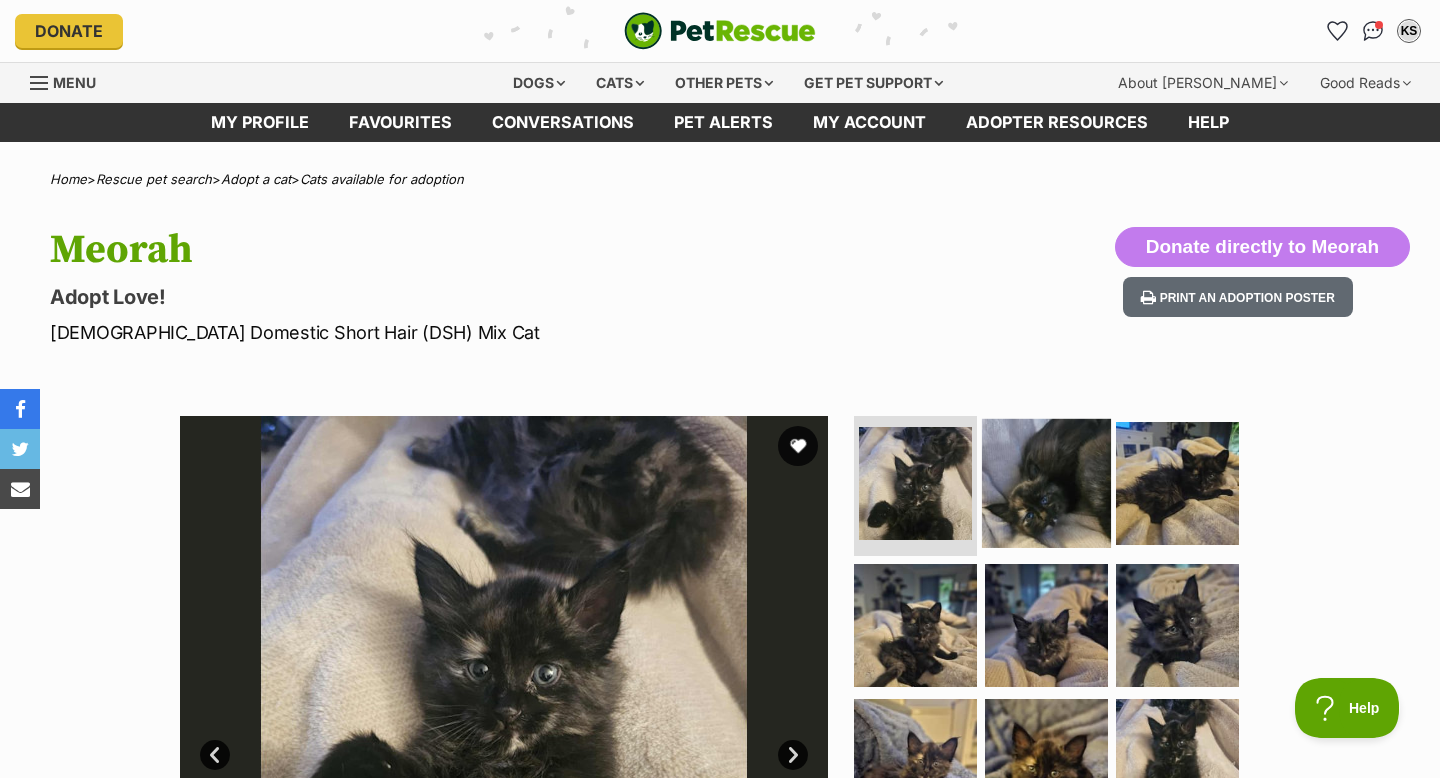 scroll, scrollTop: 40, scrollLeft: 0, axis: vertical 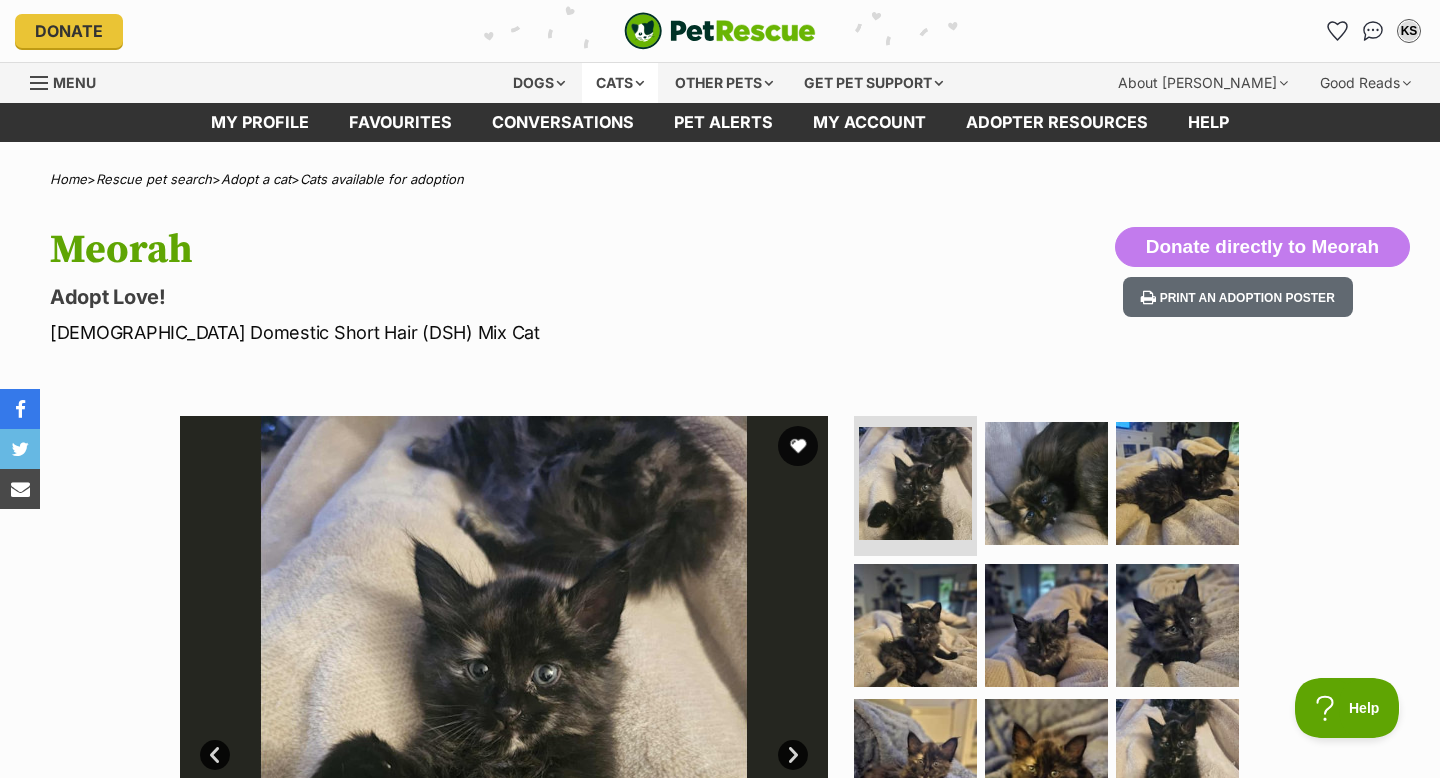 click on "Cats" at bounding box center [620, 83] 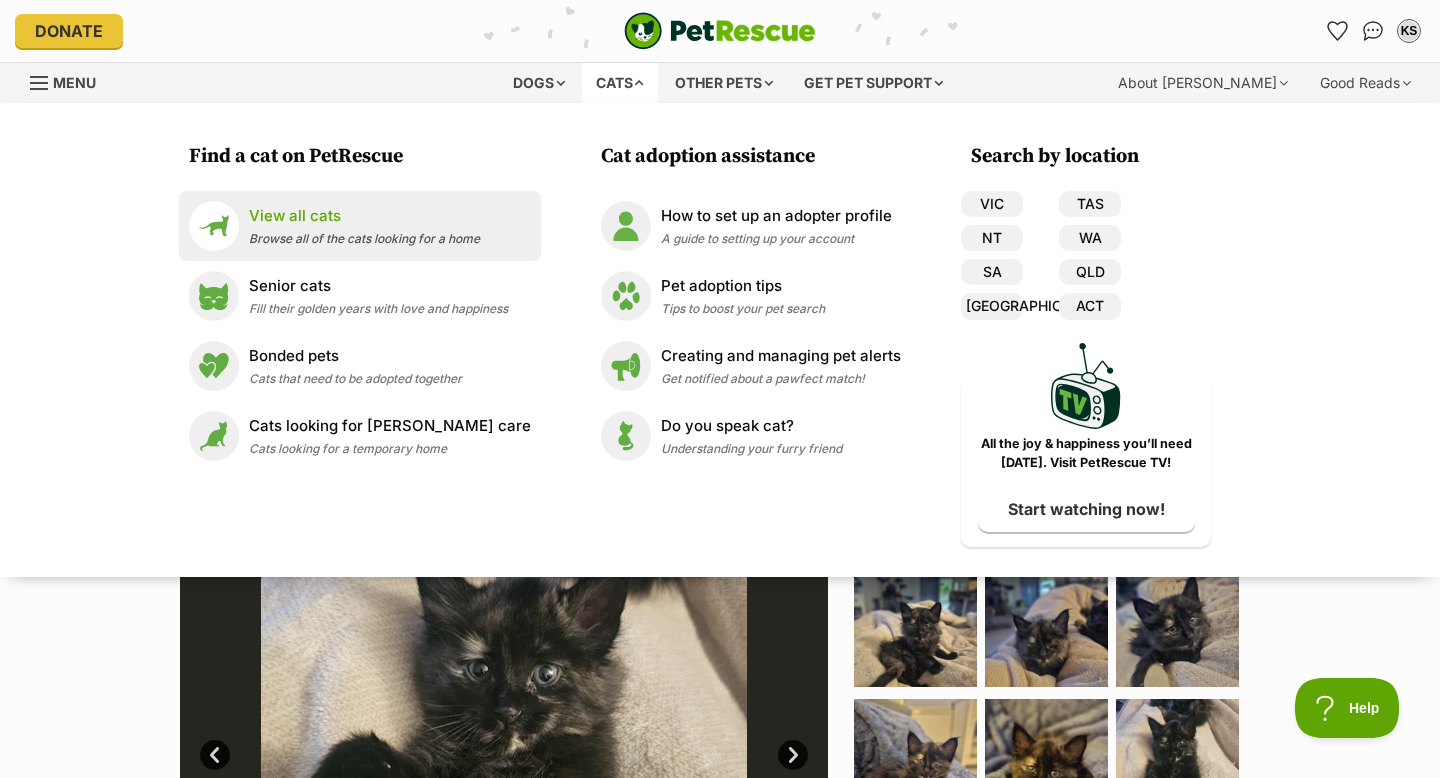 scroll, scrollTop: 0, scrollLeft: 0, axis: both 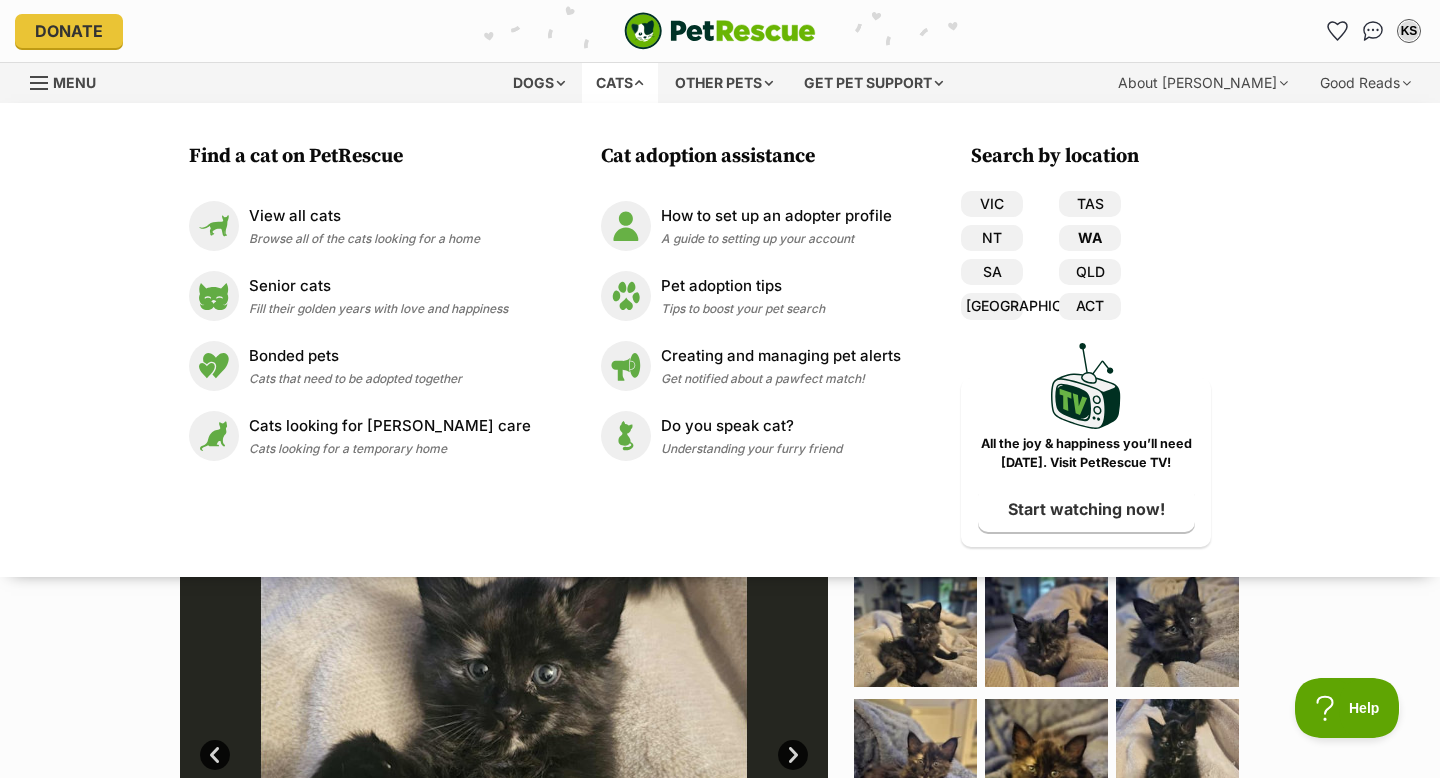 click on "WA" at bounding box center (1090, 238) 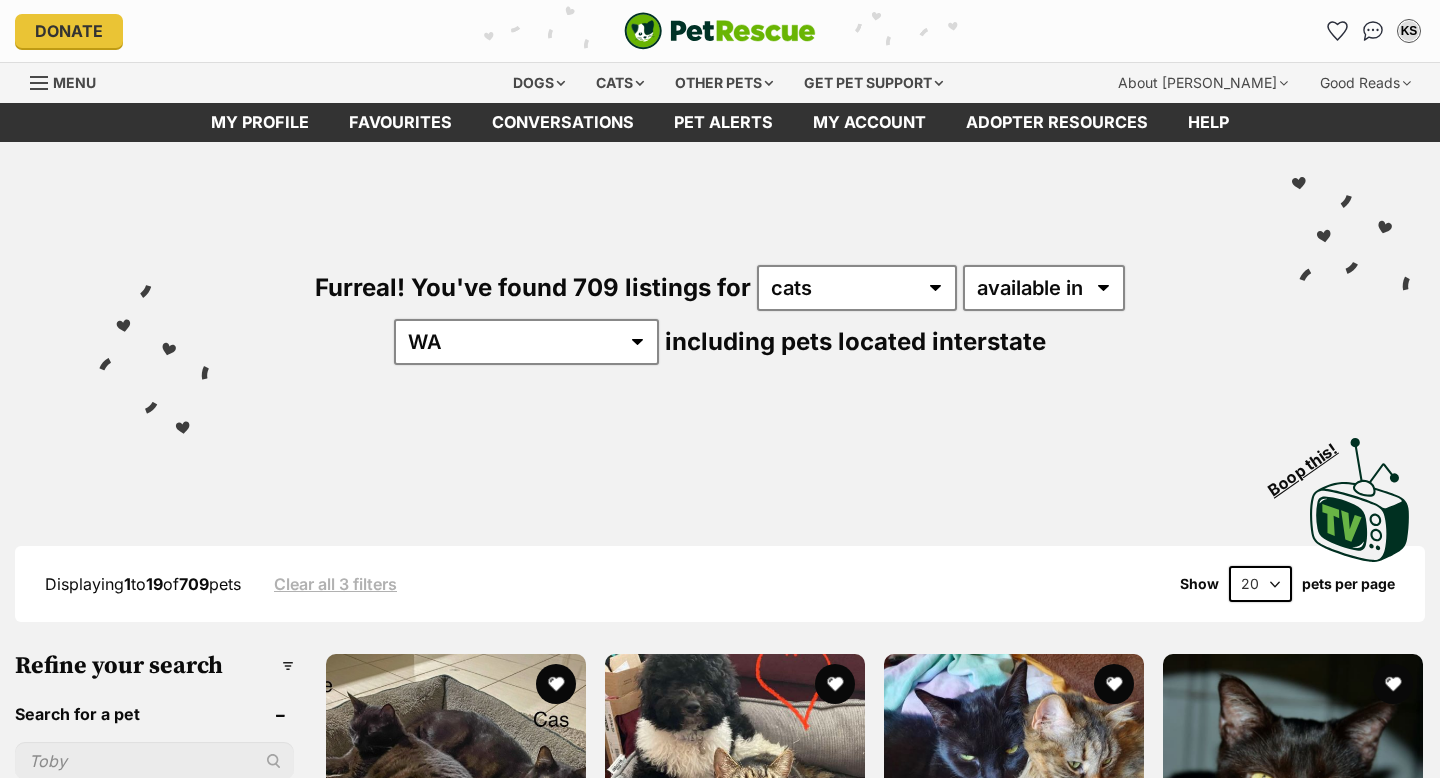 scroll, scrollTop: 0, scrollLeft: 0, axis: both 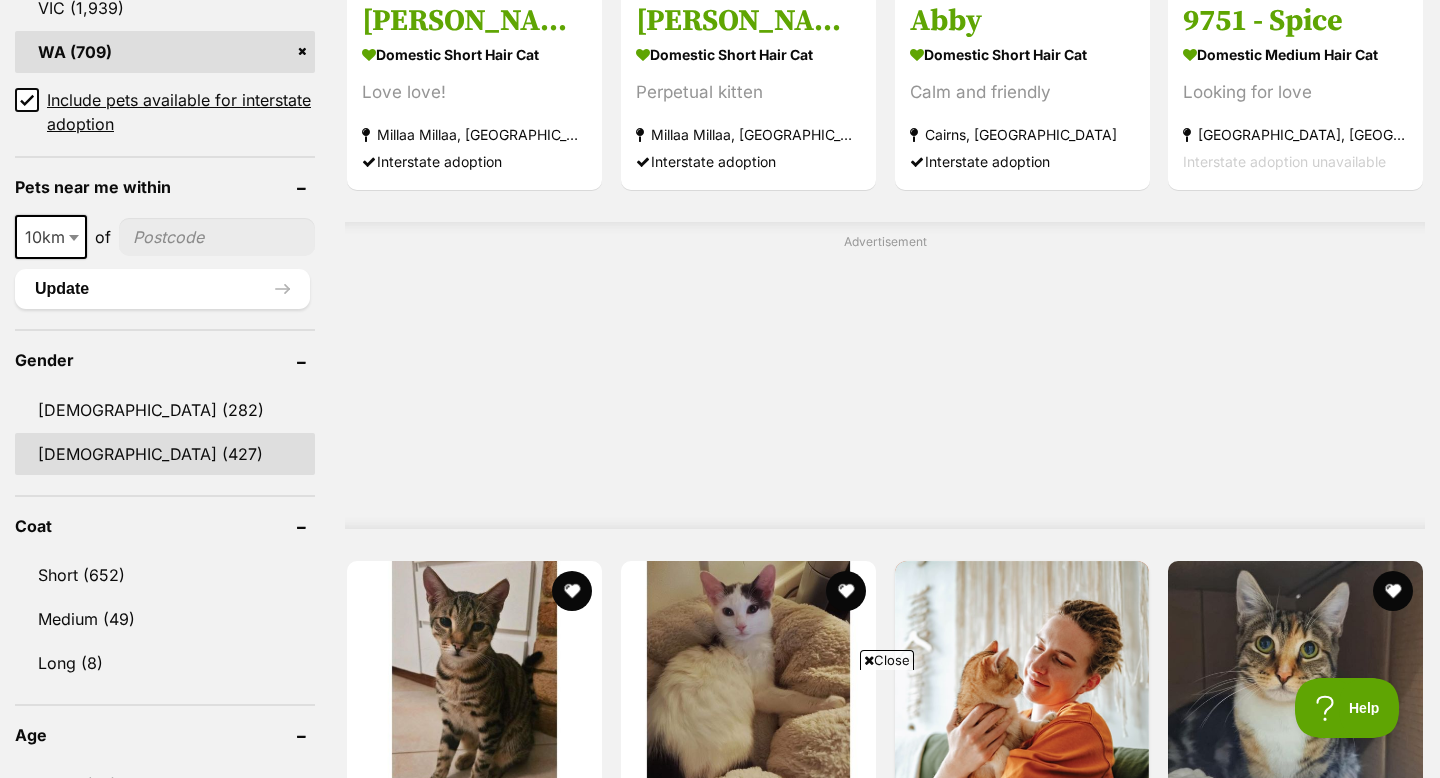 click on "[DEMOGRAPHIC_DATA] (427)" at bounding box center (165, 454) 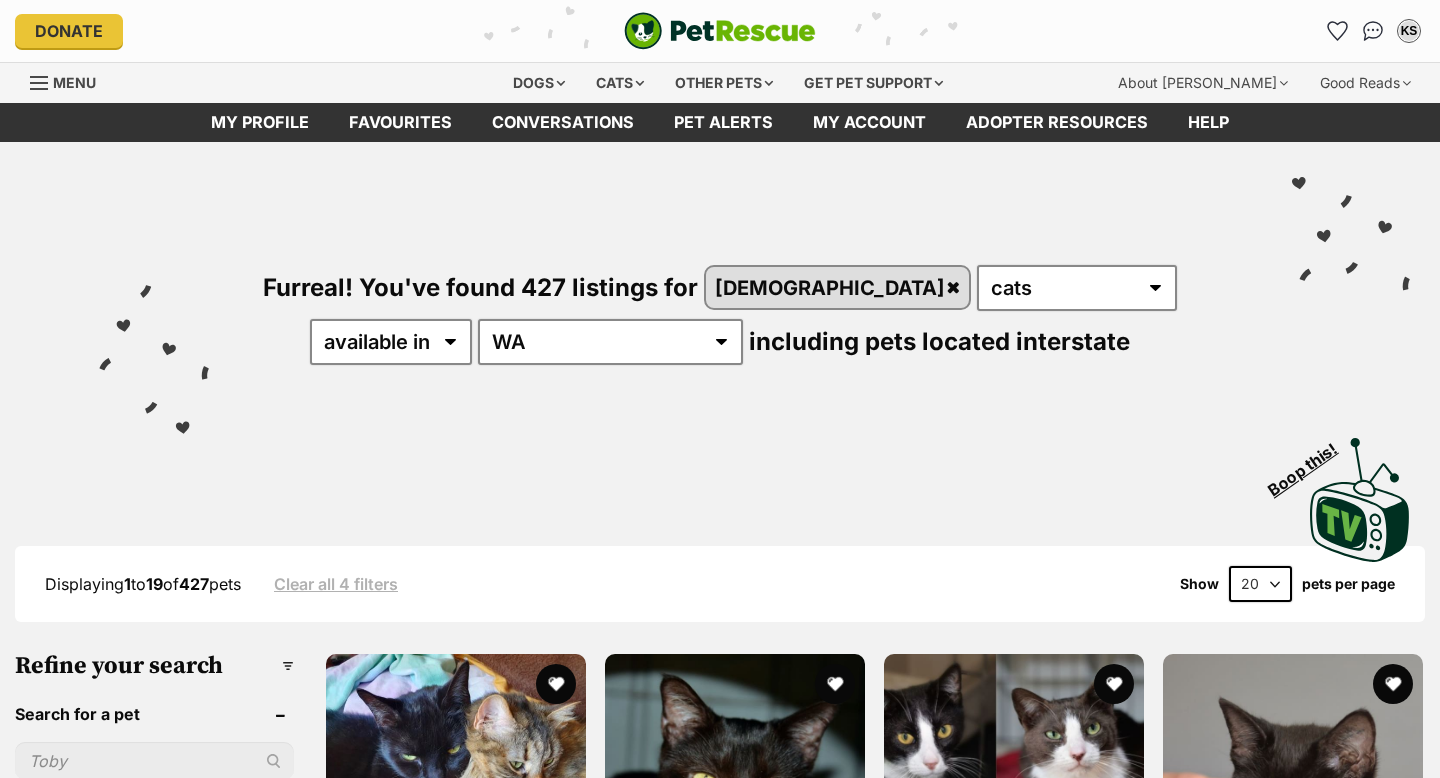 scroll, scrollTop: 0, scrollLeft: 0, axis: both 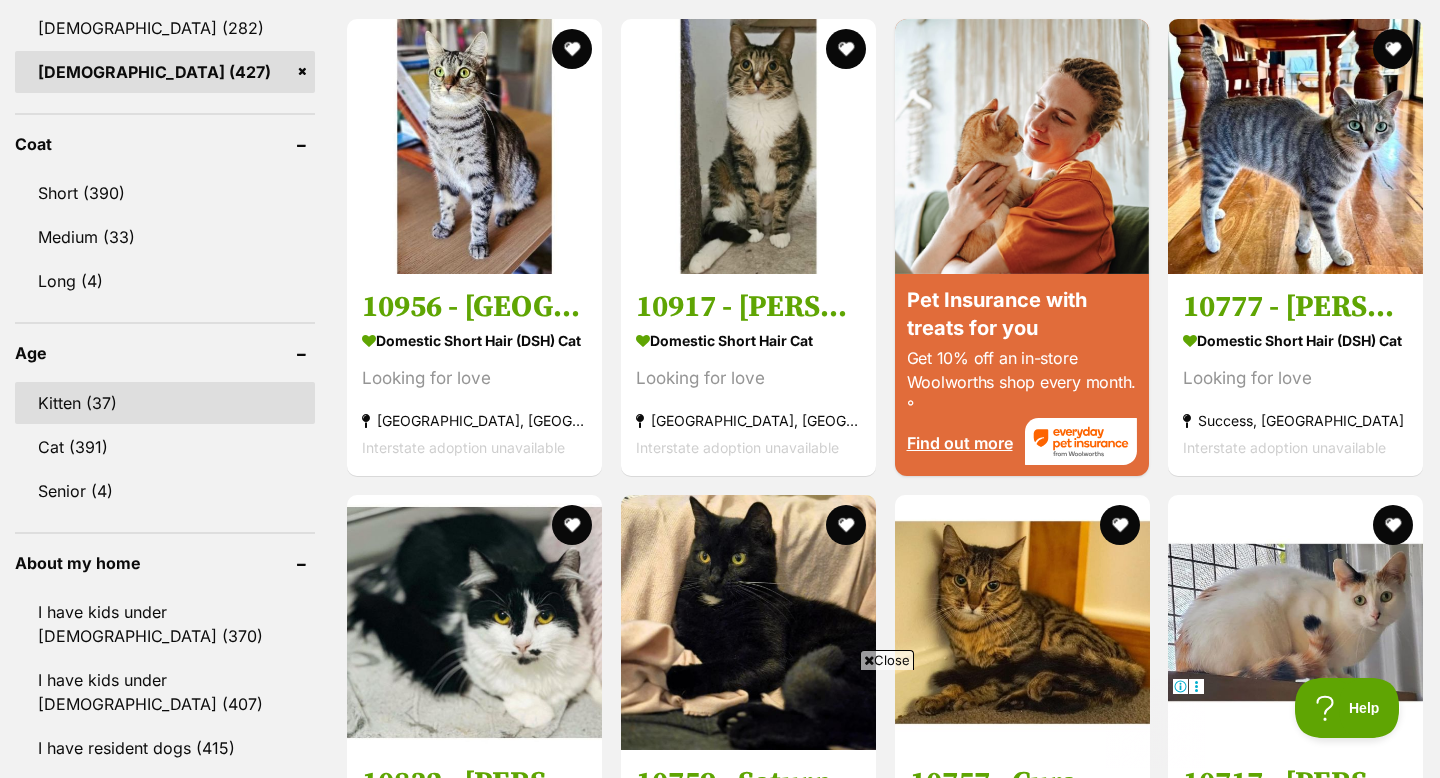 click on "Kitten (37)" at bounding box center (165, 403) 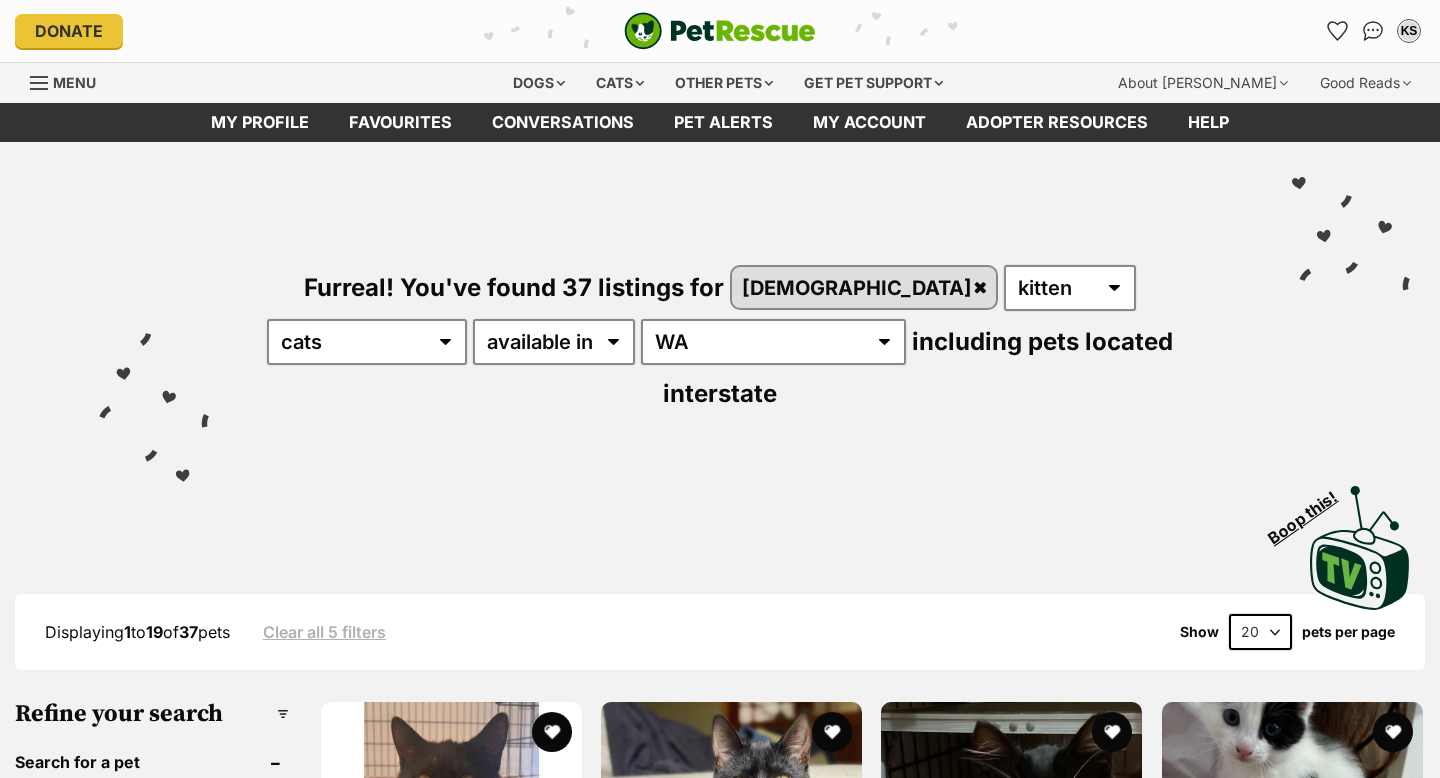 scroll, scrollTop: 0, scrollLeft: 0, axis: both 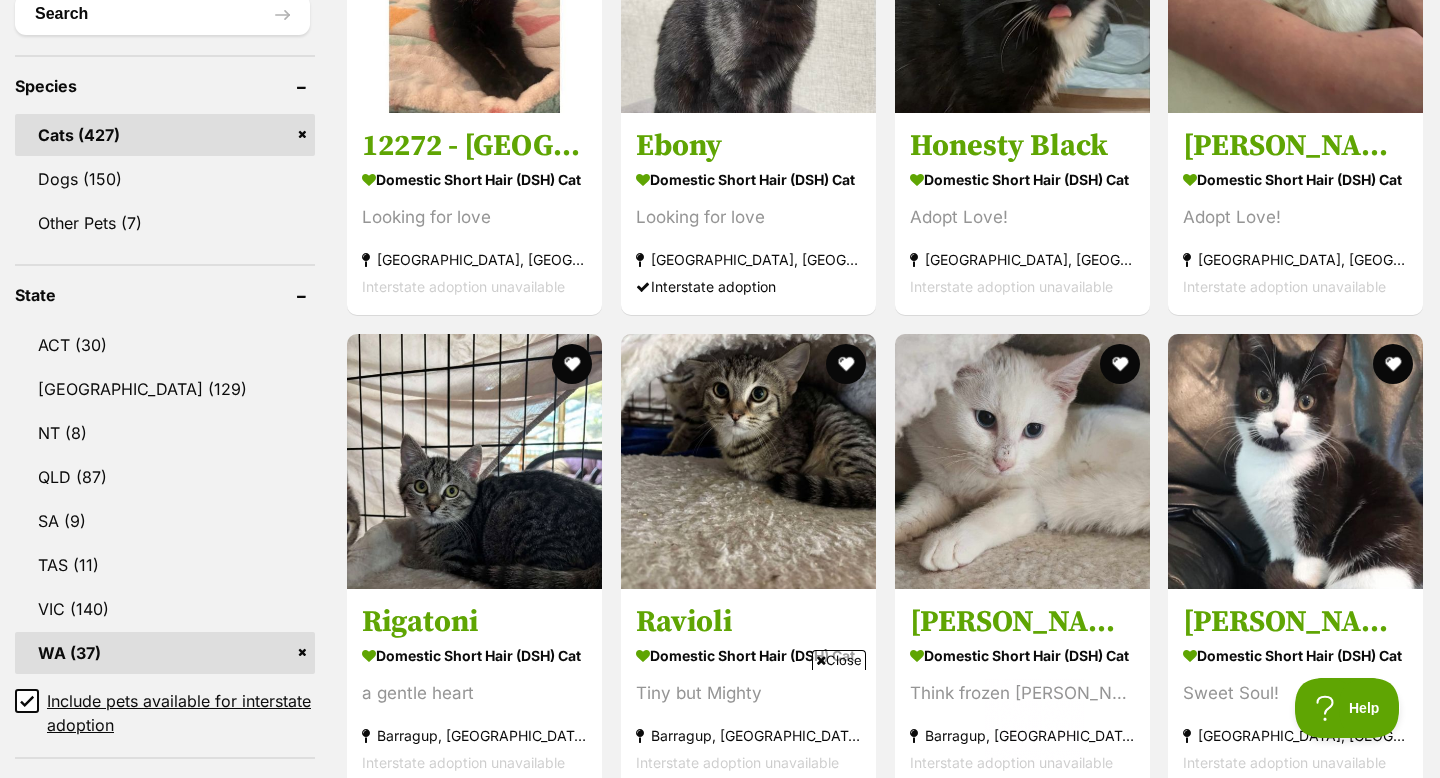 click on "WA (37)" at bounding box center (165, 653) 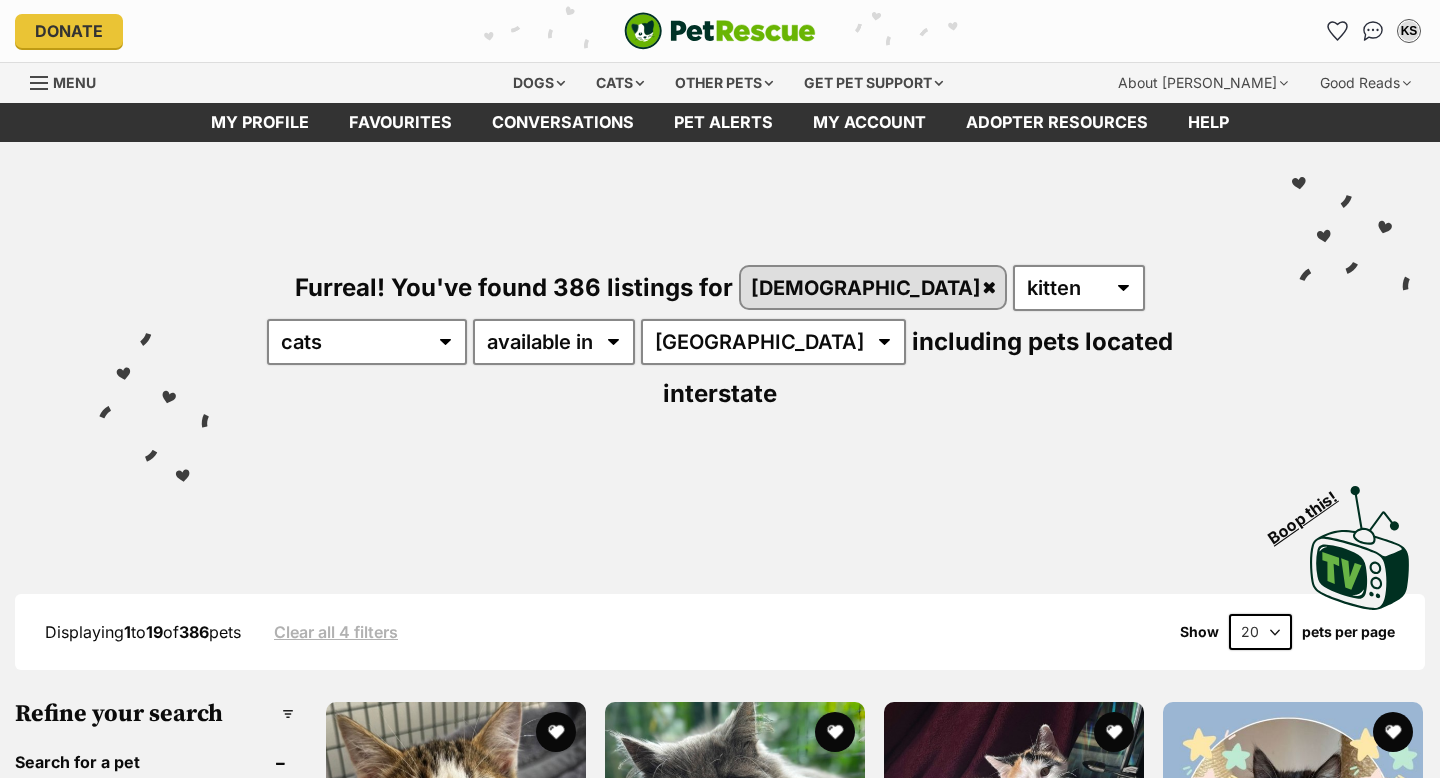 scroll, scrollTop: 0, scrollLeft: 0, axis: both 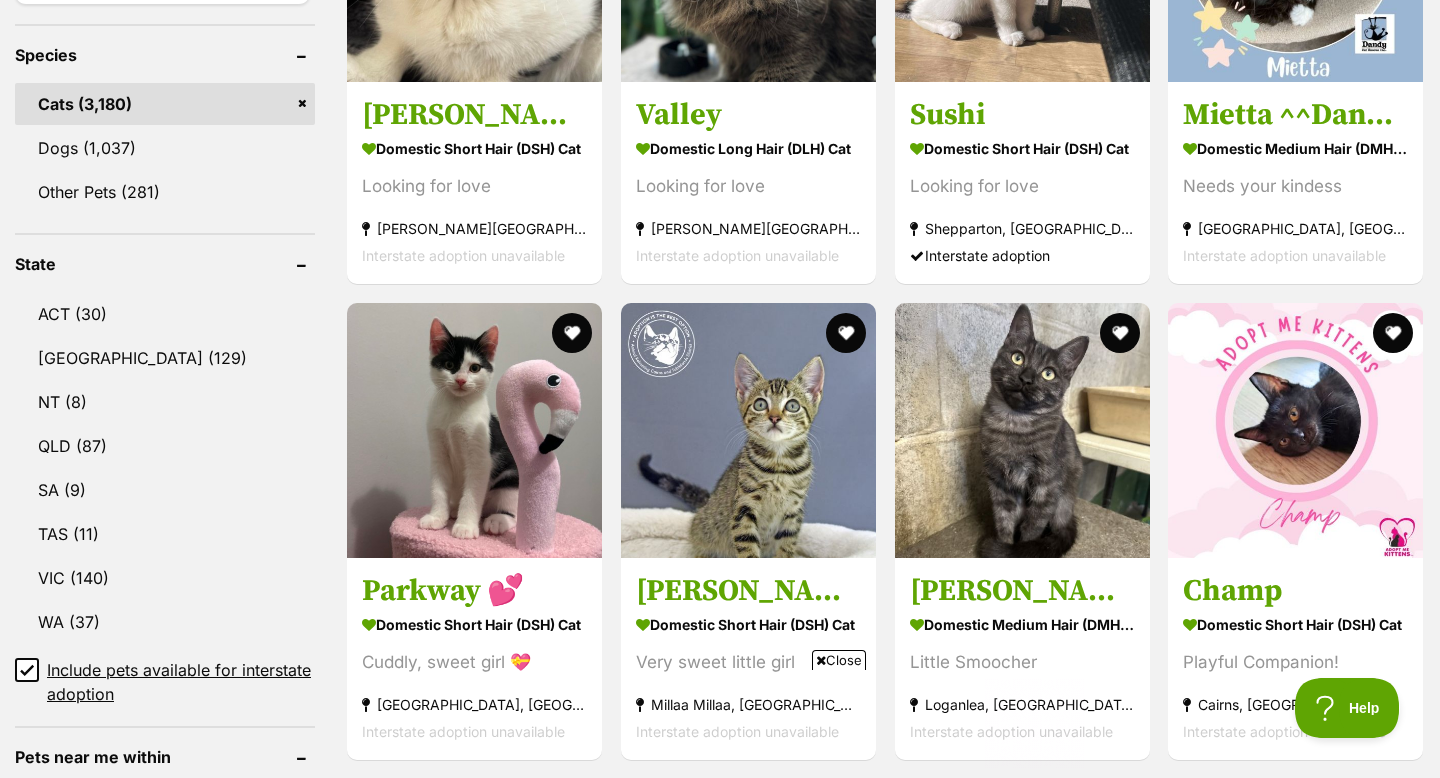 click 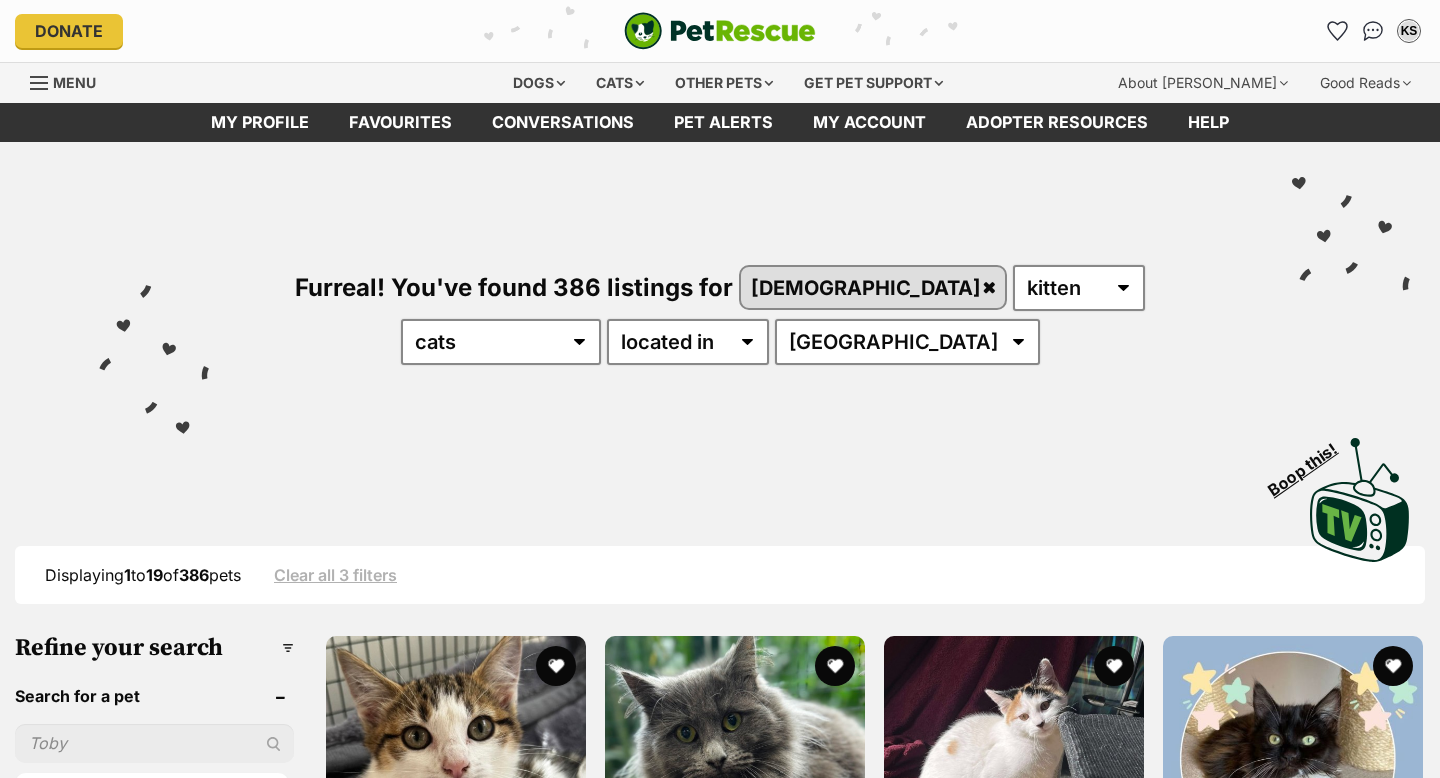 scroll, scrollTop: 0, scrollLeft: 0, axis: both 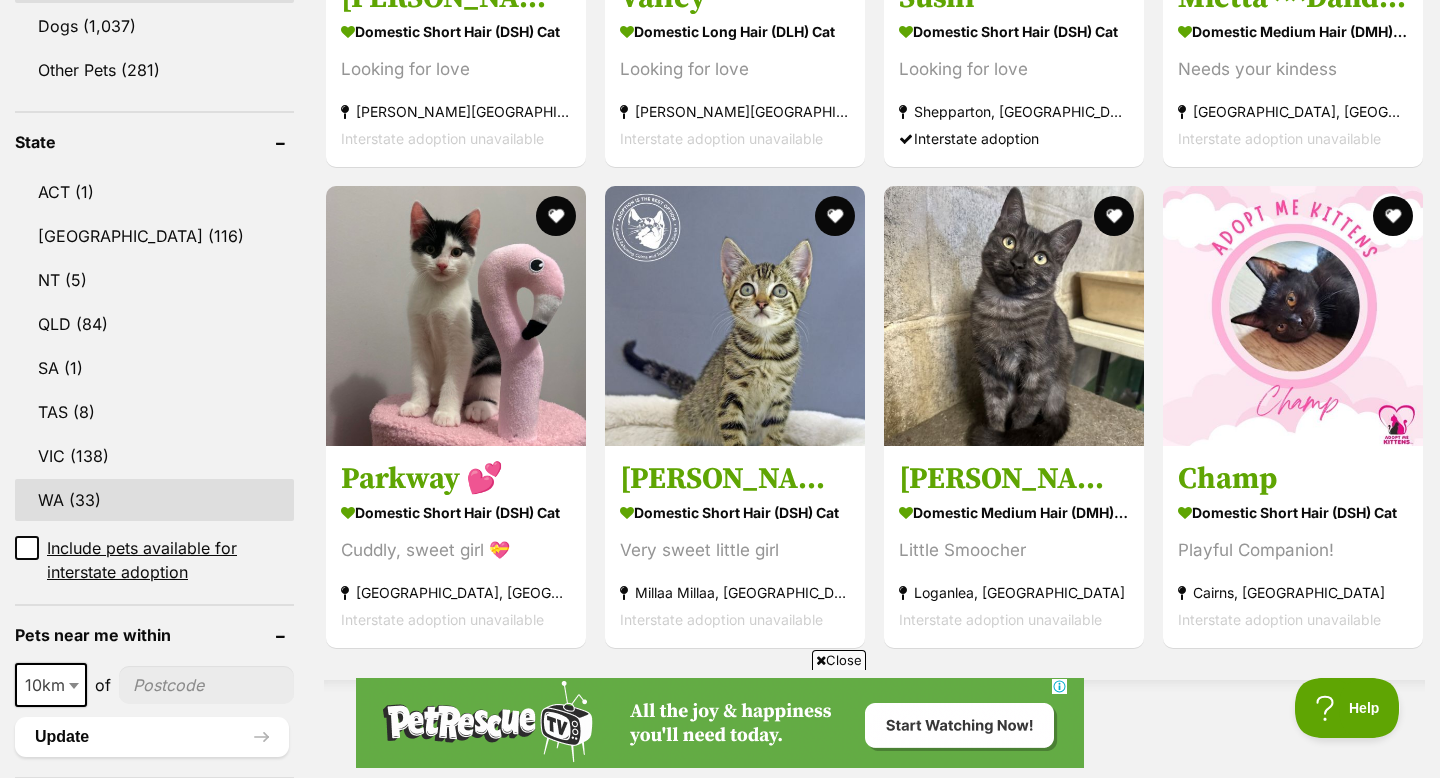 click on "WA (33)" at bounding box center [154, 500] 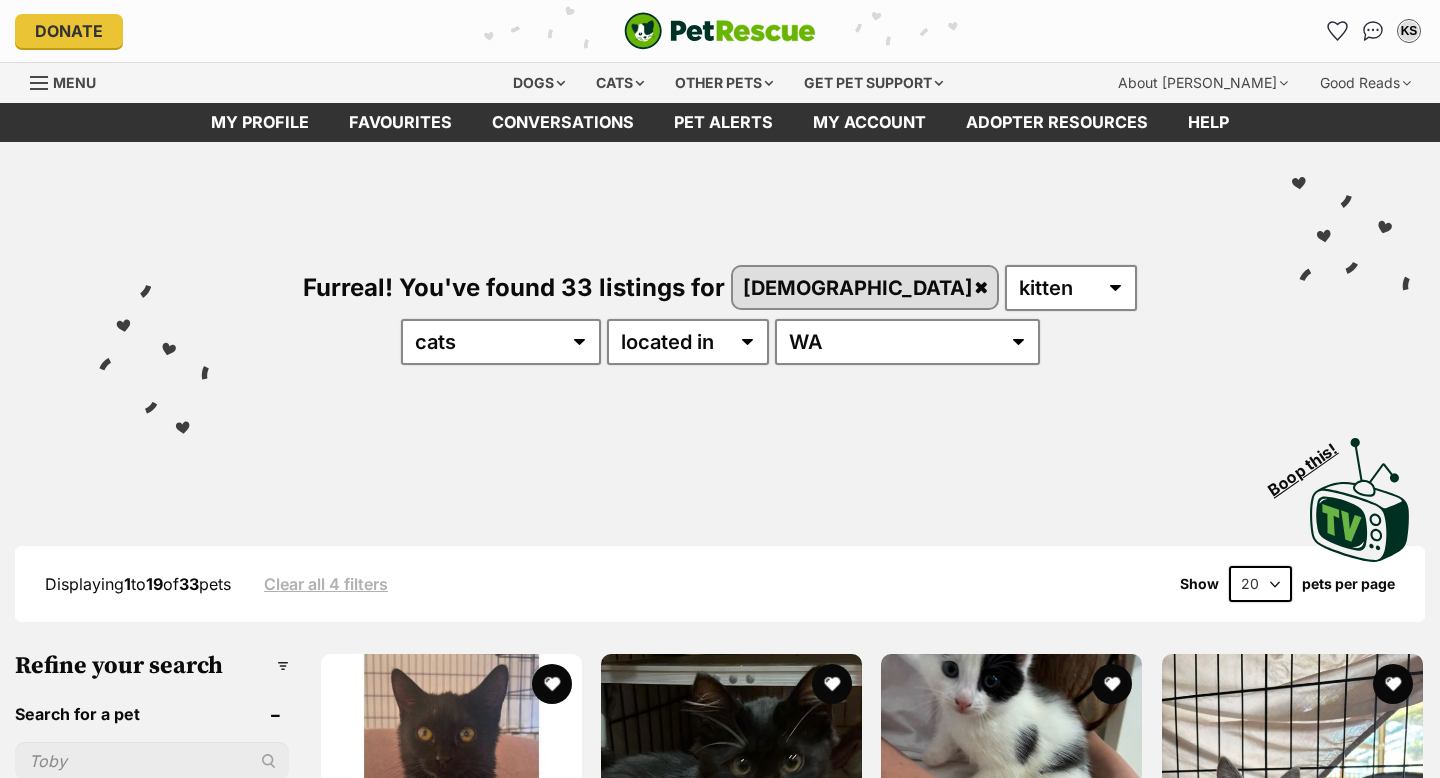 scroll, scrollTop: 0, scrollLeft: 0, axis: both 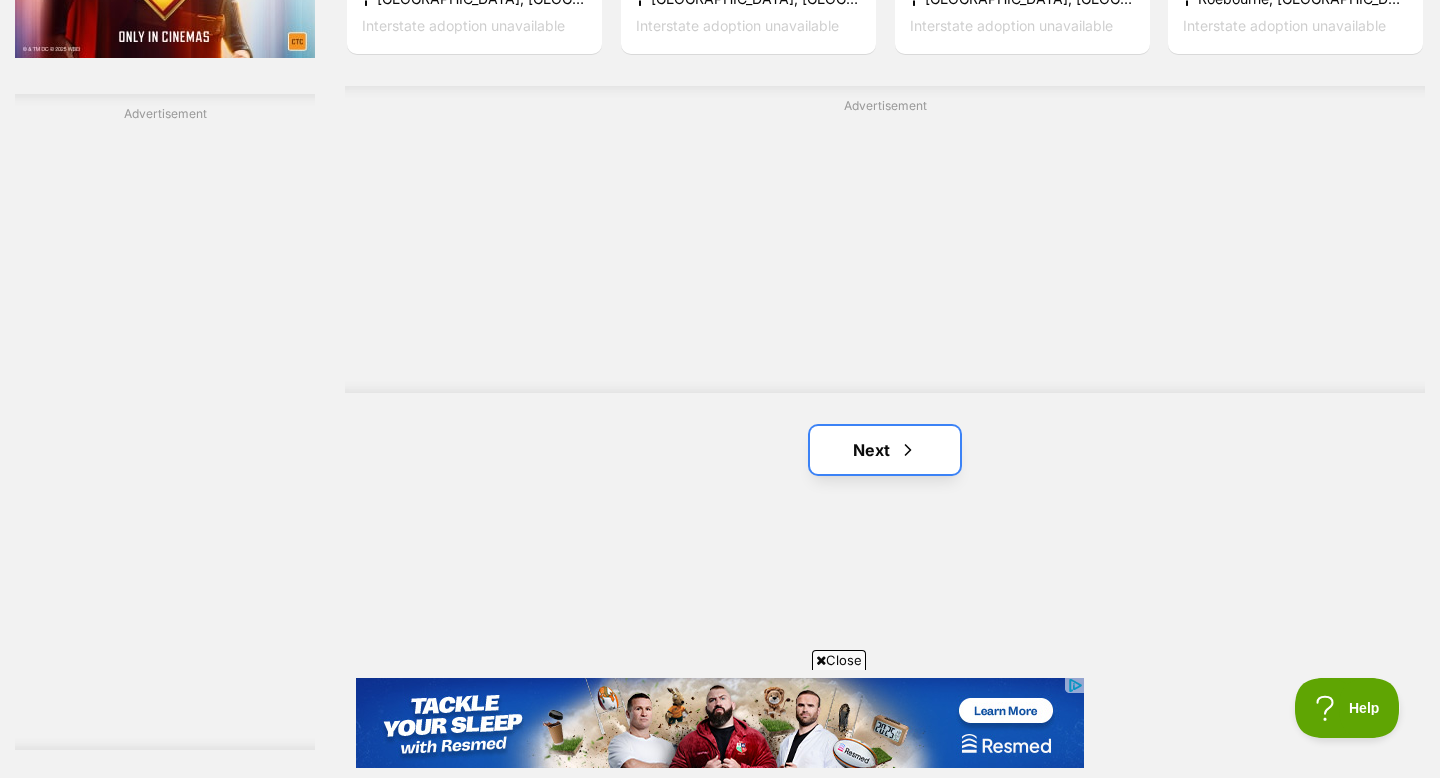 click on "Next" at bounding box center (885, 450) 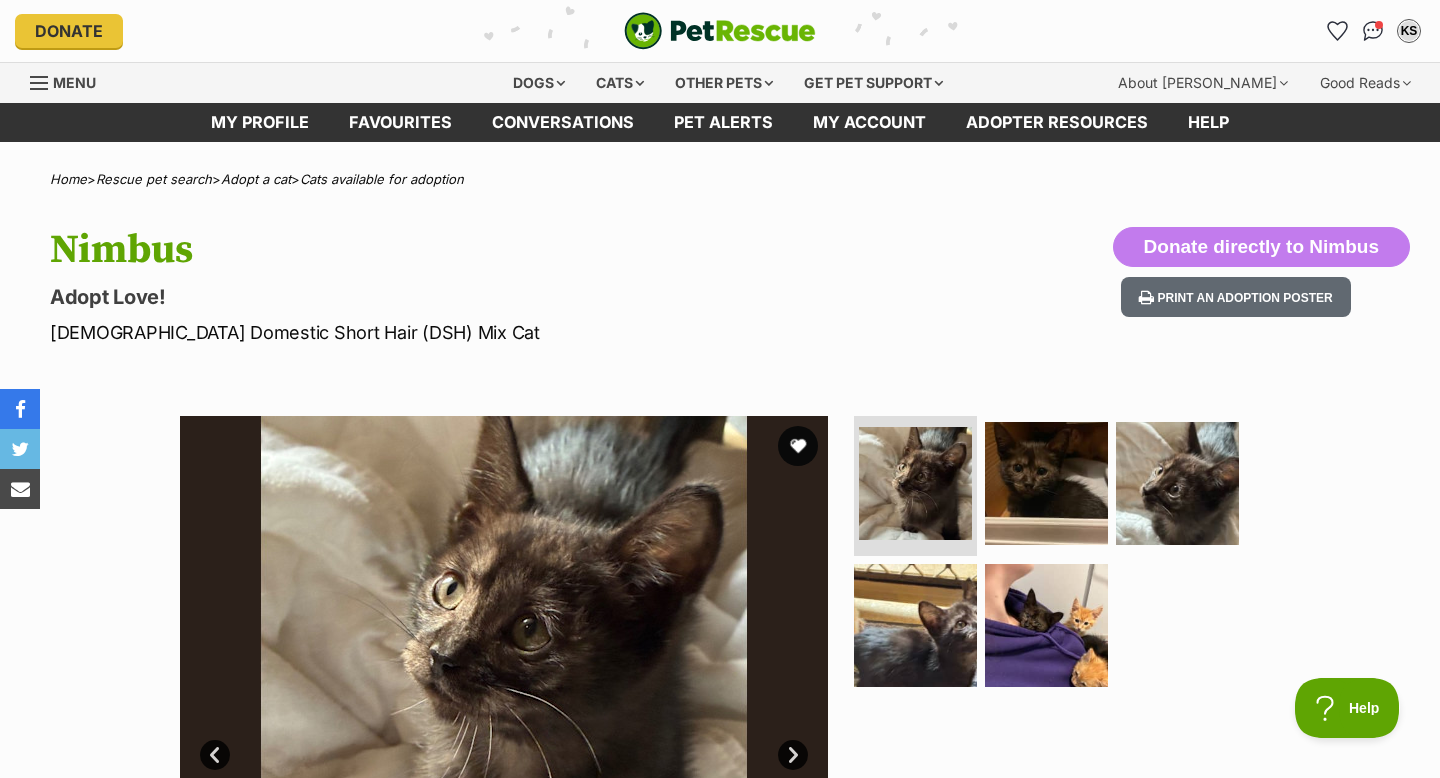 scroll, scrollTop: 0, scrollLeft: 0, axis: both 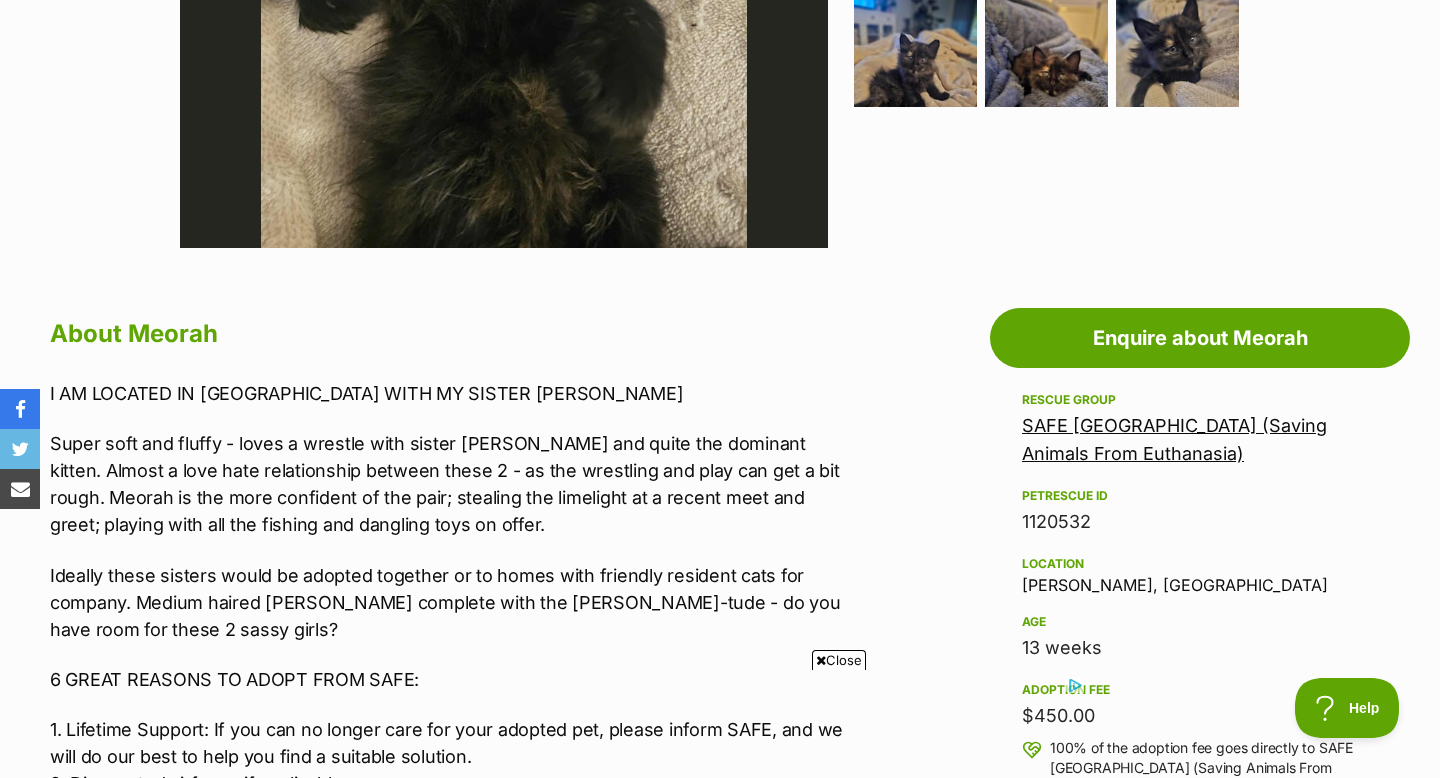 click on "Close" at bounding box center [839, 660] 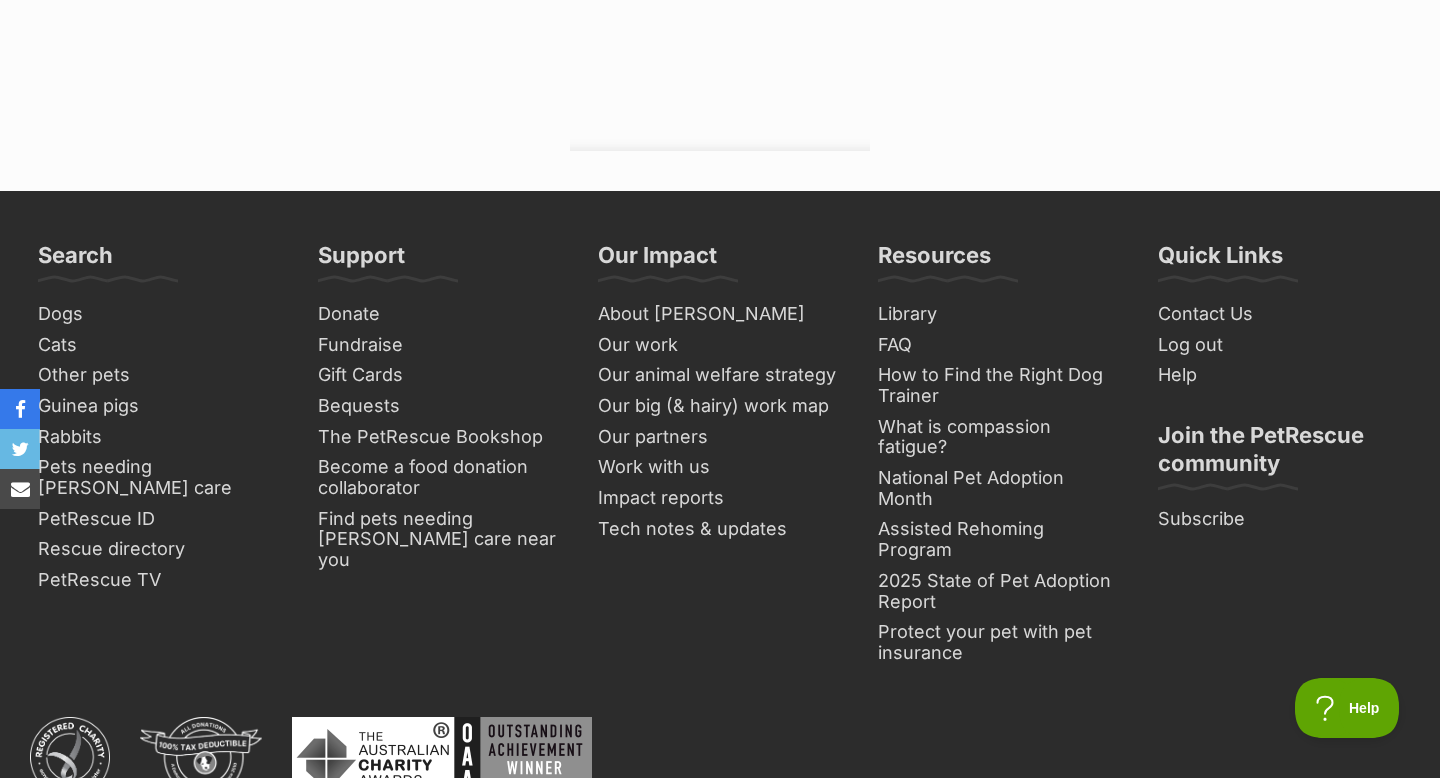 scroll, scrollTop: 2313, scrollLeft: 0, axis: vertical 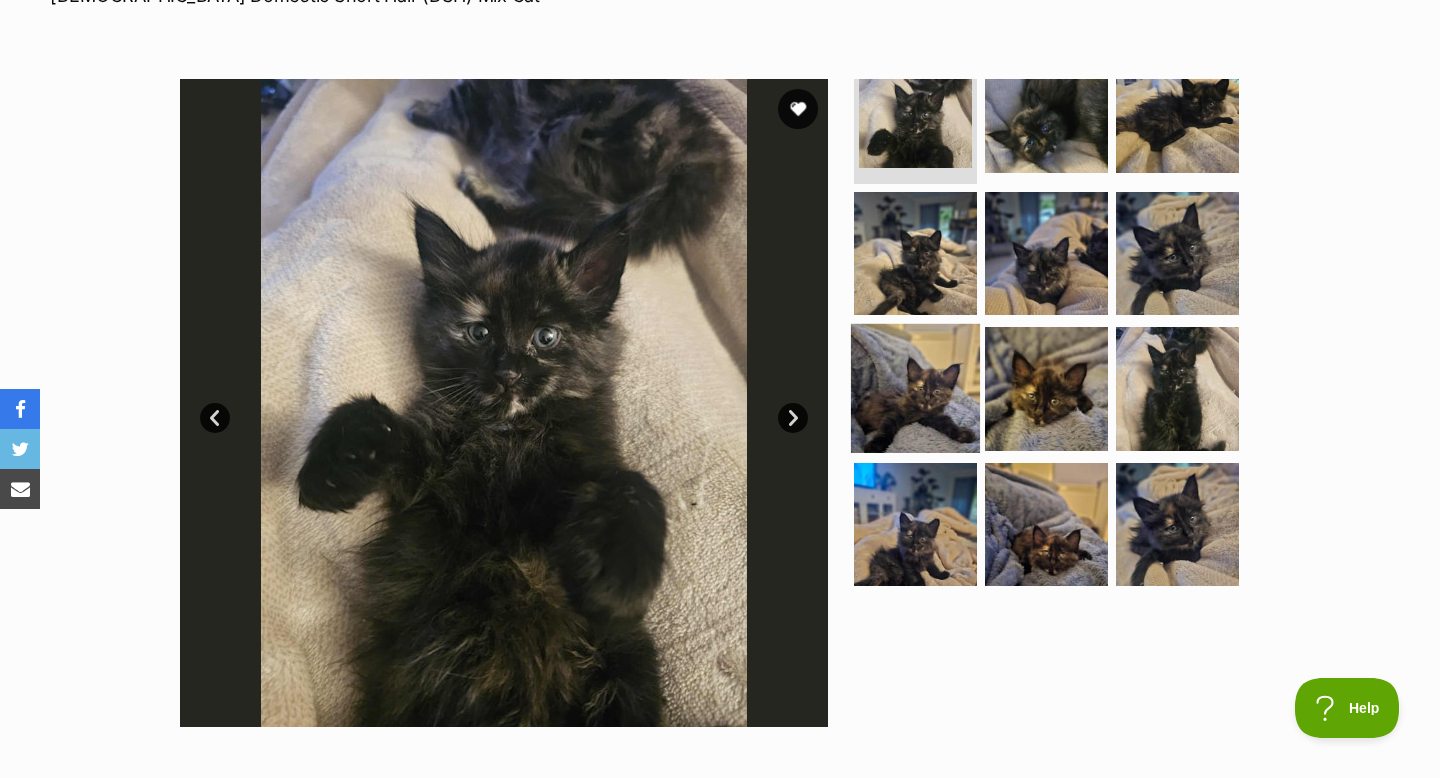 click at bounding box center (915, 388) 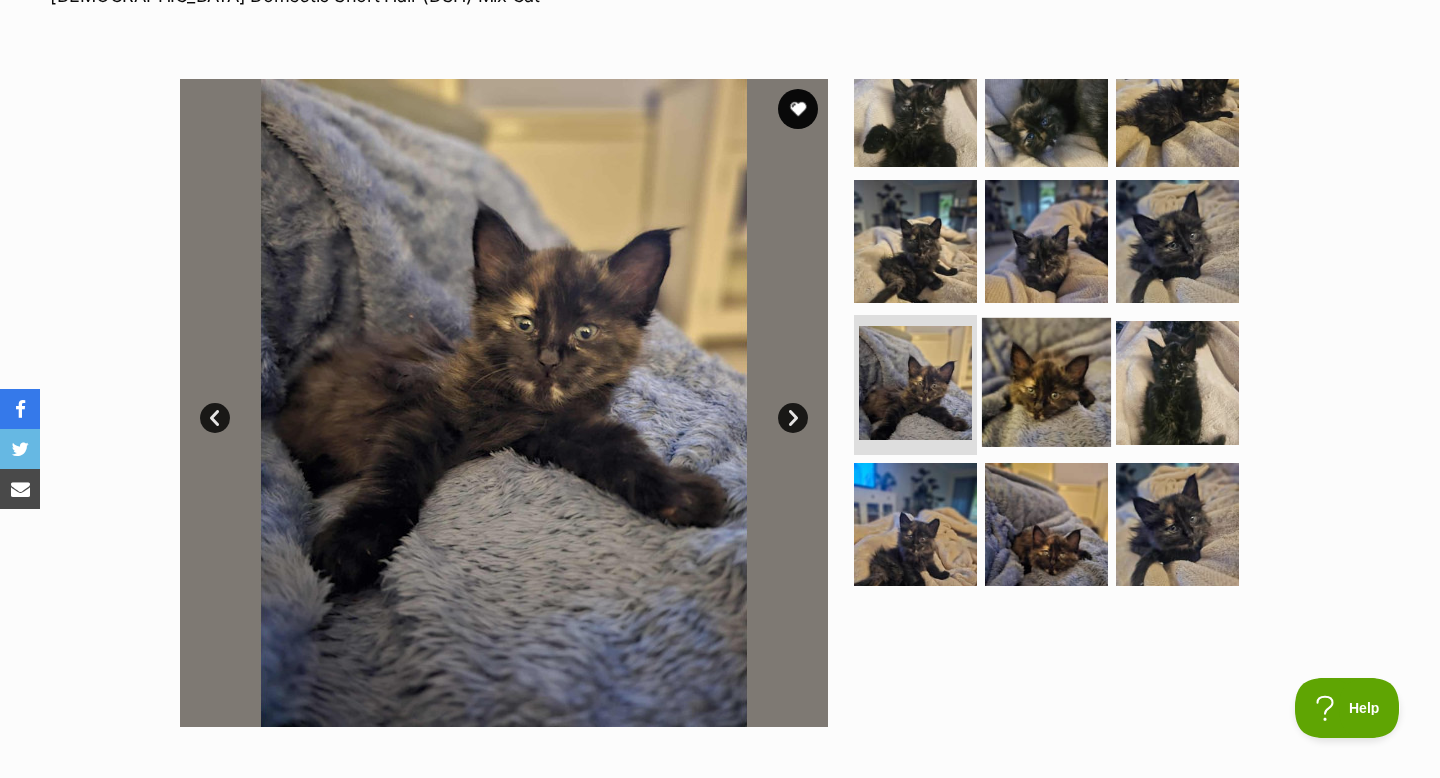 click at bounding box center [1046, 382] 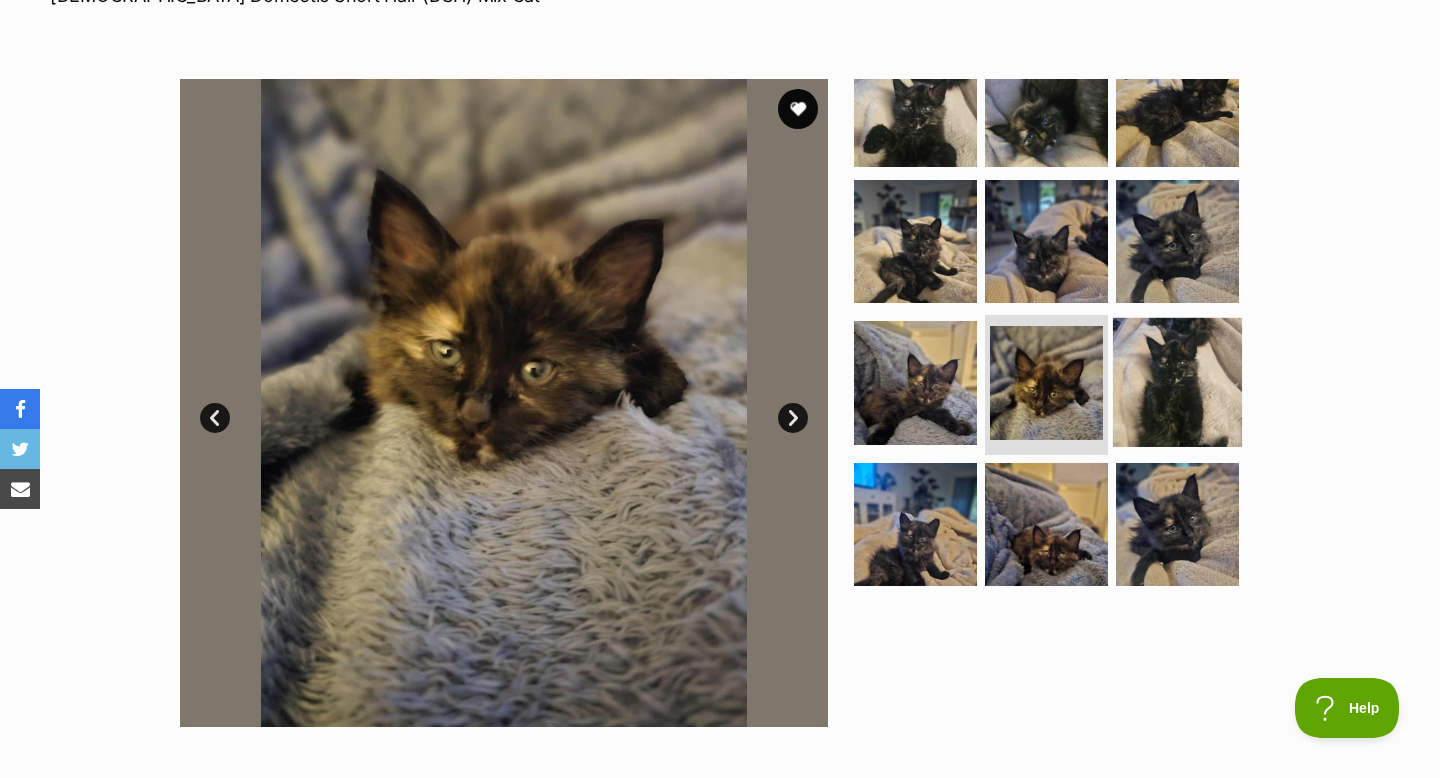 click at bounding box center (1177, 382) 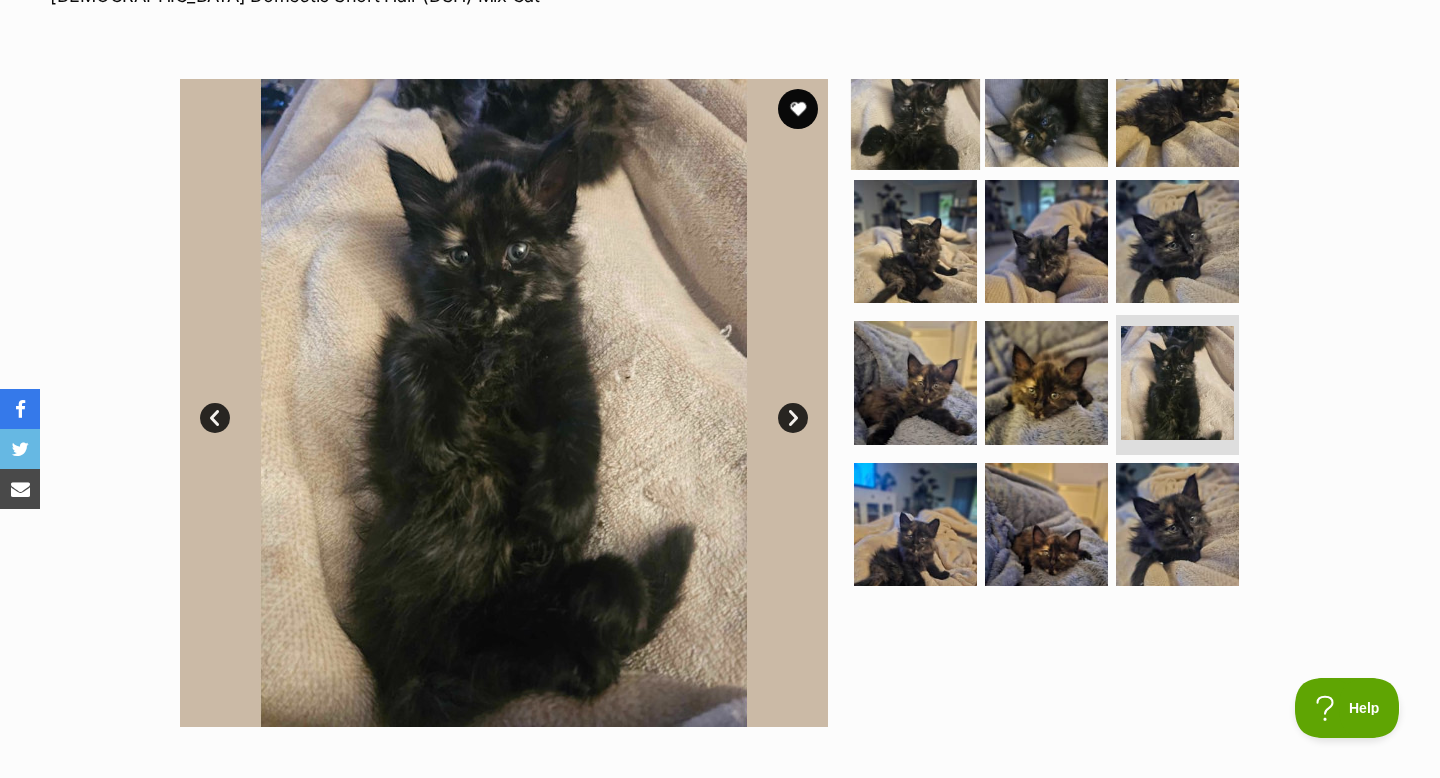 click at bounding box center (915, 105) 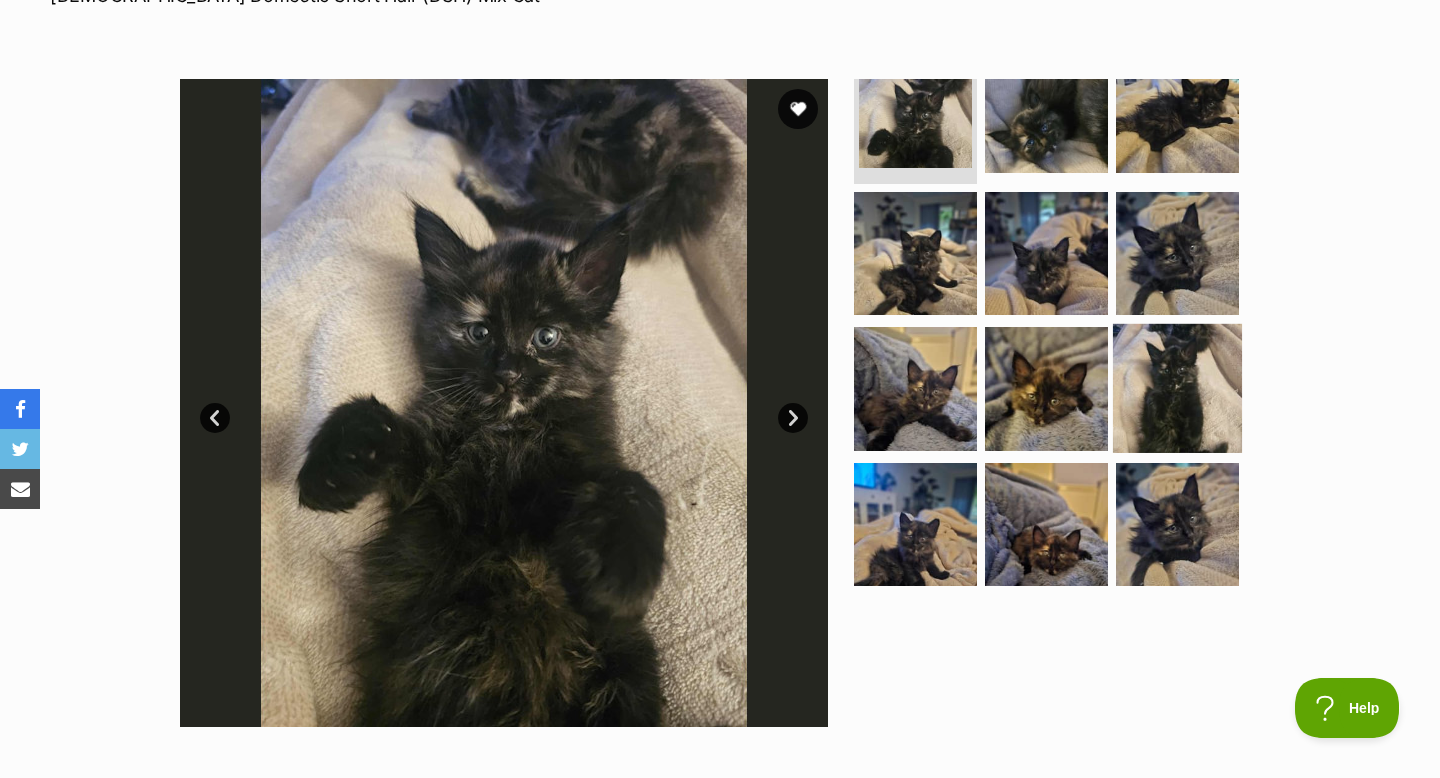 click at bounding box center [1177, 388] 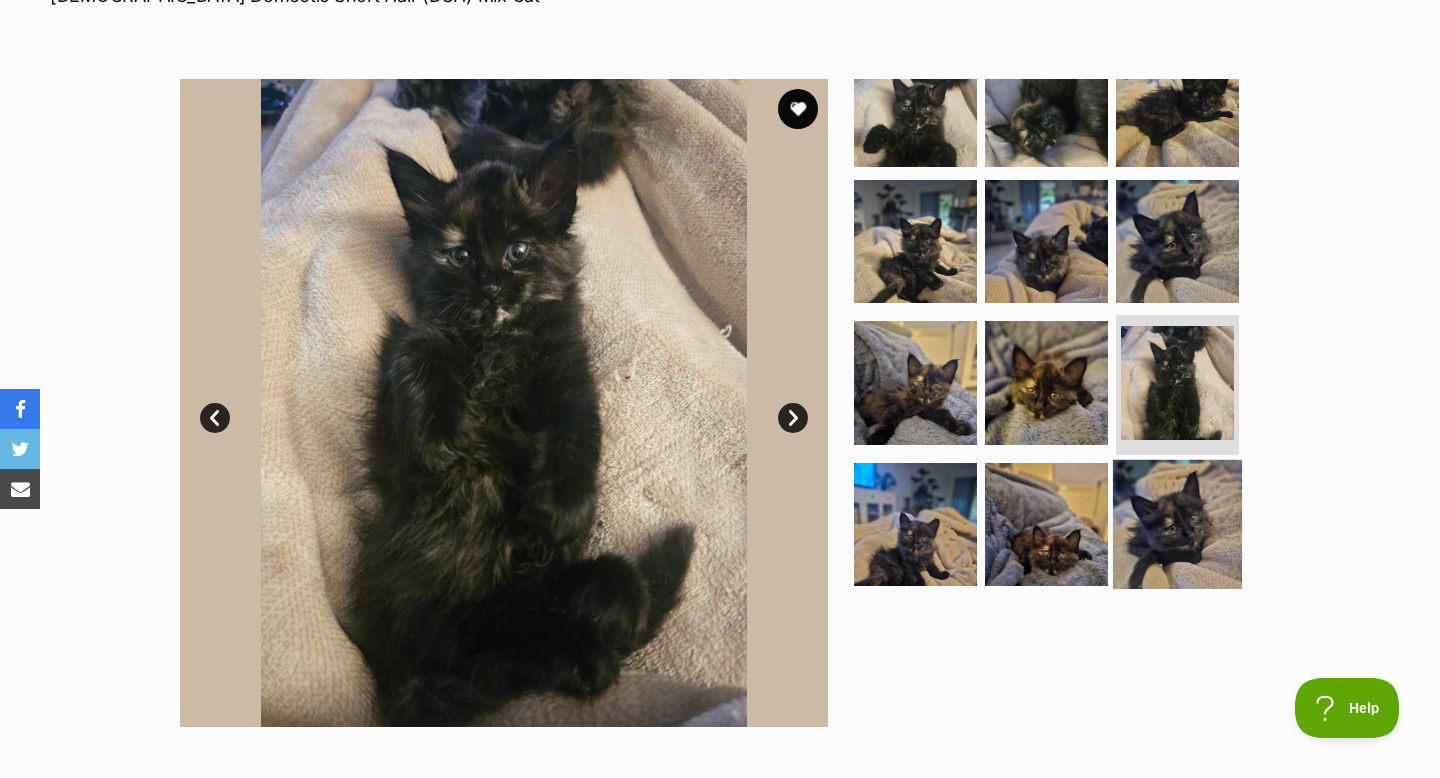 click at bounding box center (1177, 524) 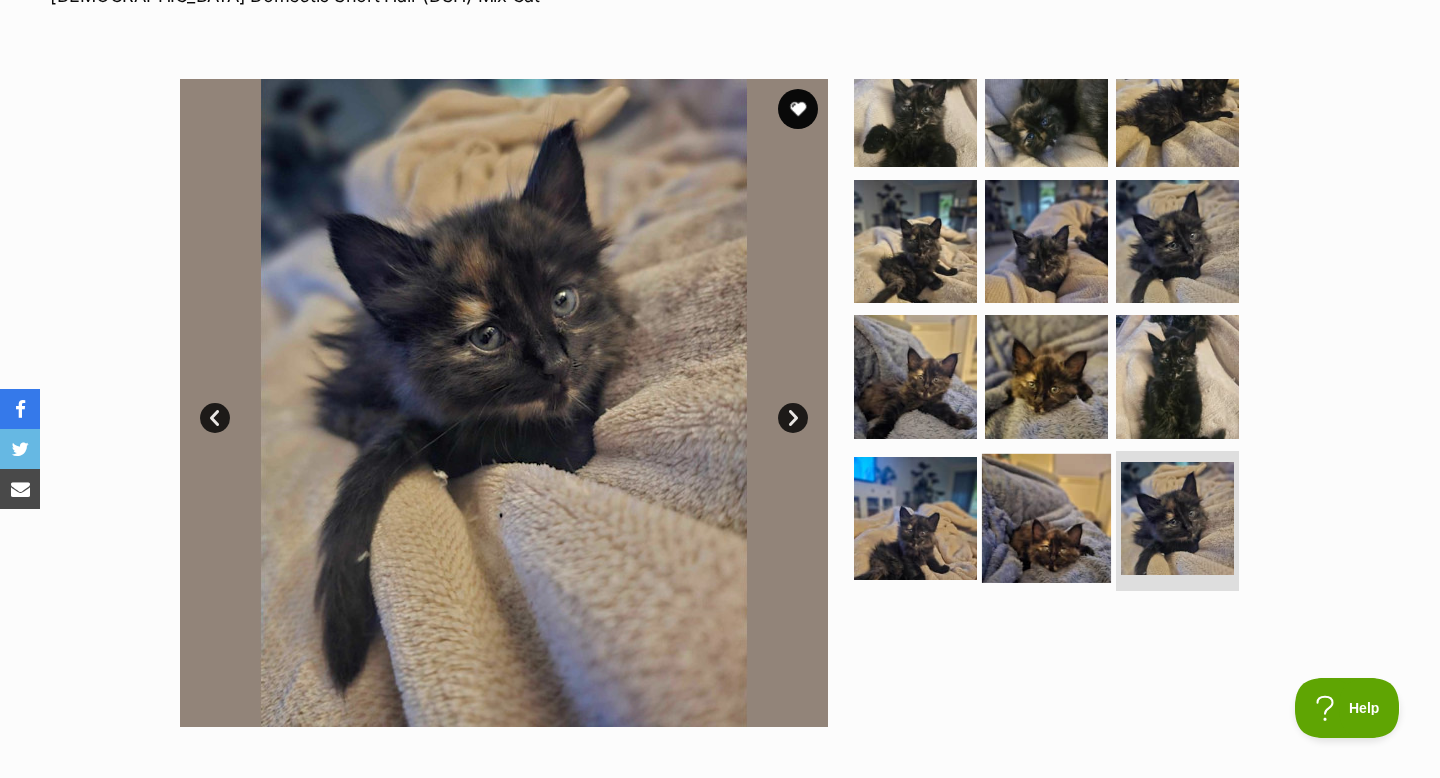 click at bounding box center (1046, 518) 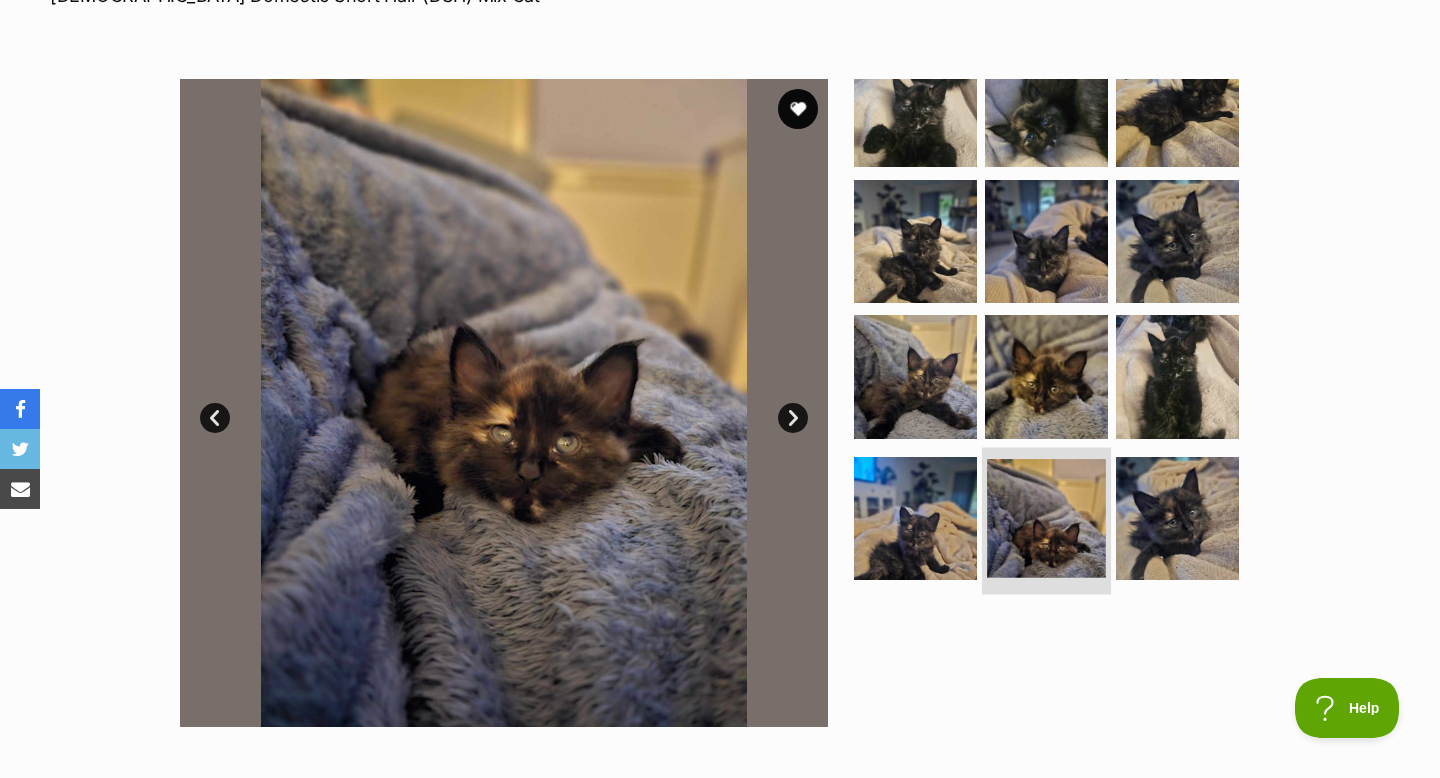 click at bounding box center (1046, 518) 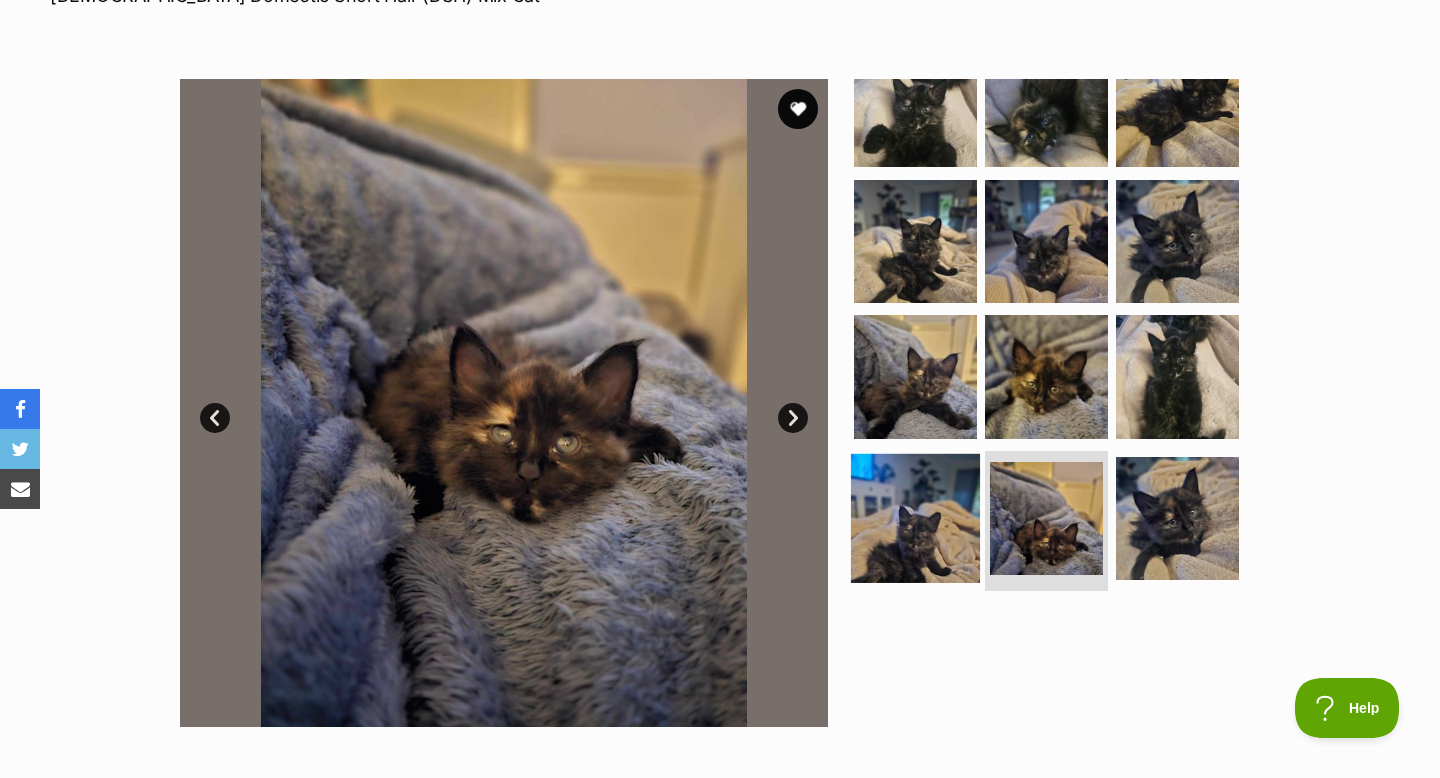 click at bounding box center [915, 518] 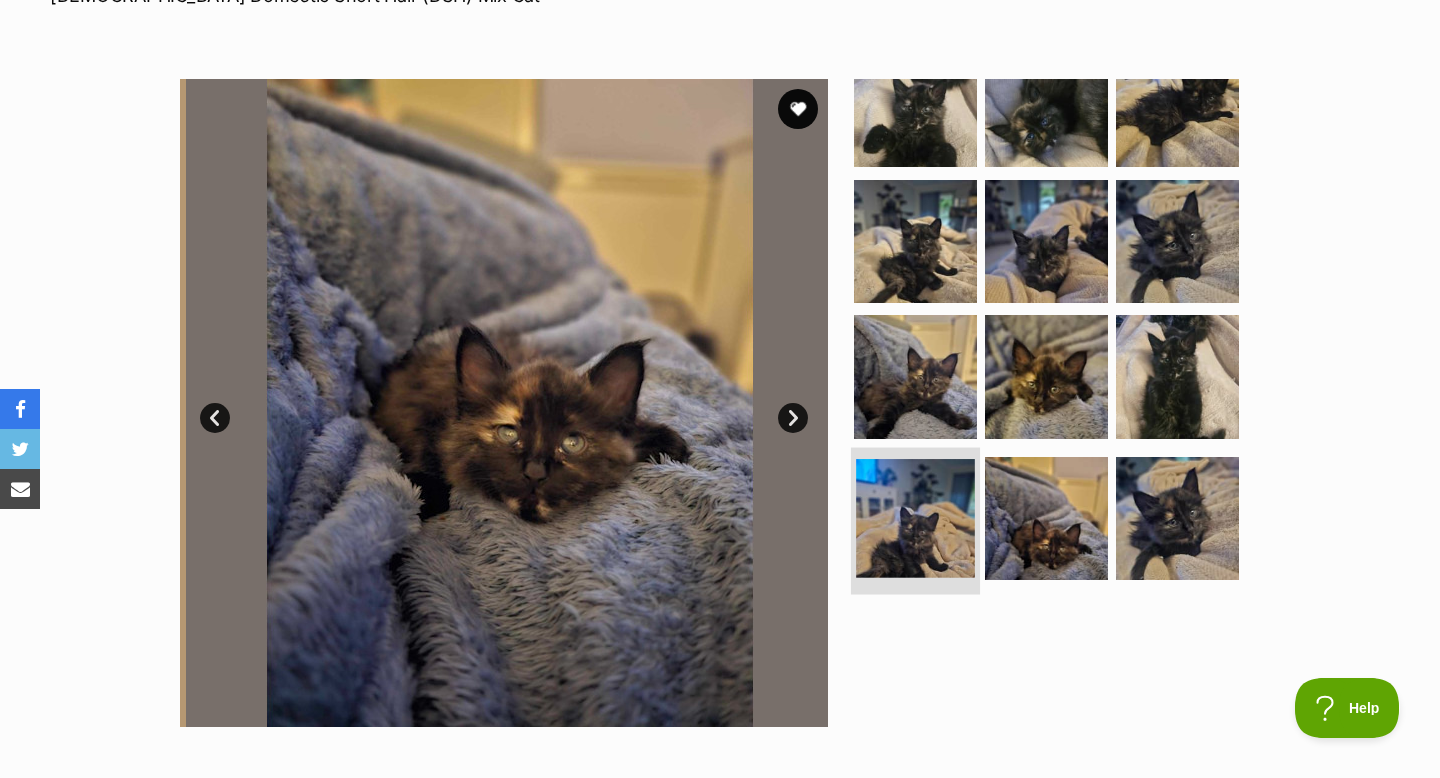scroll, scrollTop: 40, scrollLeft: 0, axis: vertical 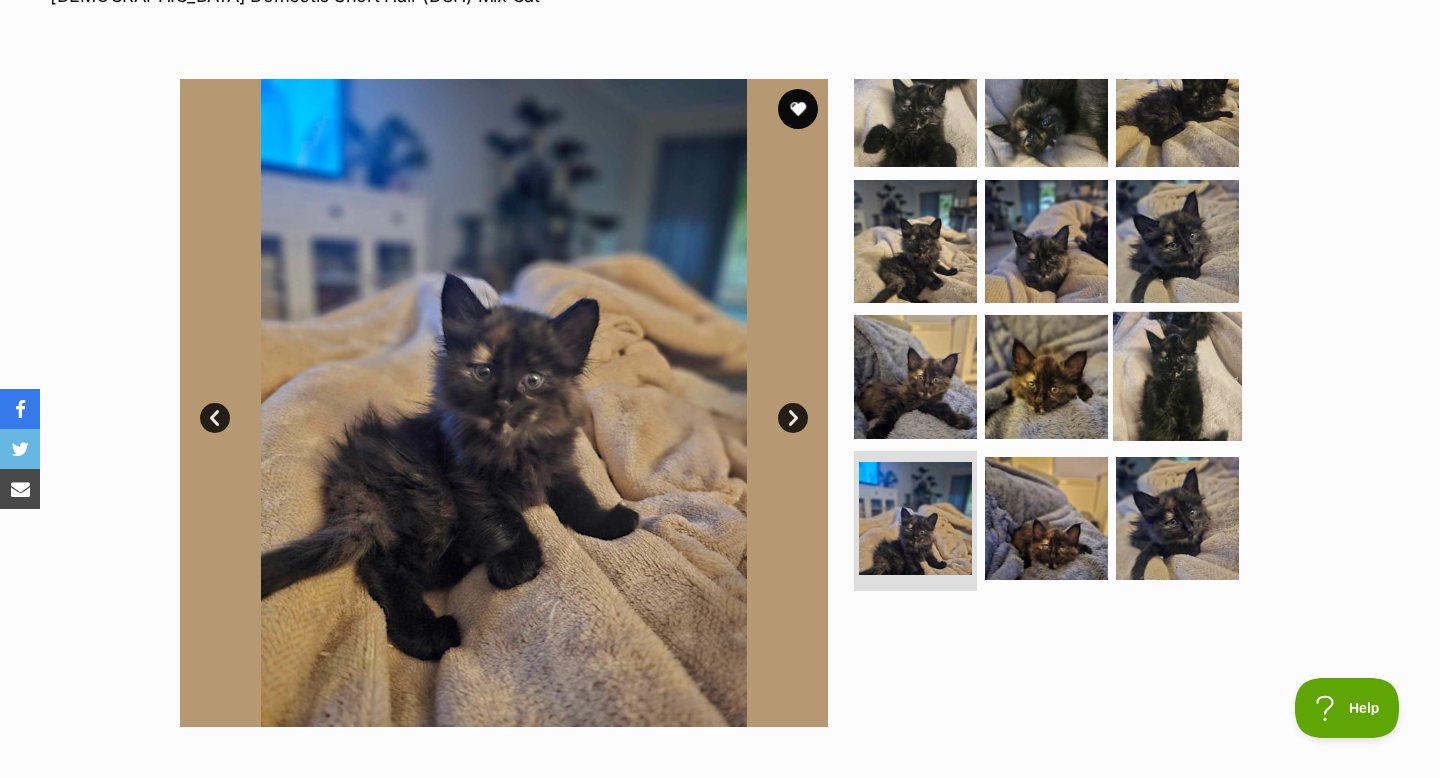 click at bounding box center [1177, 376] 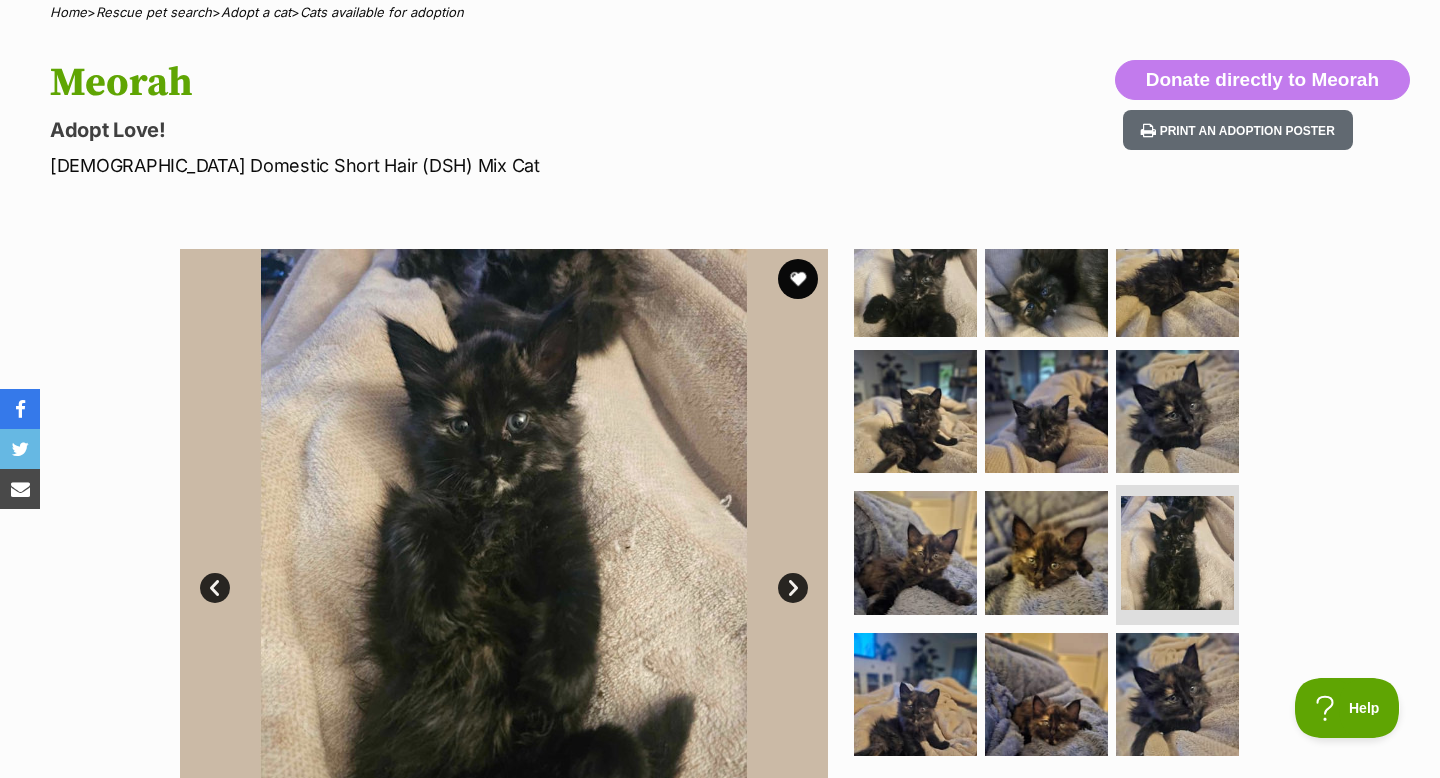 scroll, scrollTop: 173, scrollLeft: 0, axis: vertical 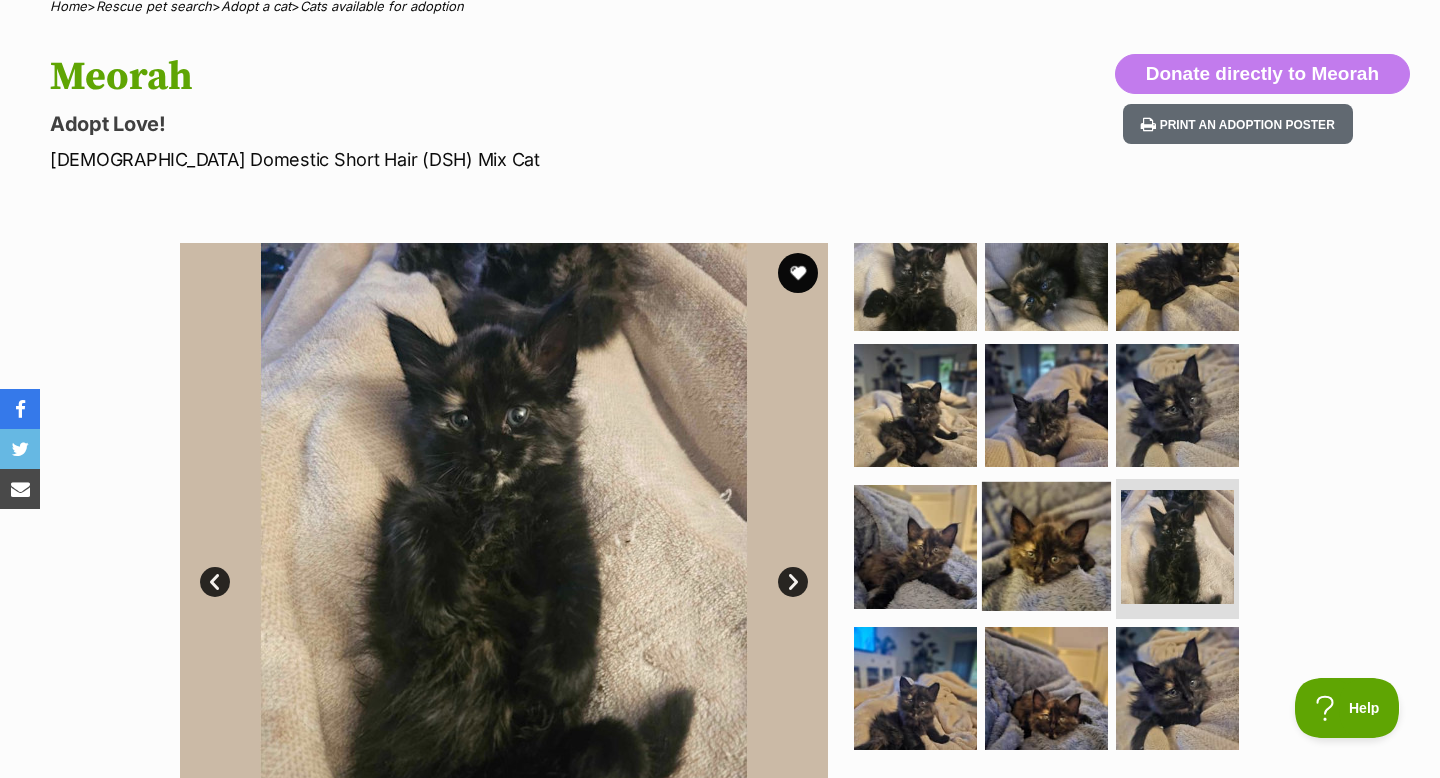 click at bounding box center (1046, 546) 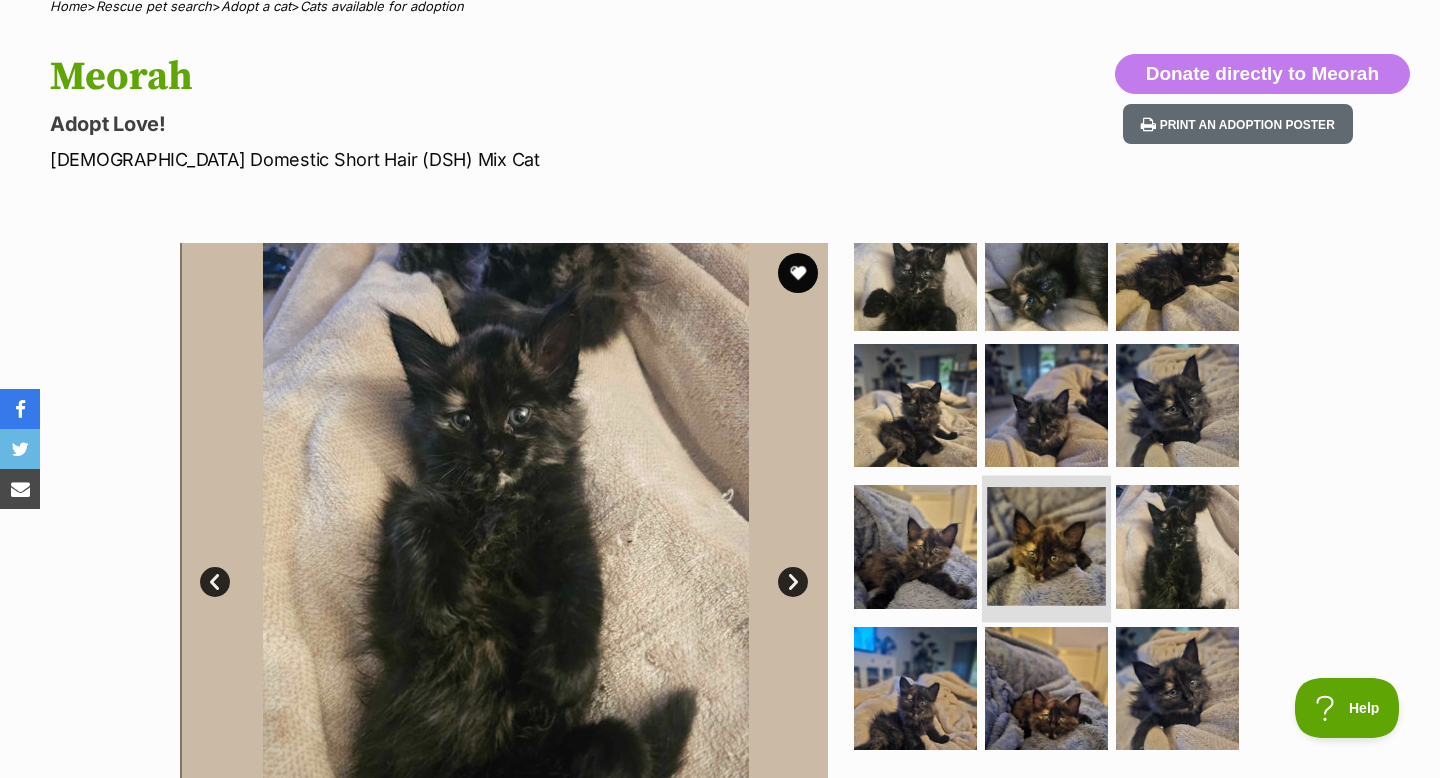 scroll, scrollTop: 40, scrollLeft: 0, axis: vertical 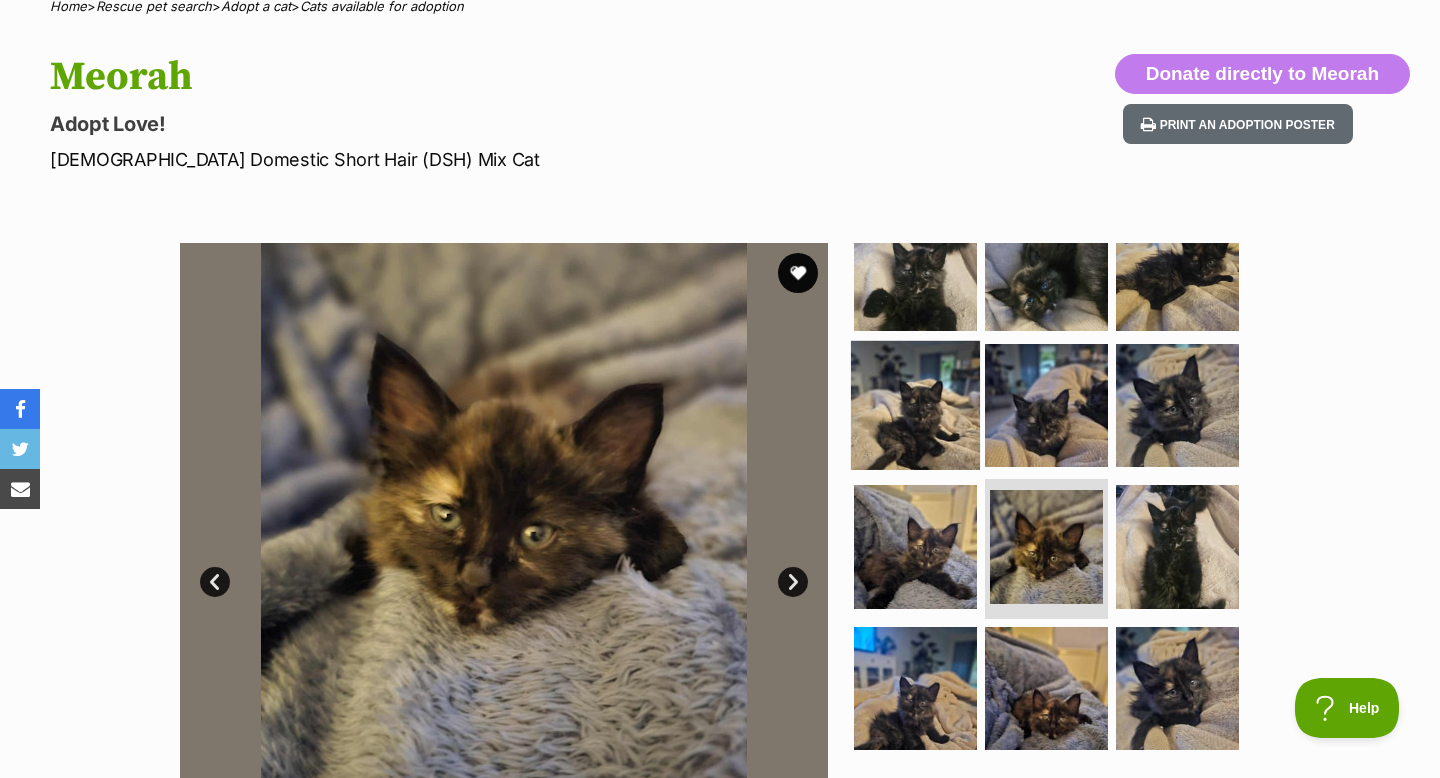 click at bounding box center [915, 404] 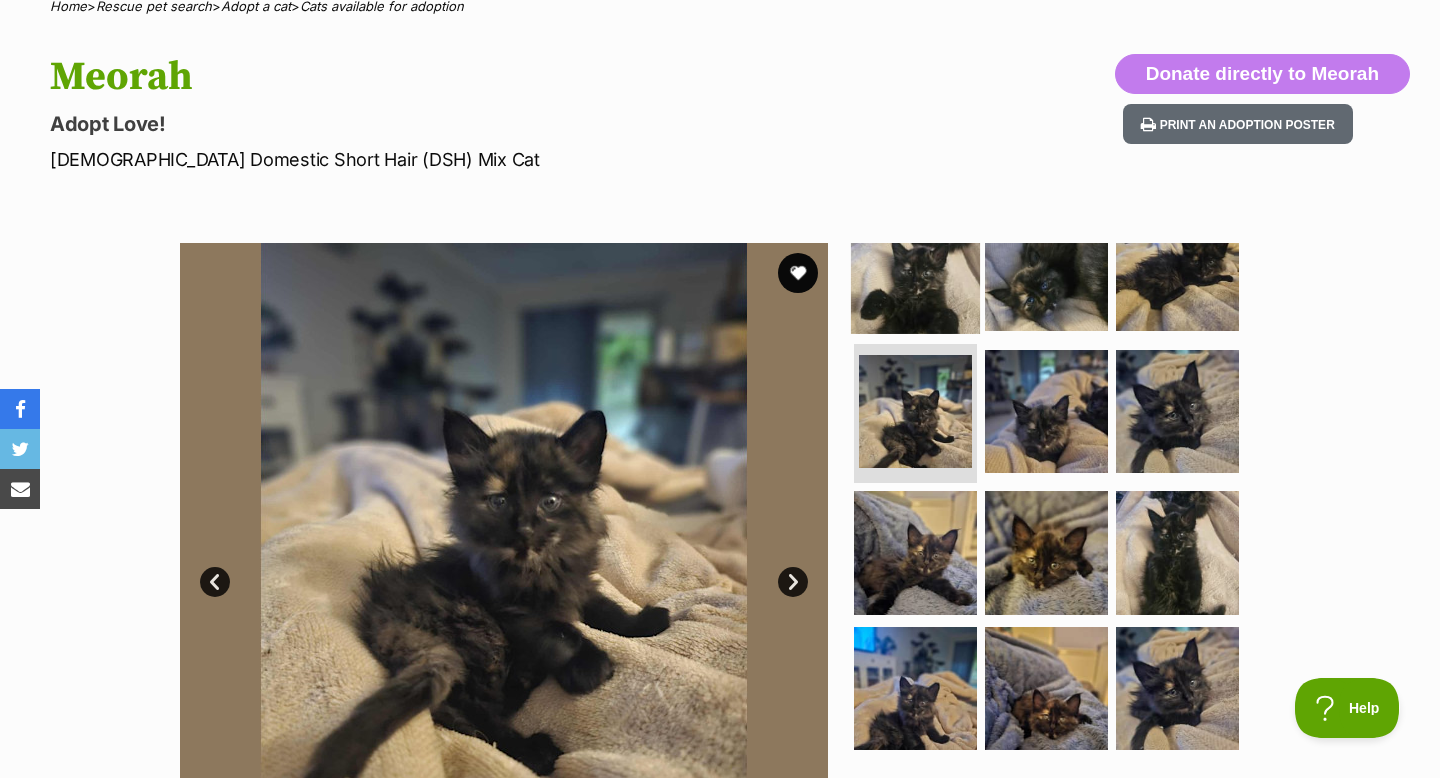 click at bounding box center (915, 269) 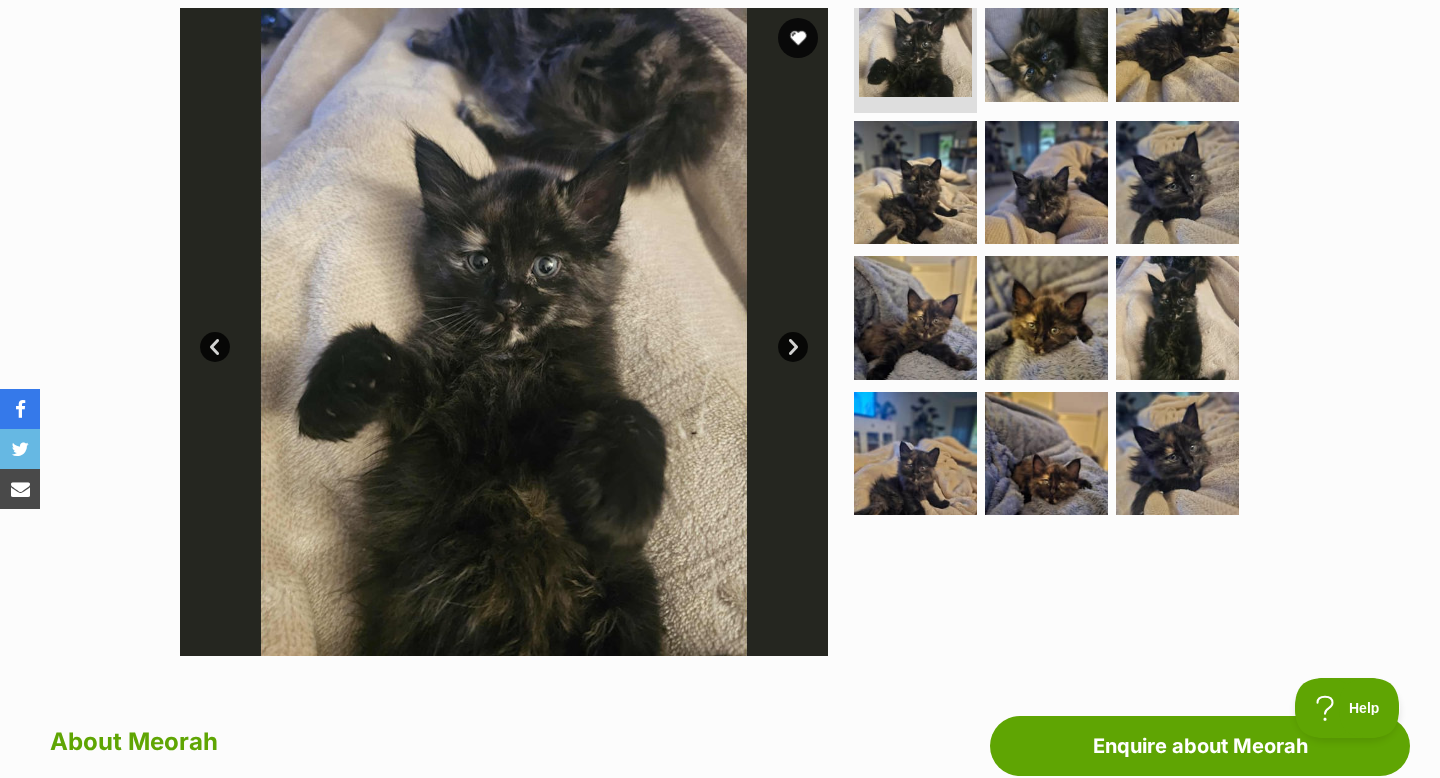 scroll, scrollTop: 410, scrollLeft: 0, axis: vertical 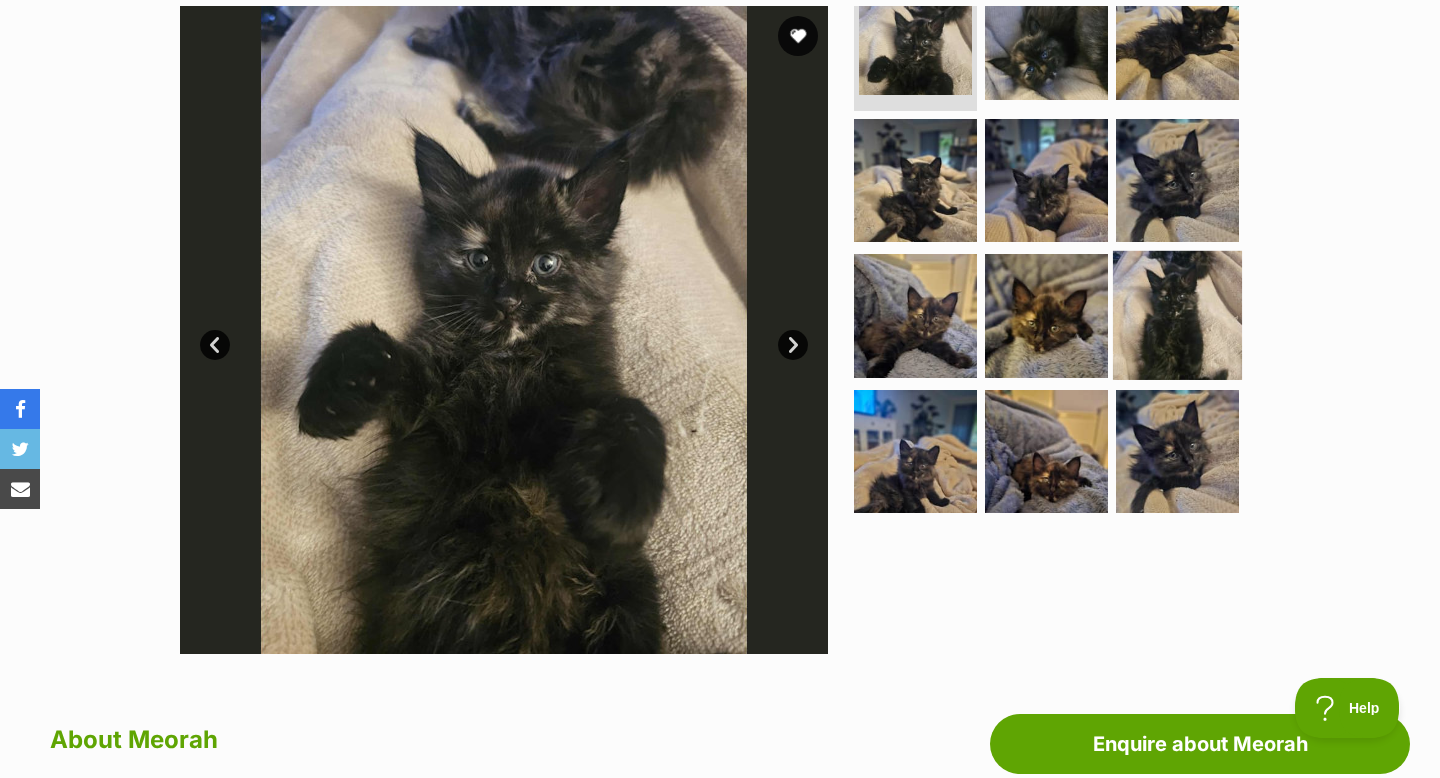 click at bounding box center (1177, 315) 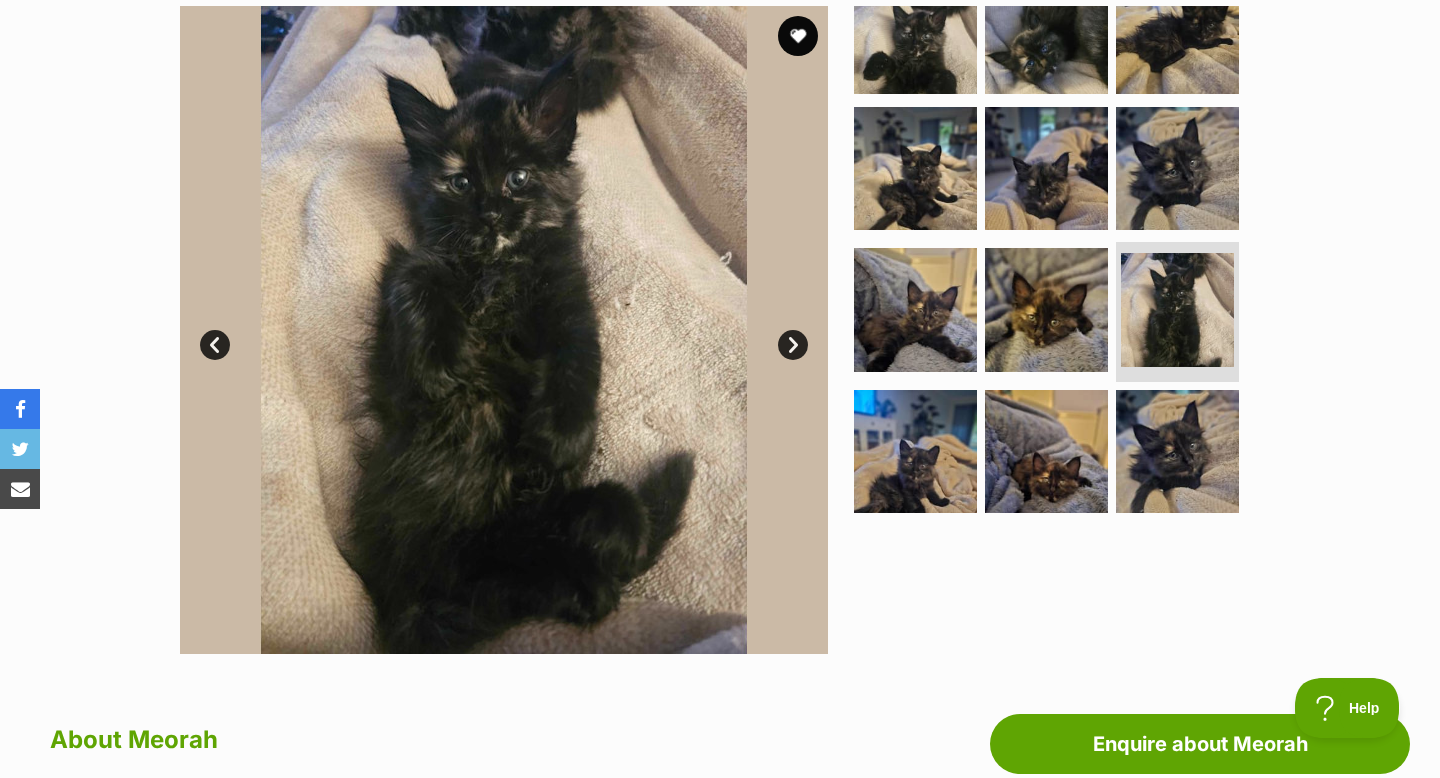 scroll, scrollTop: 0, scrollLeft: 0, axis: both 